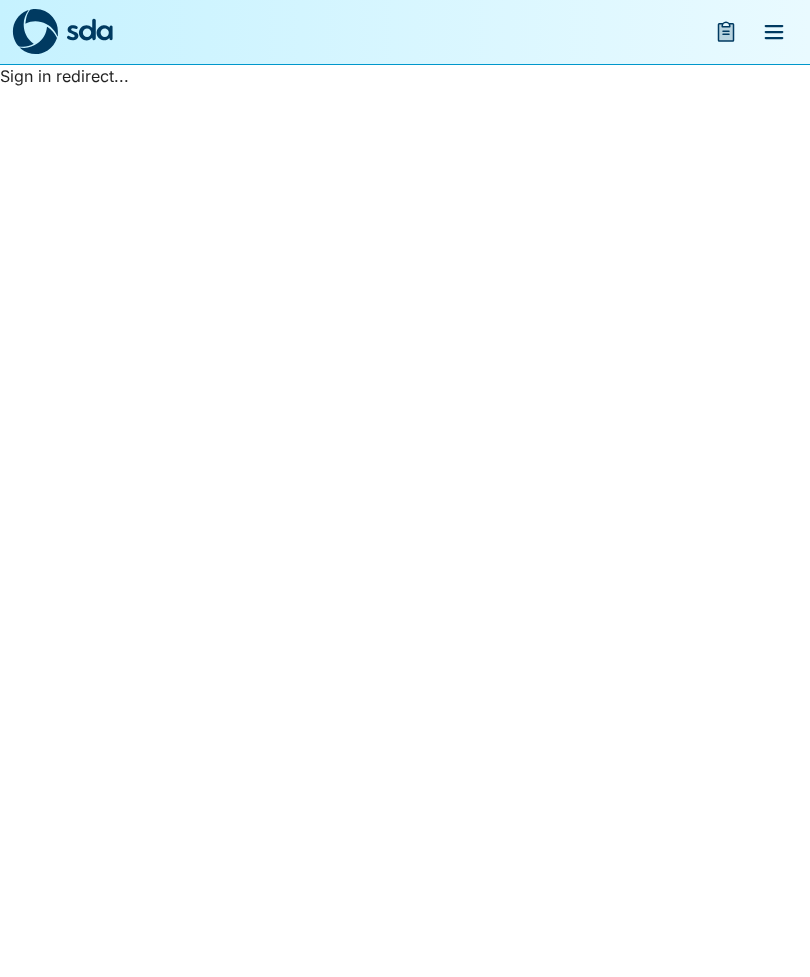 scroll, scrollTop: 0, scrollLeft: 0, axis: both 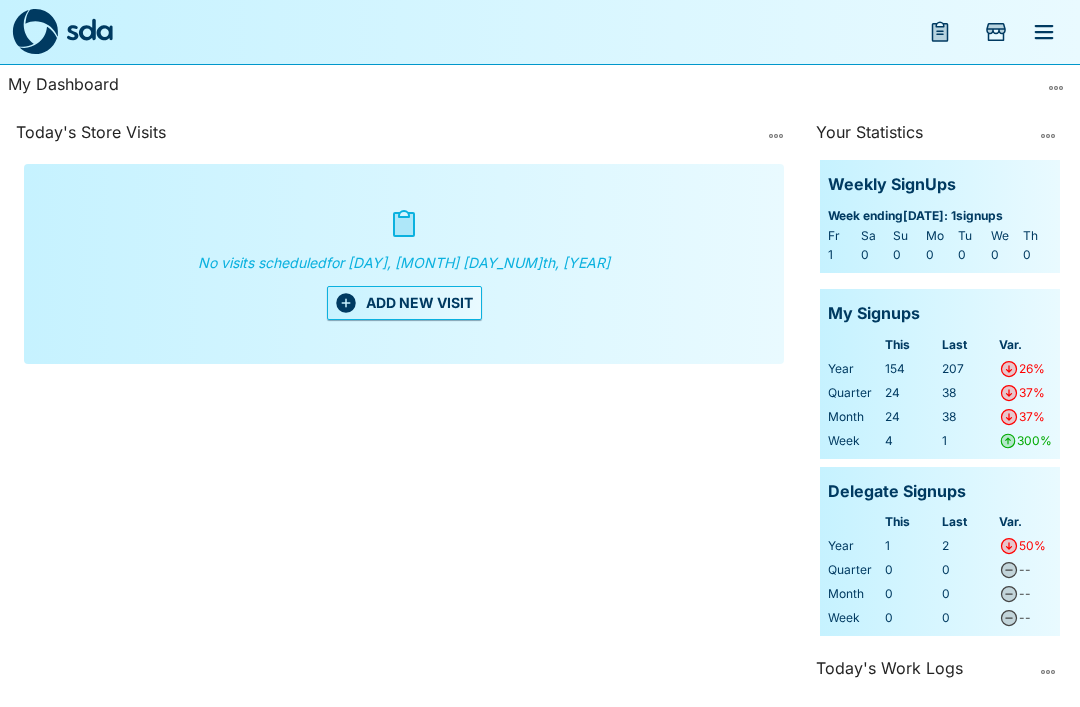 click 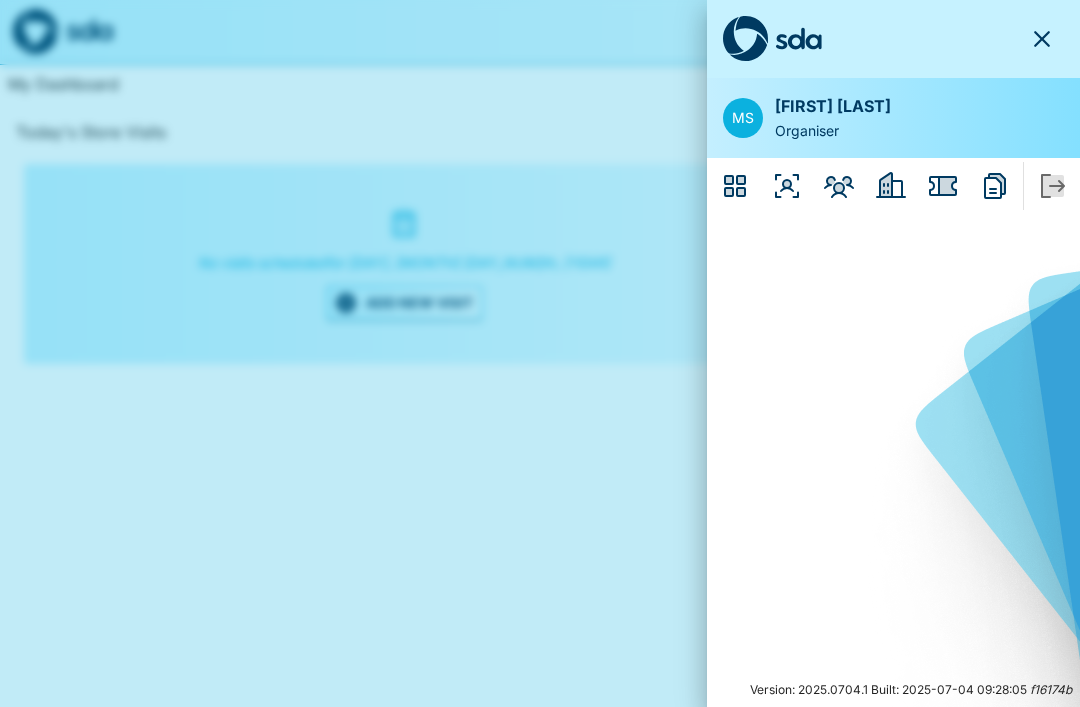 click 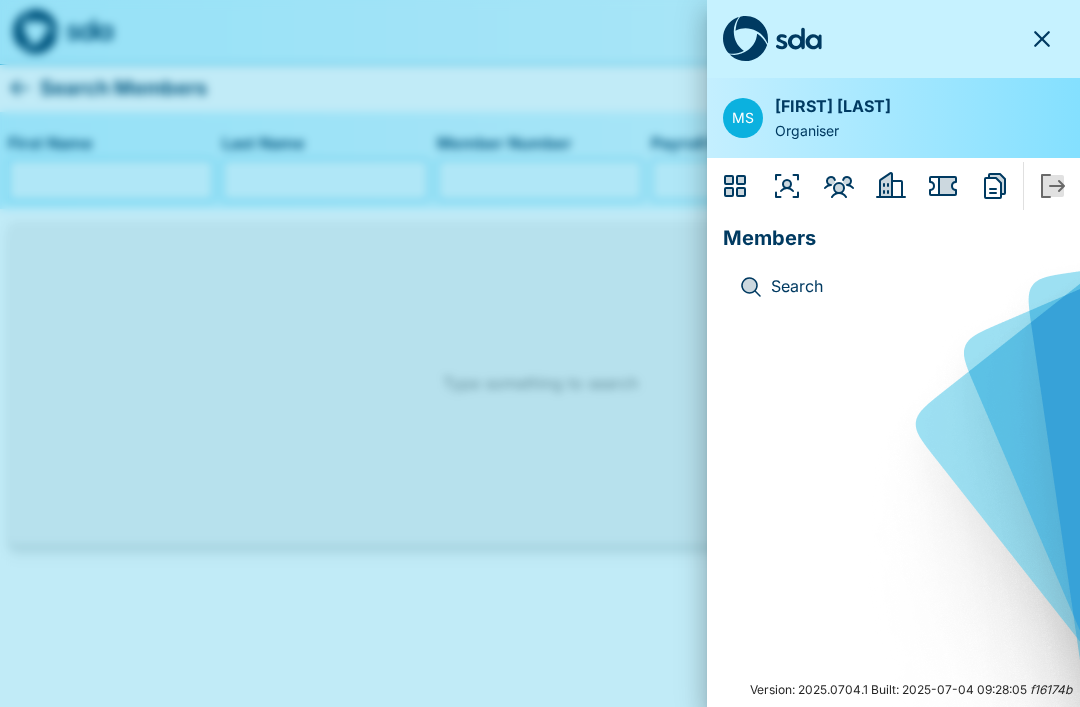 click 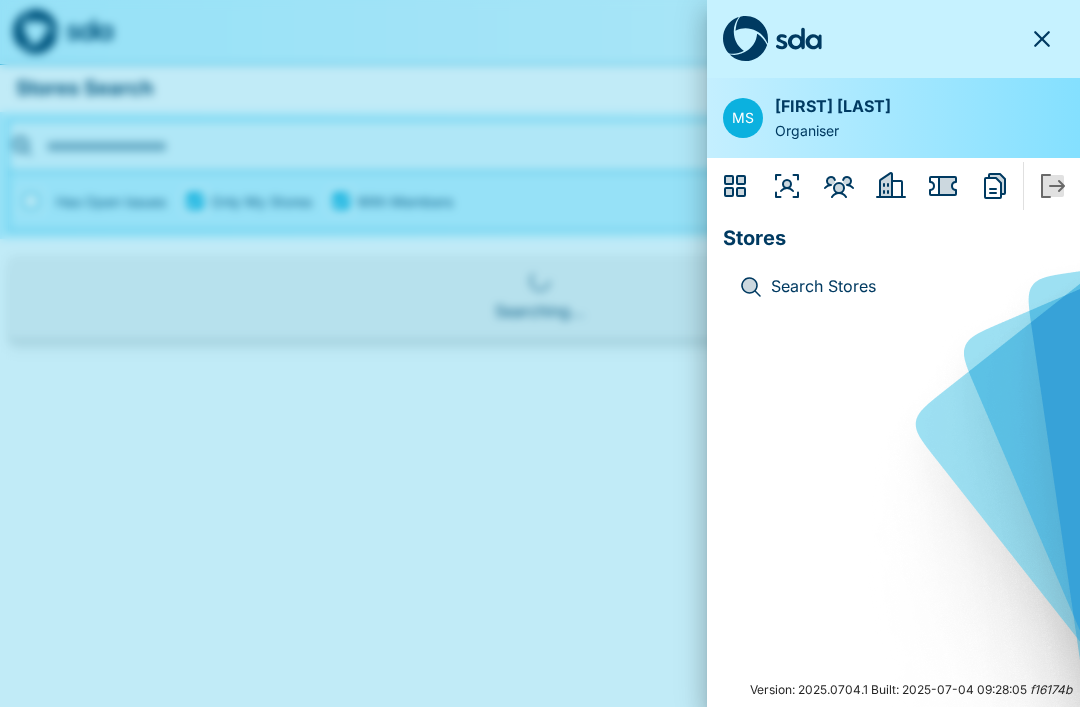 click on "Search Stores" at bounding box center [909, 287] 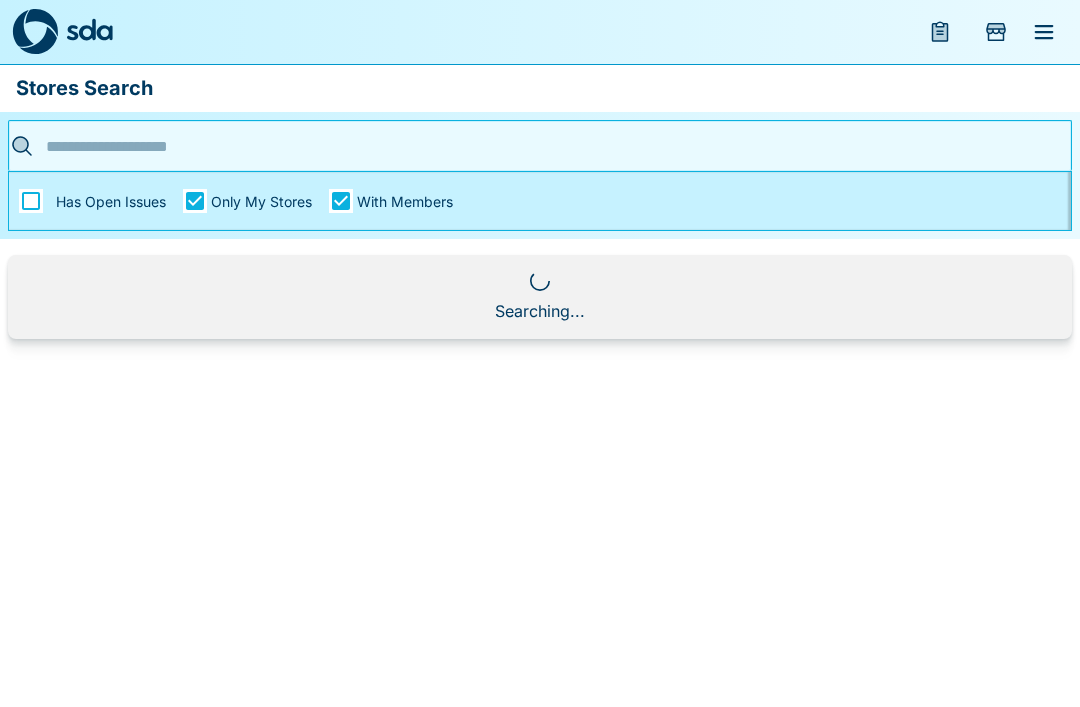 click at bounding box center (534, 146) 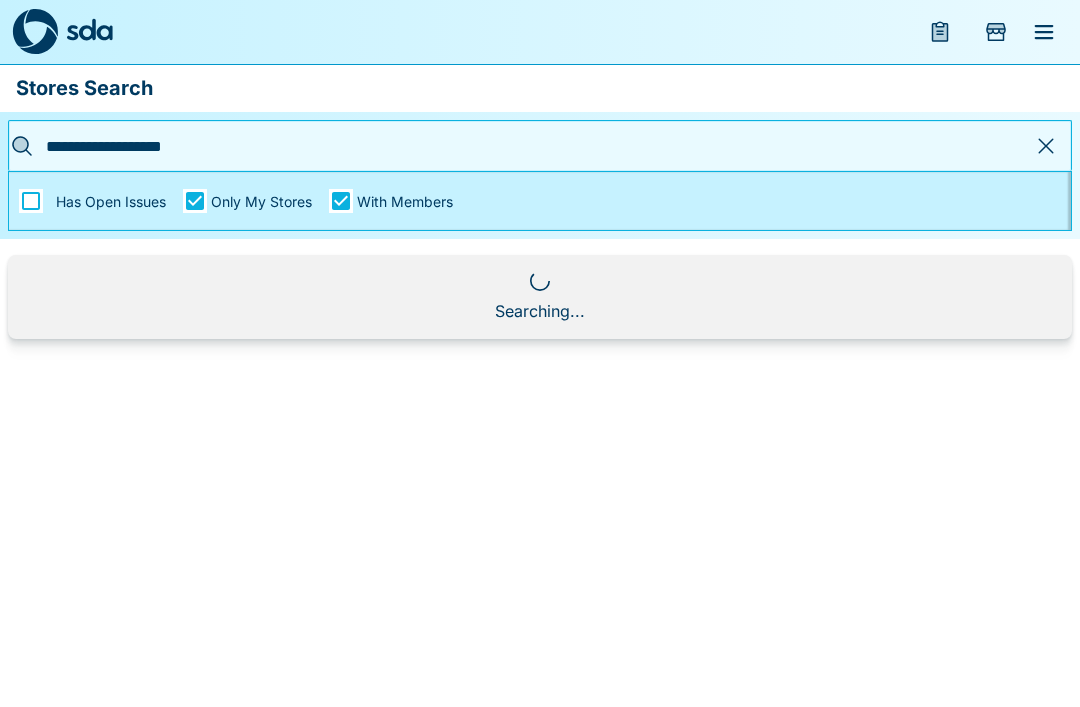 type on "**********" 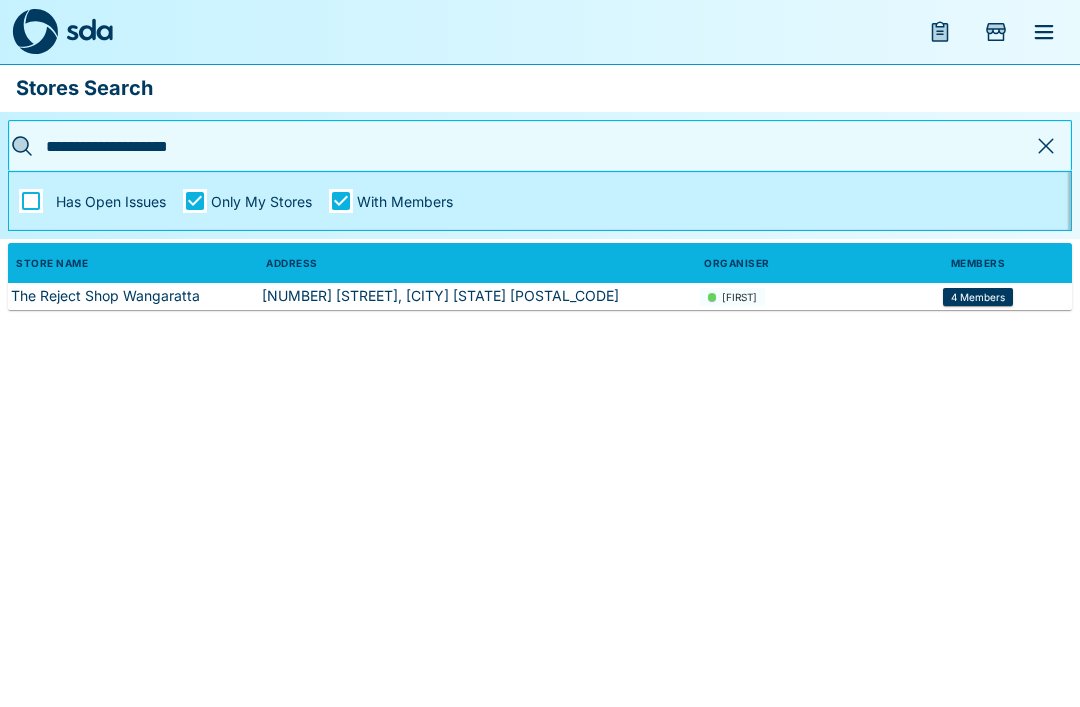 click on "4 Members" at bounding box center (978, 297) 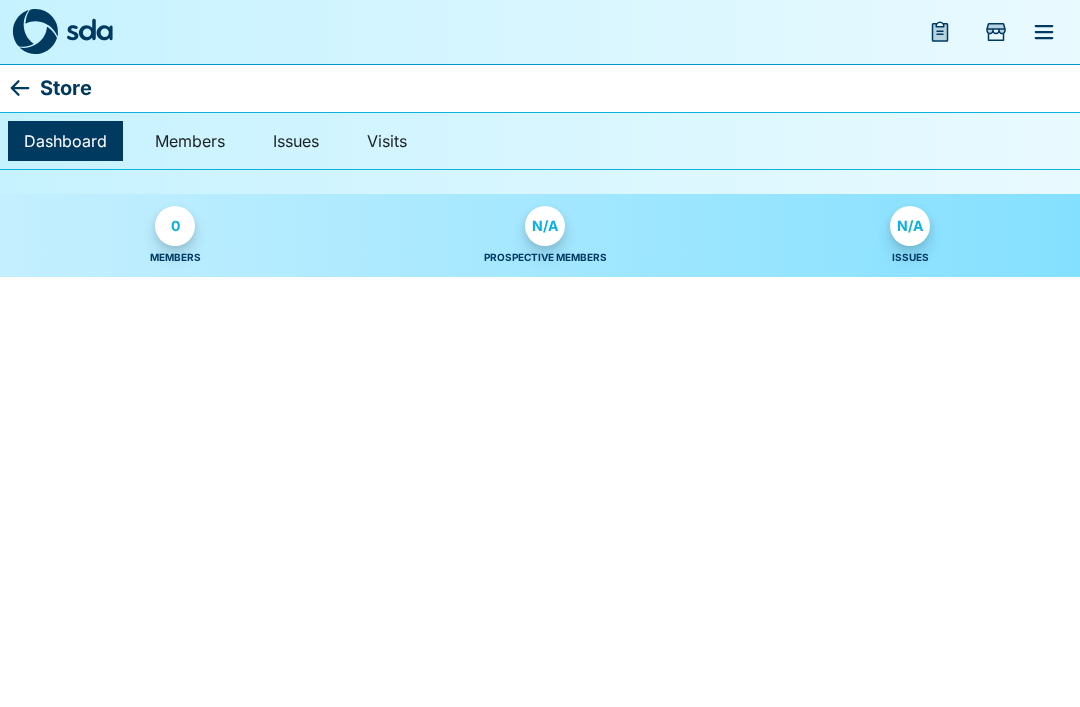 click on "0 Members N/A Prospective Members N/A Issues" at bounding box center (540, 235) 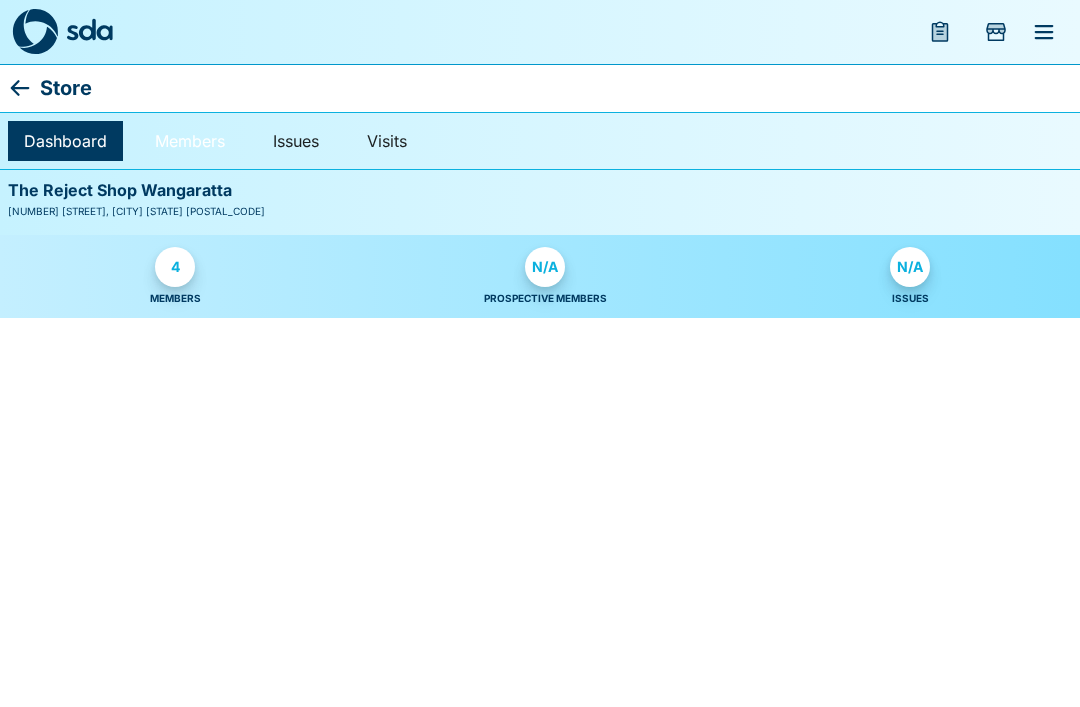 click on "Members" at bounding box center (190, 141) 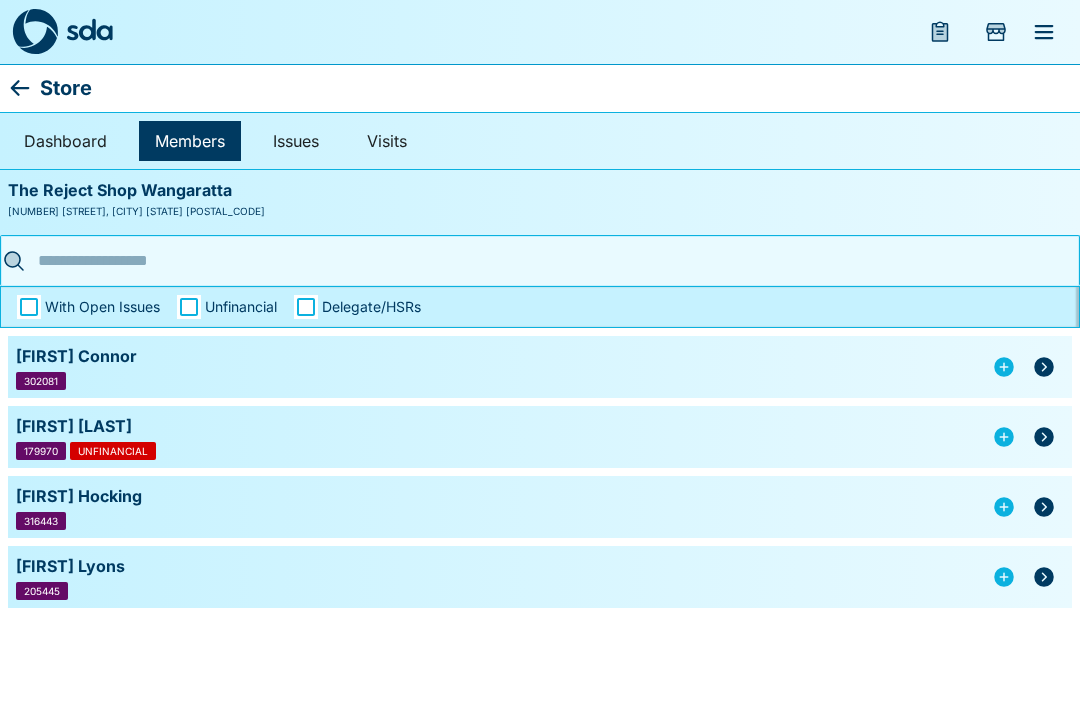 click at bounding box center (1044, 367) 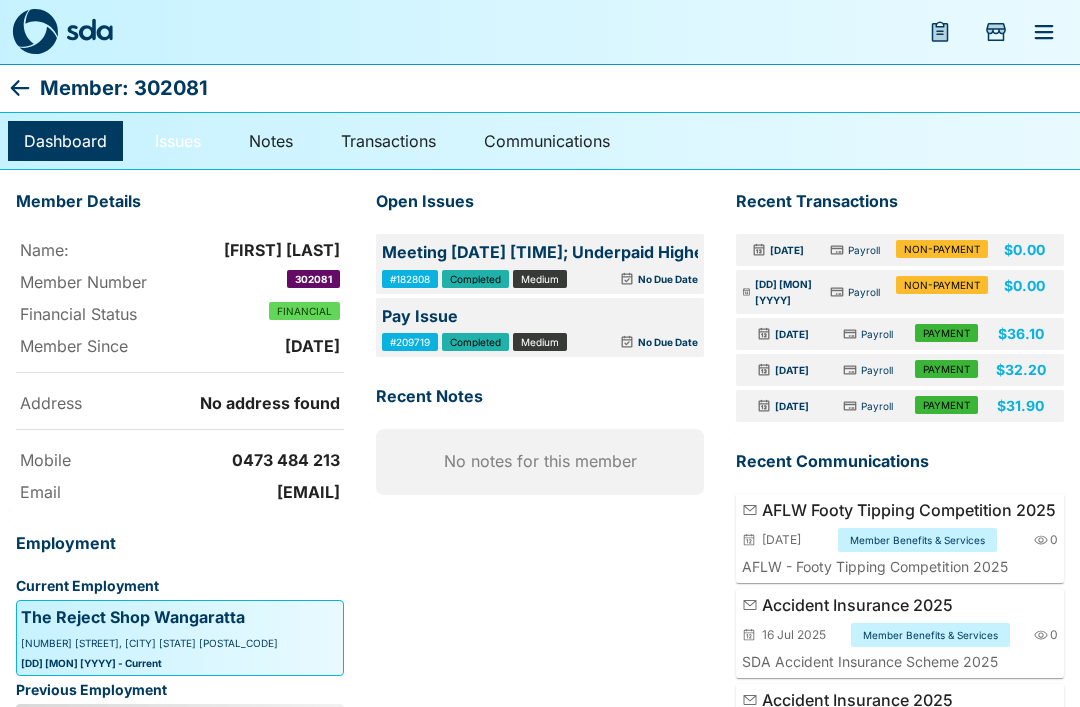 click on "Issues" at bounding box center (178, 141) 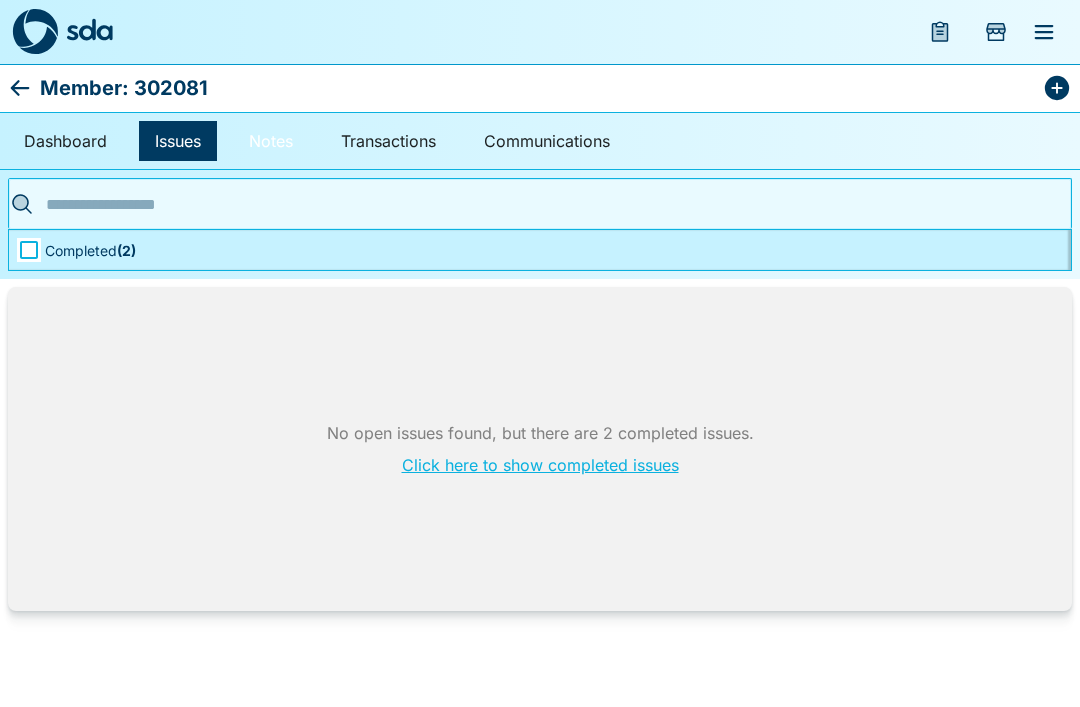 click on "Notes" at bounding box center (271, 141) 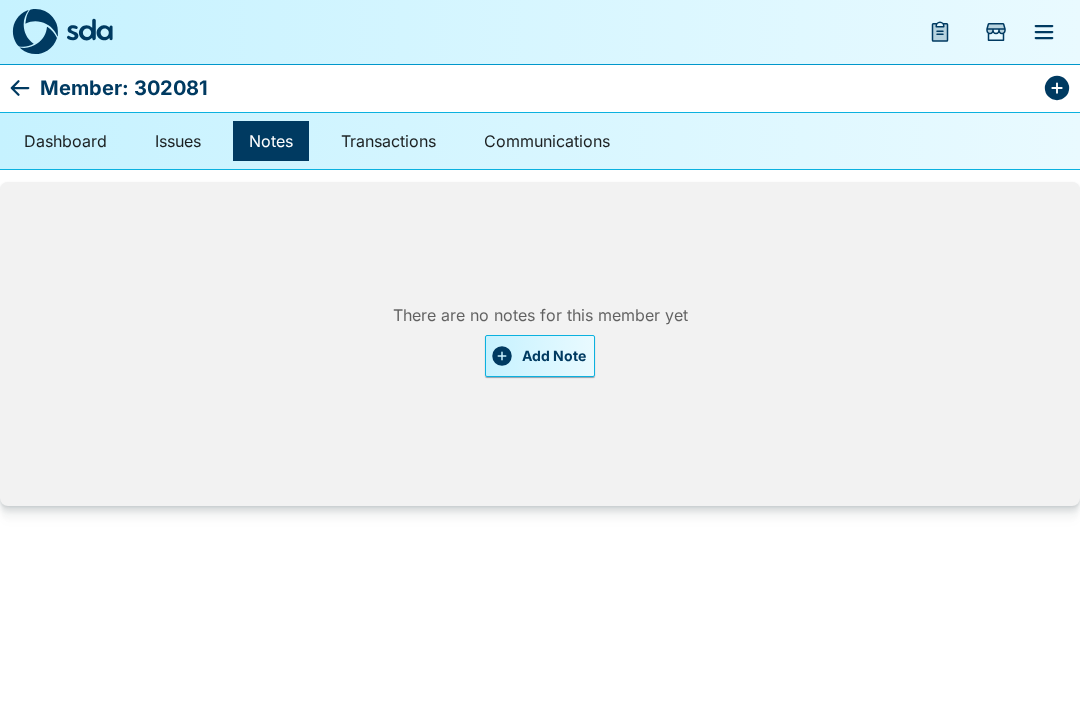 click on "Add Note" at bounding box center (540, 356) 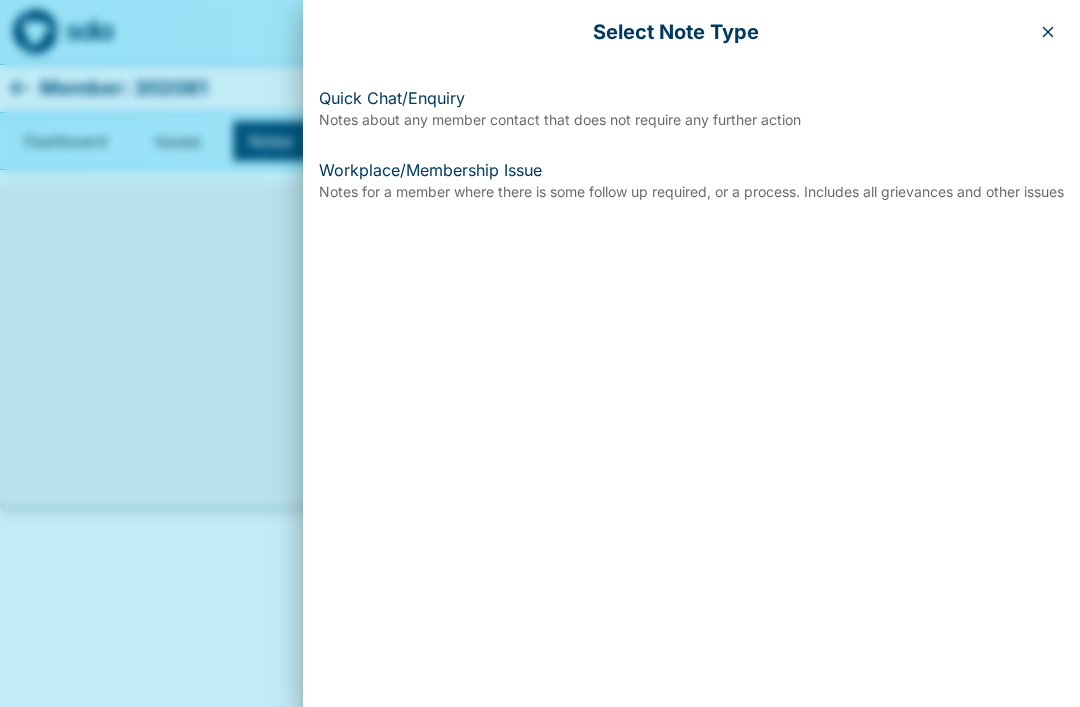 click on "Workplace/Membership Issue" at bounding box center [691, 170] 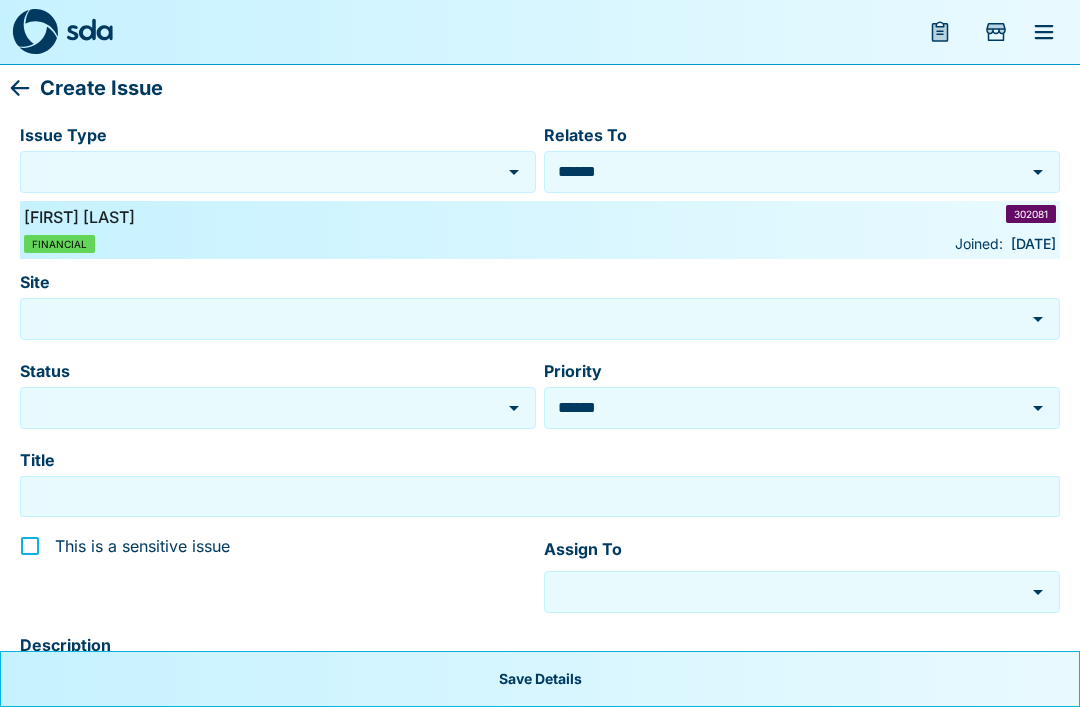 type on "**********" 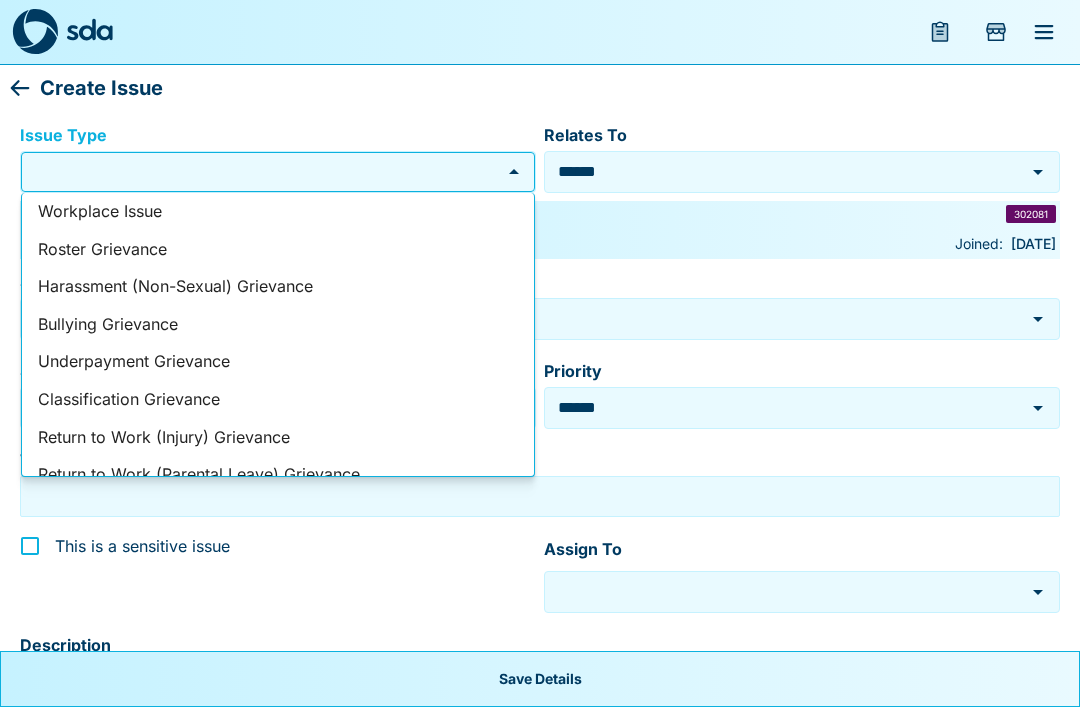 click on "Issue Type" at bounding box center [263, 171] 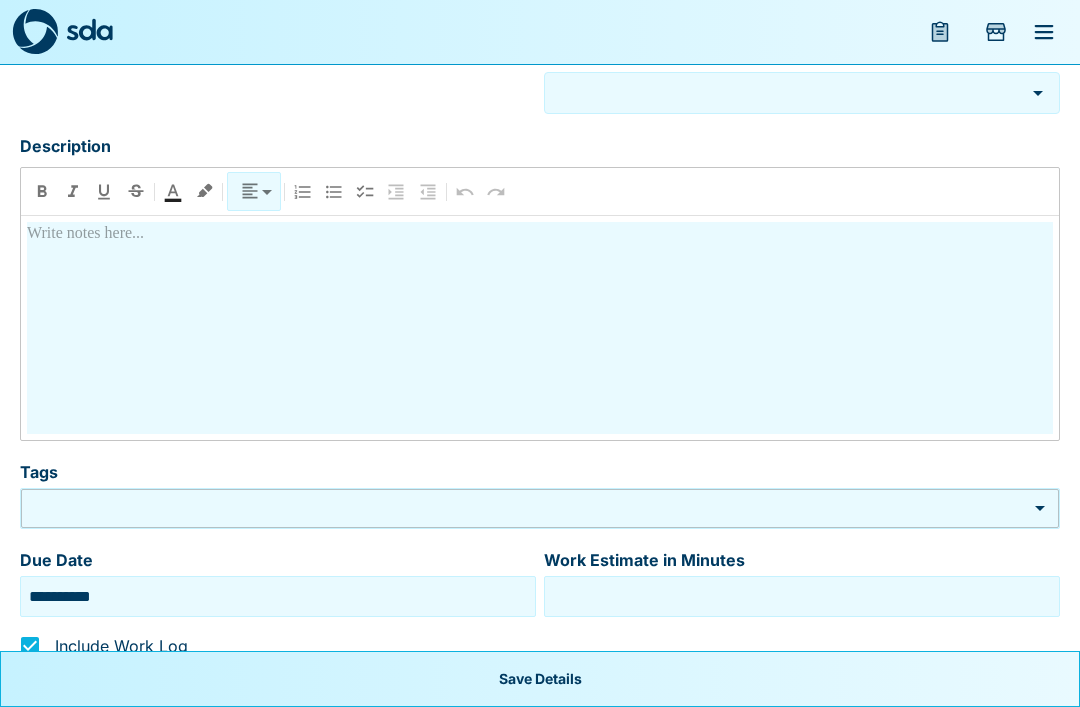 scroll, scrollTop: 495, scrollLeft: 0, axis: vertical 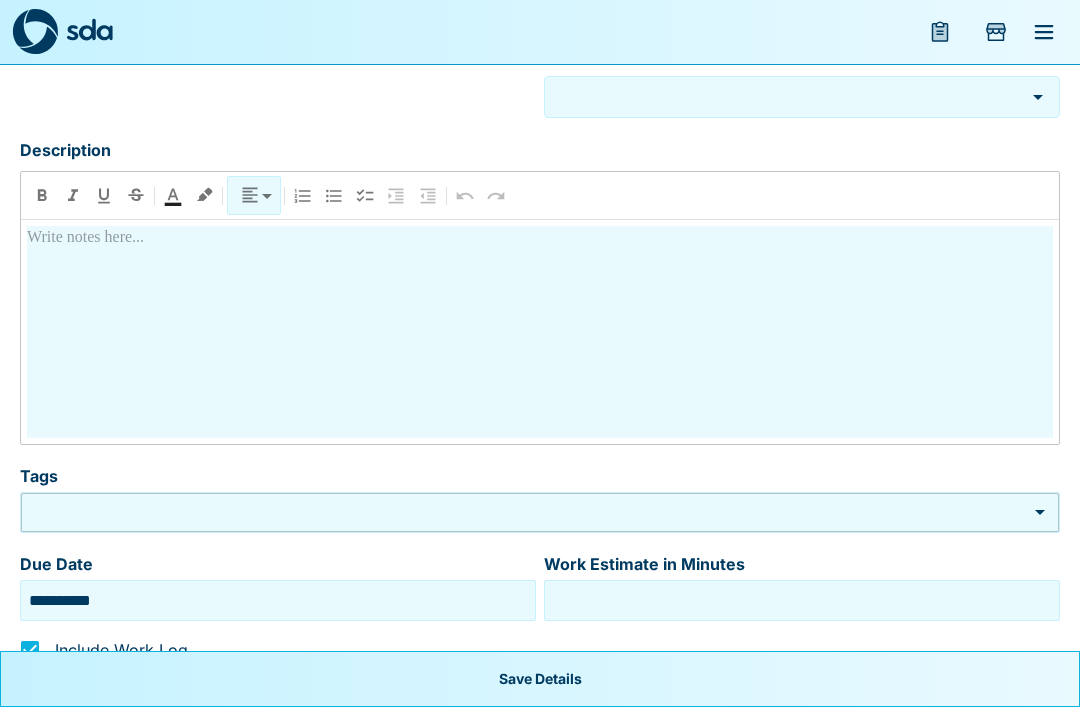click at bounding box center [540, 332] 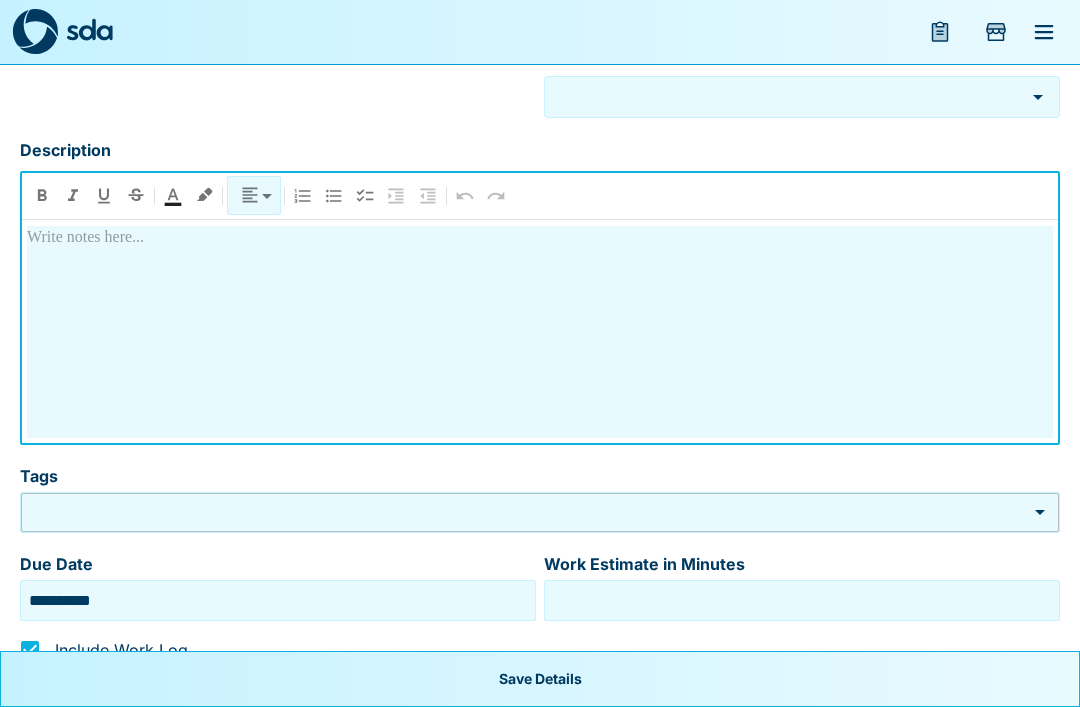 type 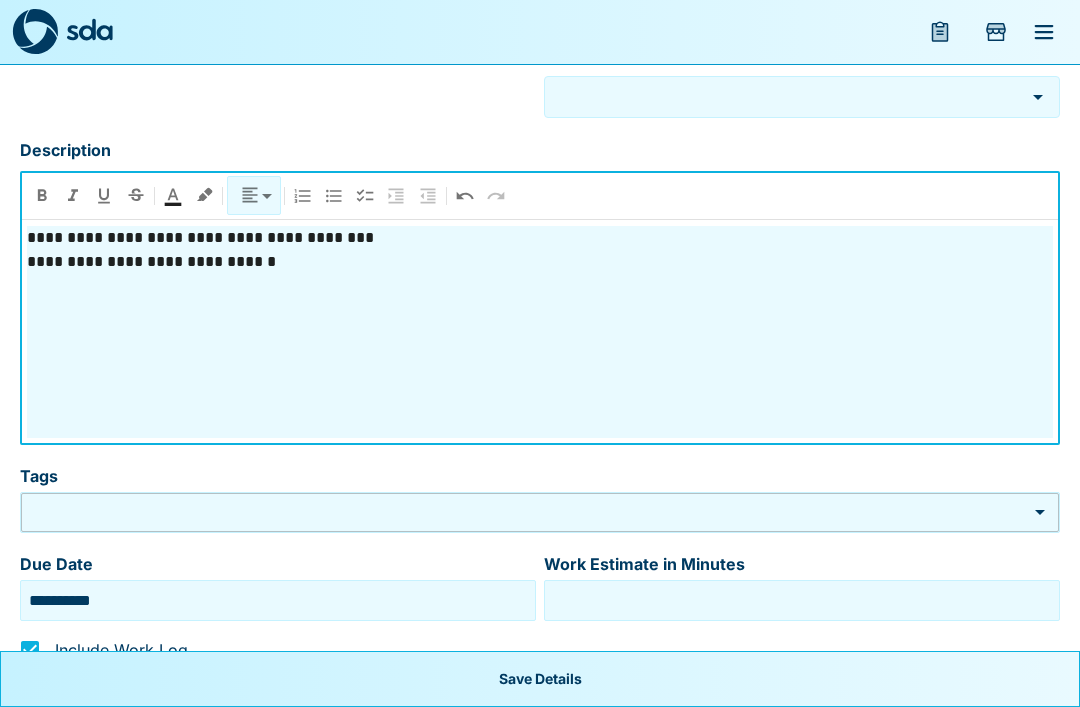 click on "**********" at bounding box center (540, 262) 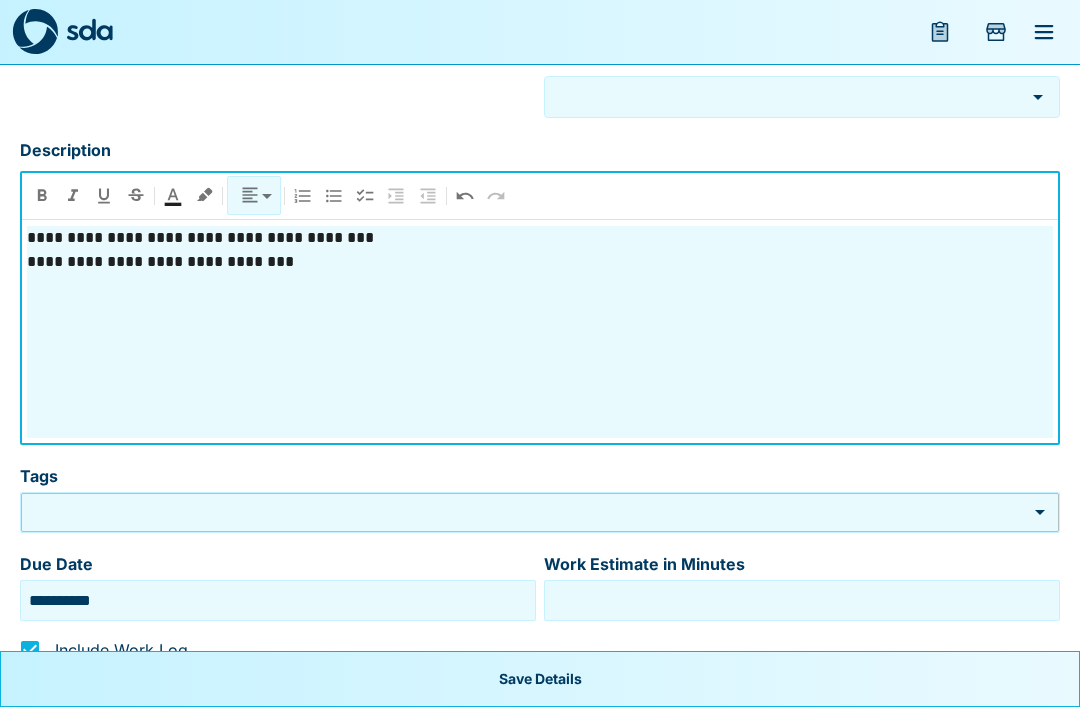 click on "**********" at bounding box center (540, 262) 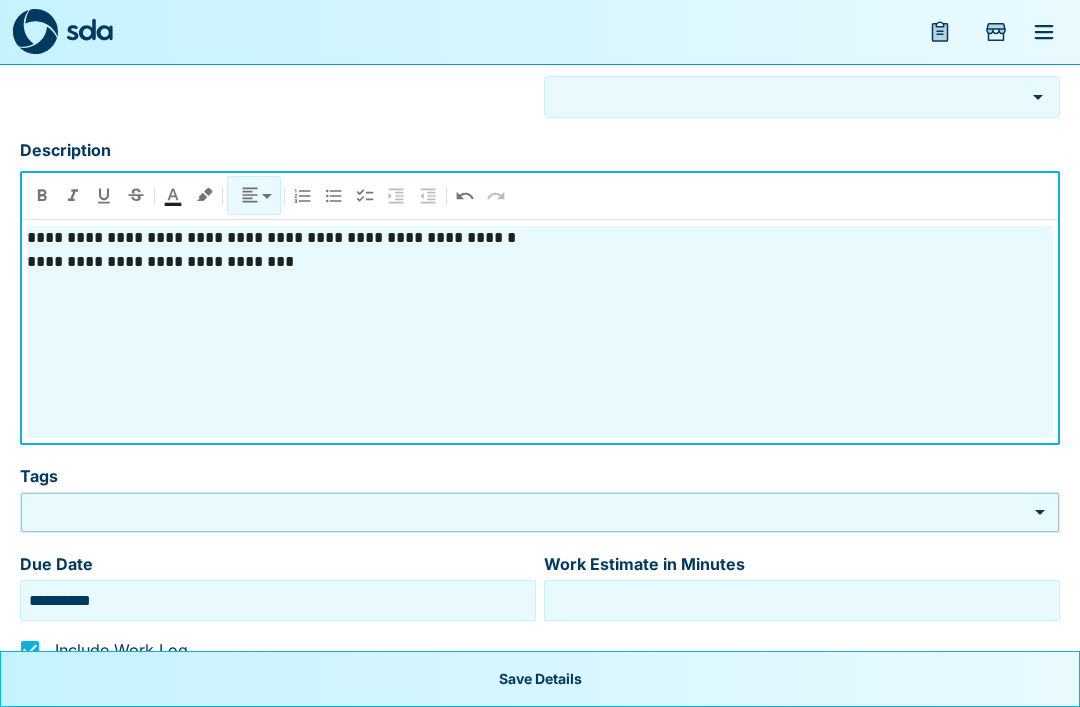 click on "**********" at bounding box center [540, 238] 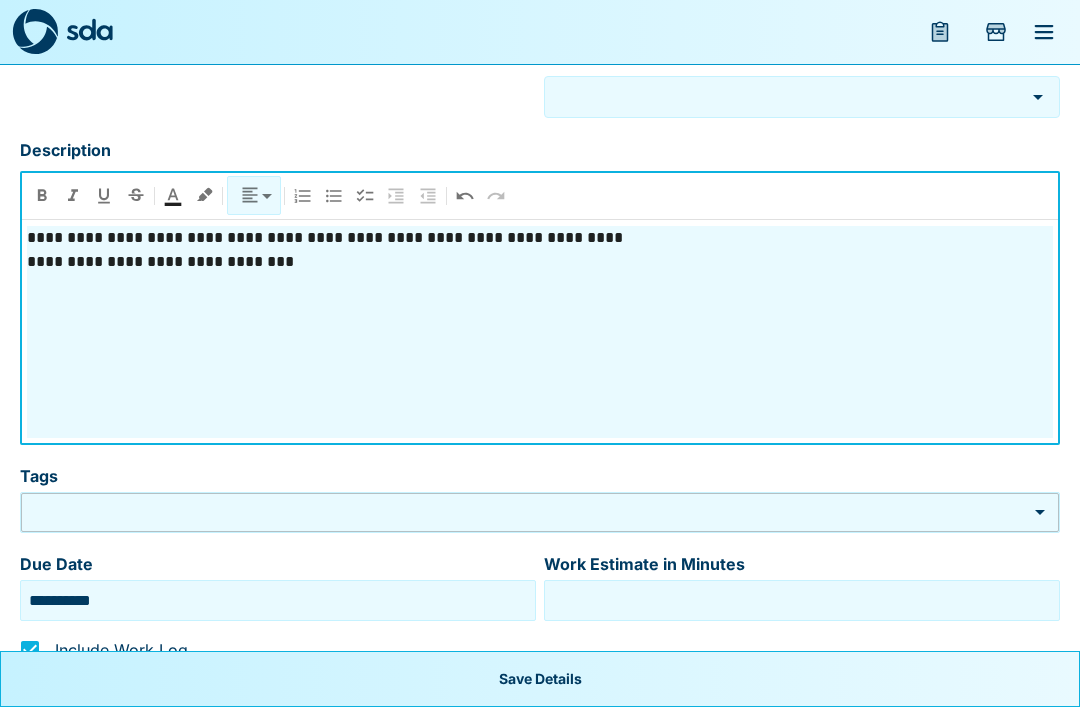 click on "**********" at bounding box center (540, 332) 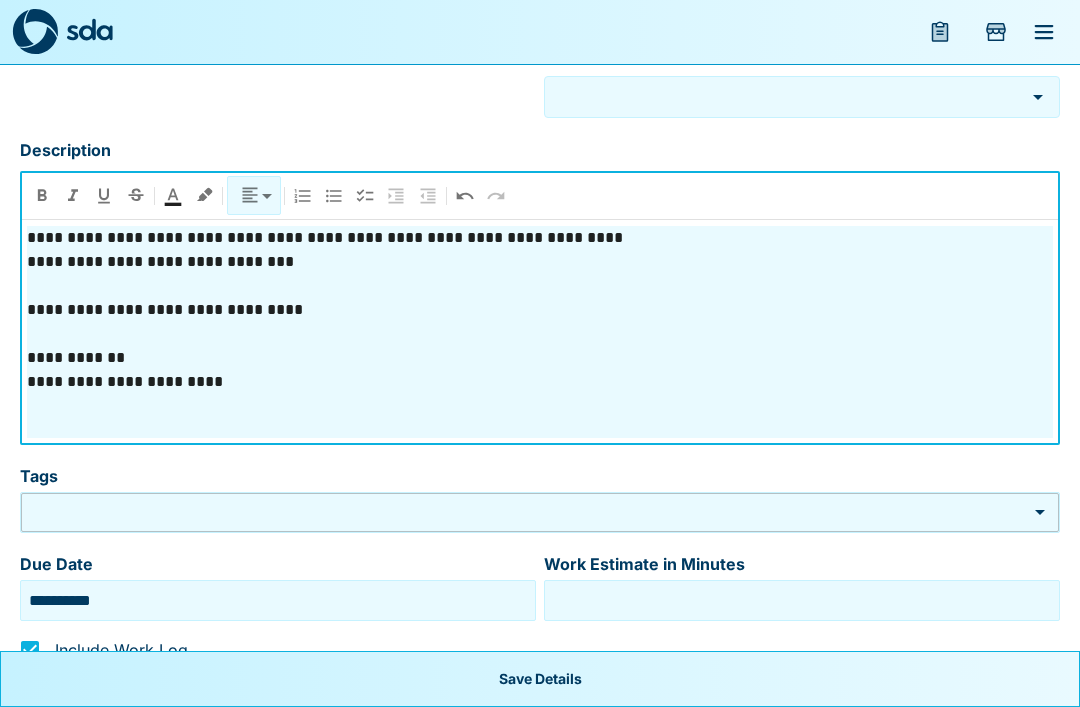click at bounding box center (540, 334) 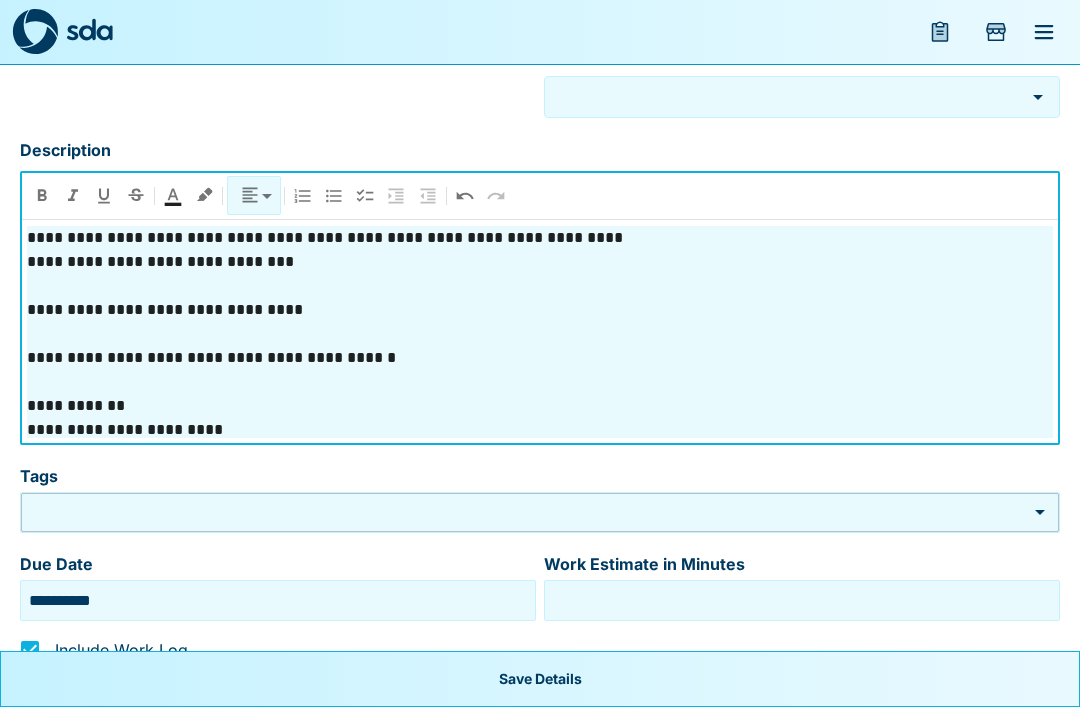 click on "**********" at bounding box center (540, 332) 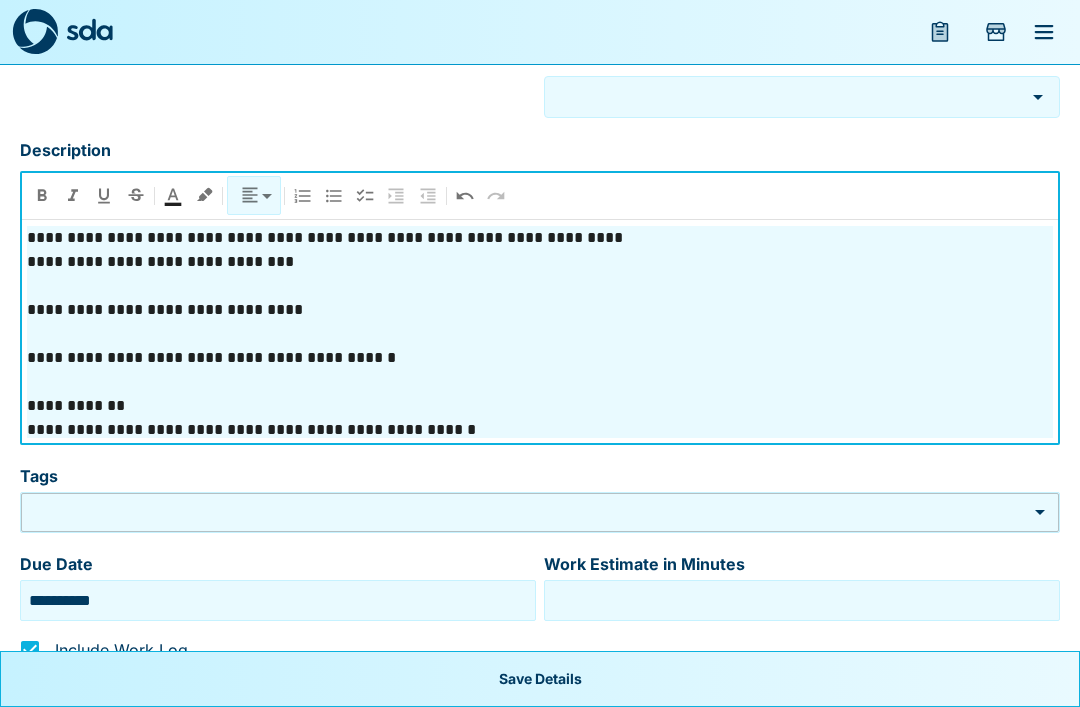 scroll, scrollTop: 9, scrollLeft: 0, axis: vertical 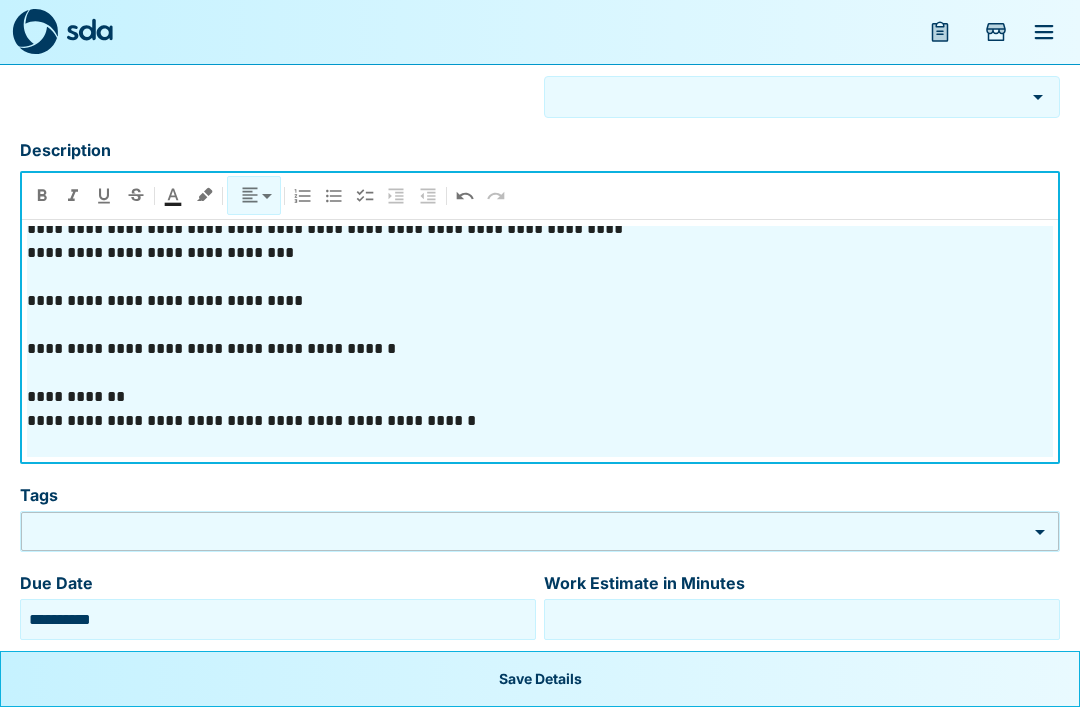 click on "**********" at bounding box center (540, 397) 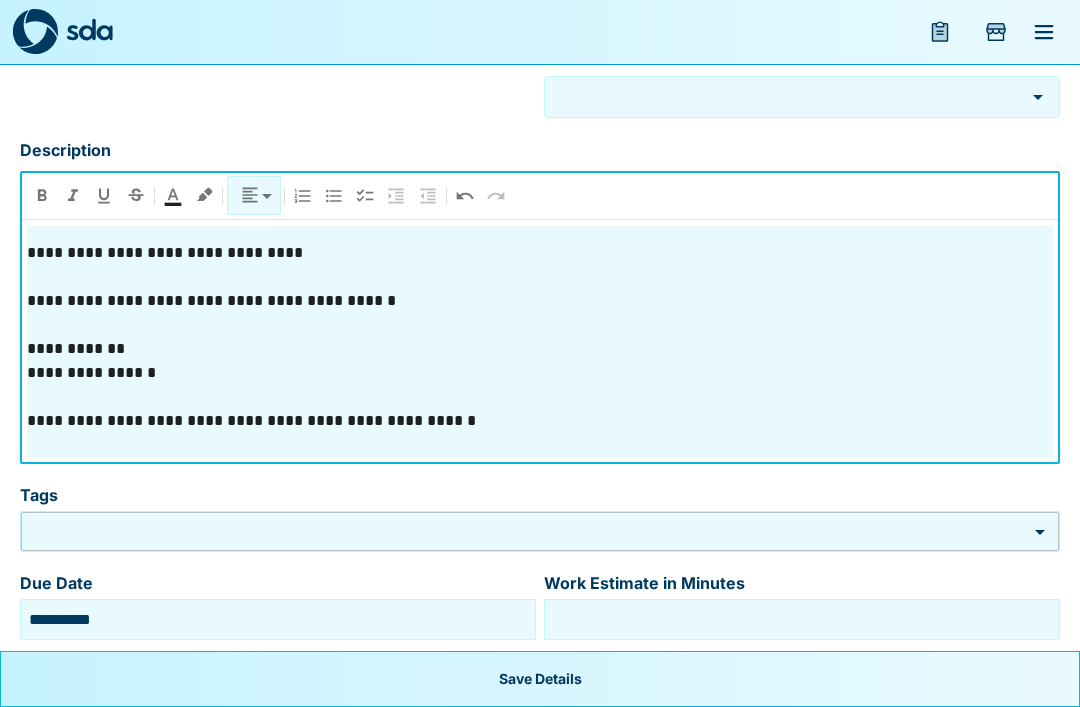 scroll, scrollTop: 57, scrollLeft: 0, axis: vertical 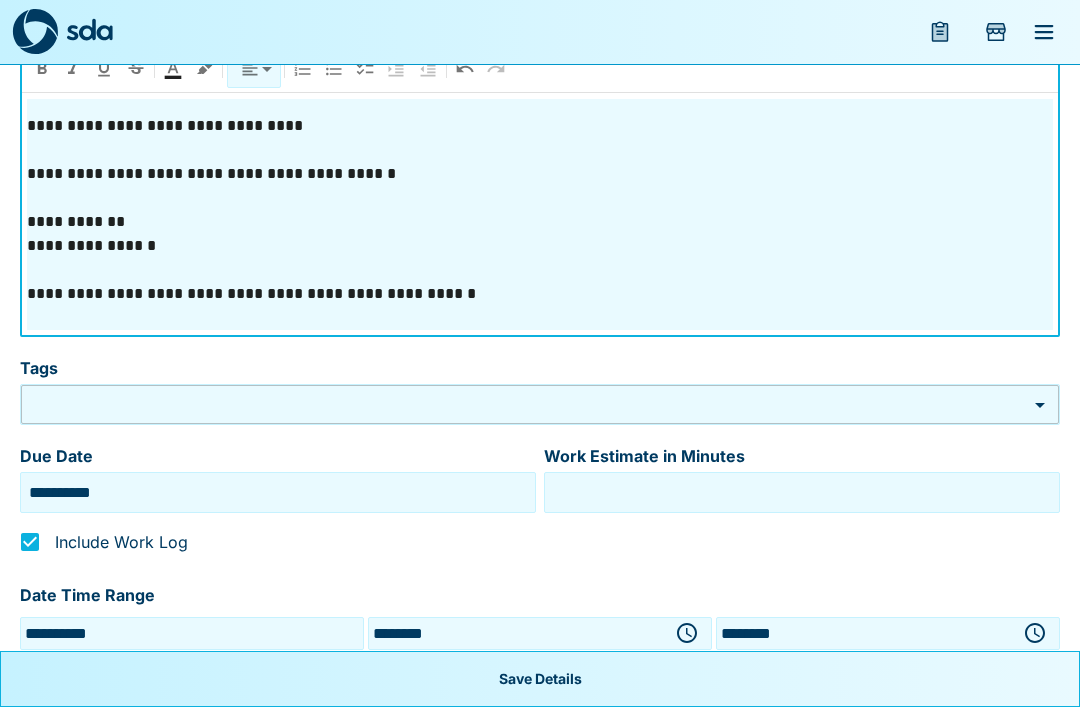 click on "**********" at bounding box center (540, 294) 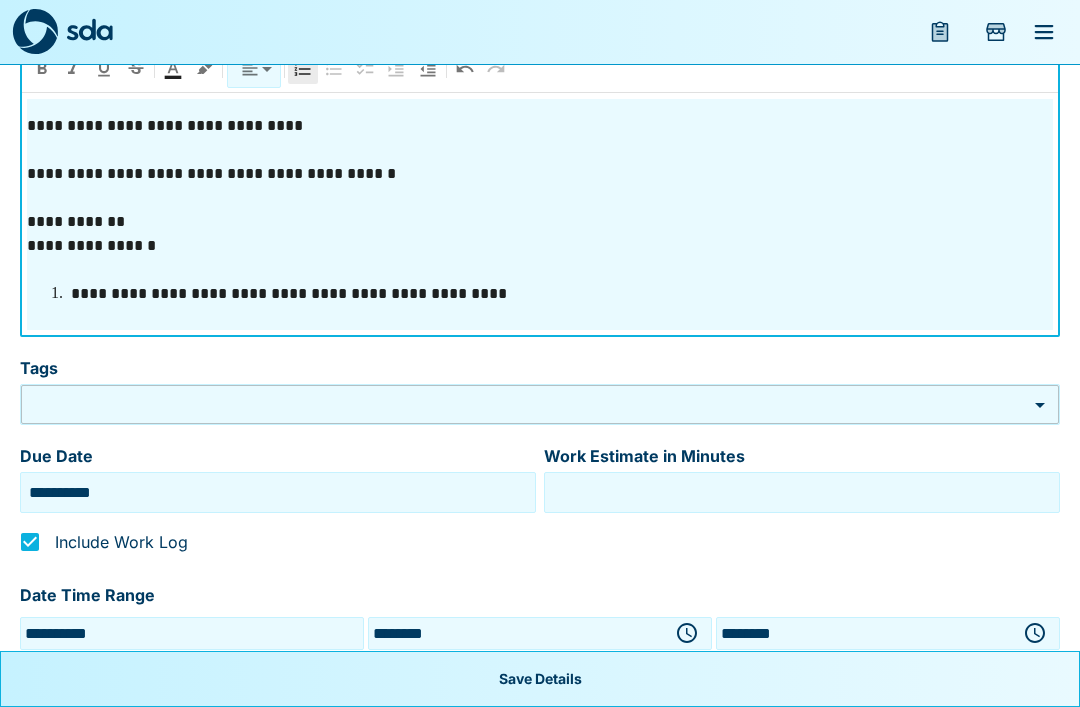 scroll, scrollTop: 619, scrollLeft: 0, axis: vertical 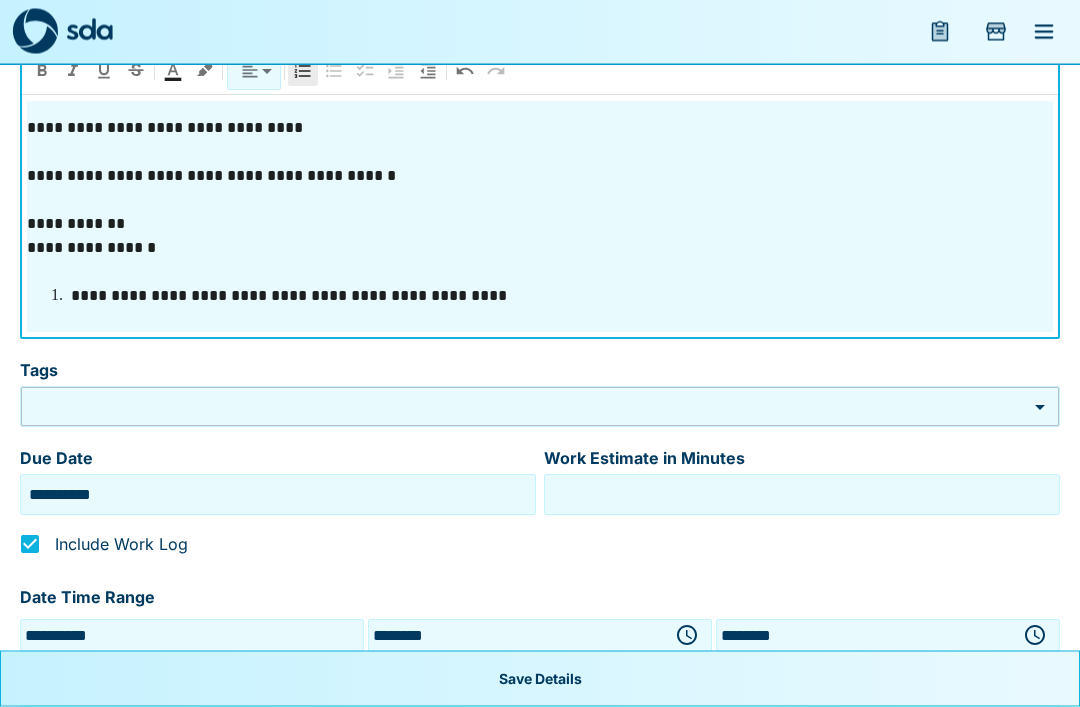 click on "**********" at bounding box center (560, 297) 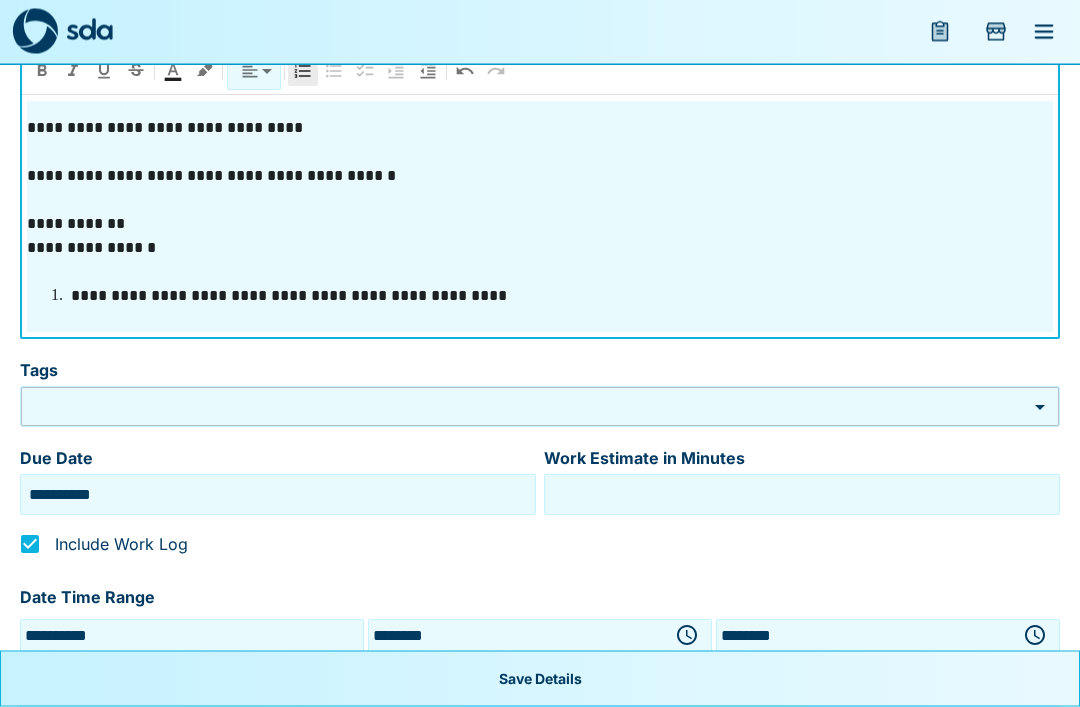 scroll, scrollTop: 620, scrollLeft: 0, axis: vertical 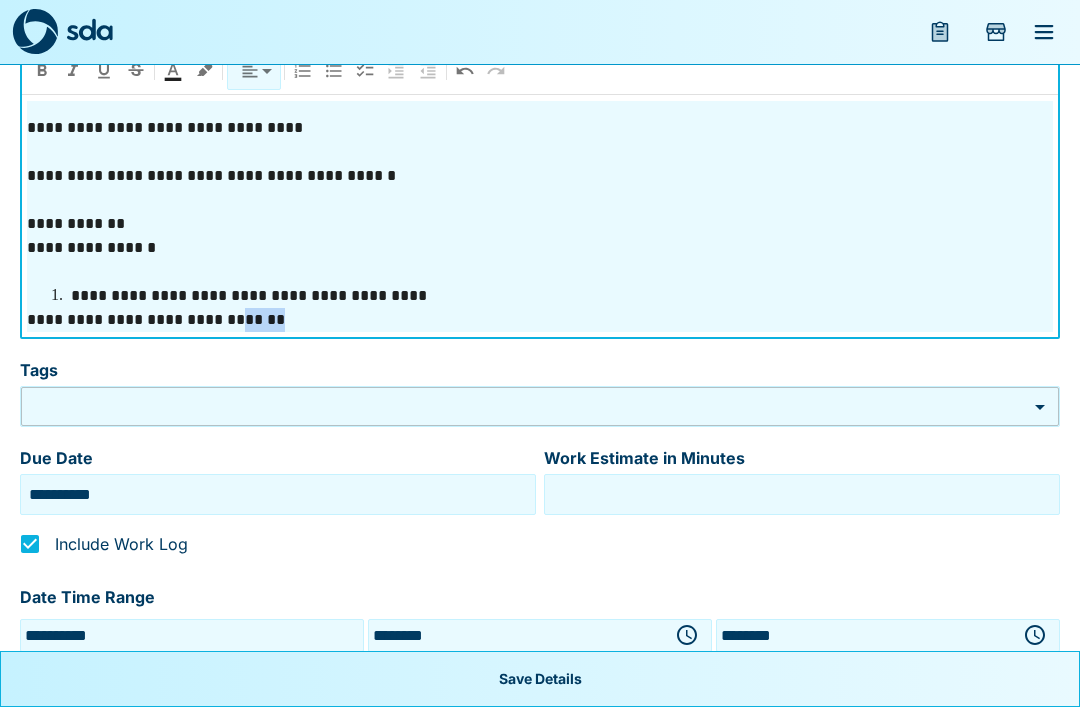 click on "**********" at bounding box center [540, 320] 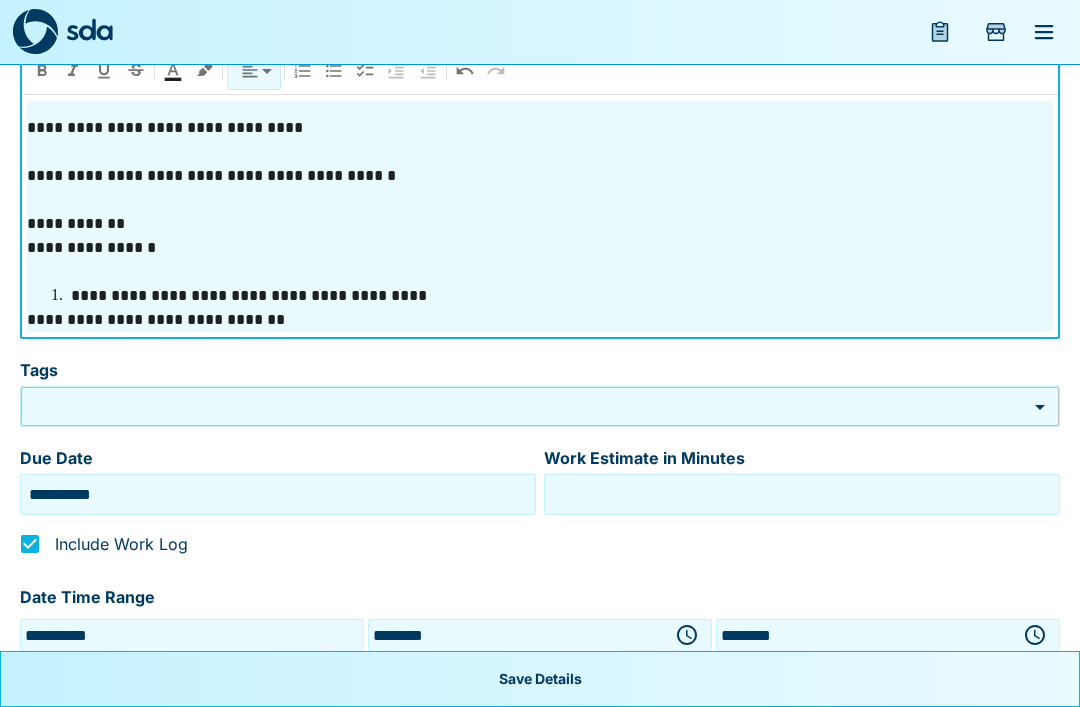 click on "**********" at bounding box center (540, 320) 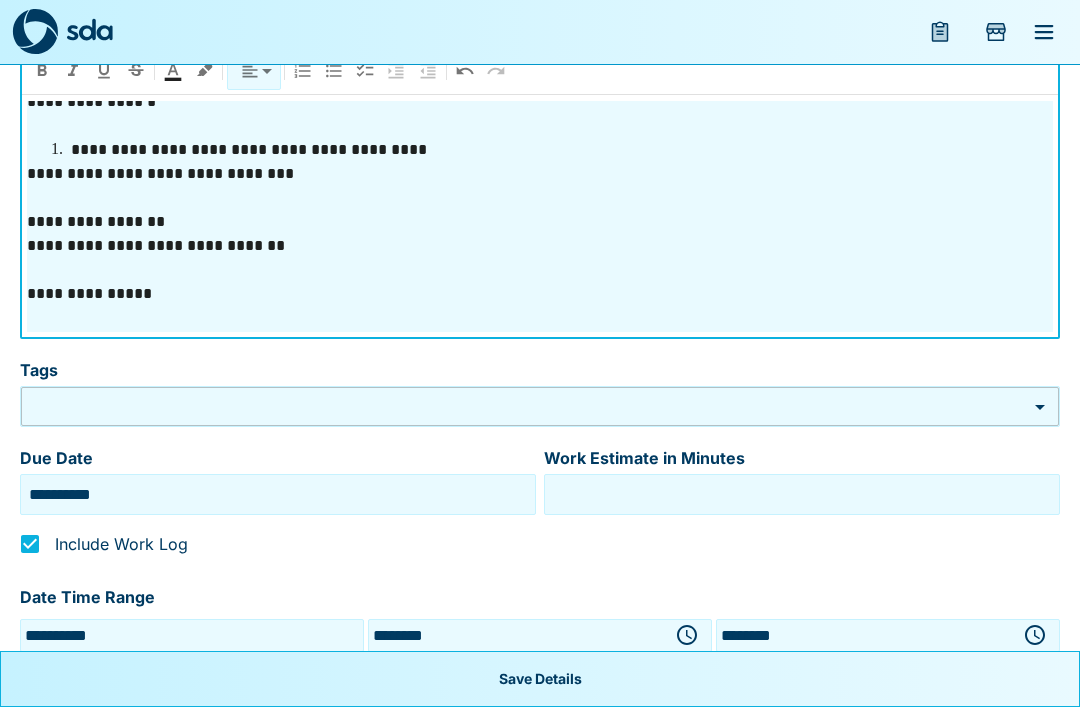 scroll, scrollTop: 227, scrollLeft: 0, axis: vertical 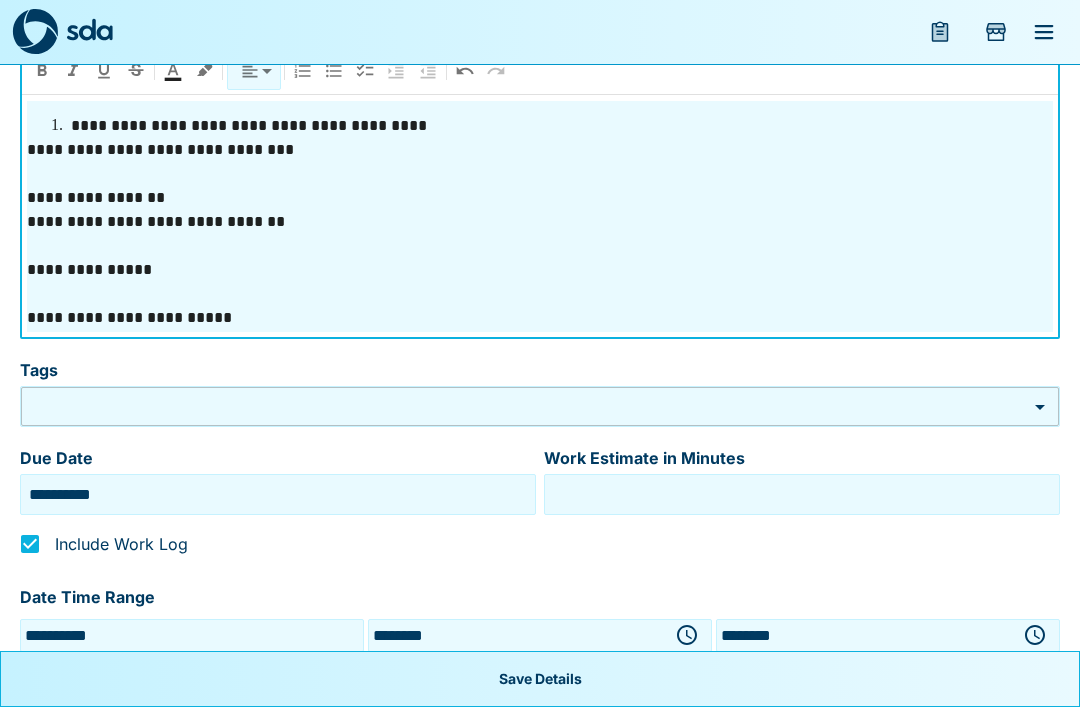 click on "**********" at bounding box center (540, 318) 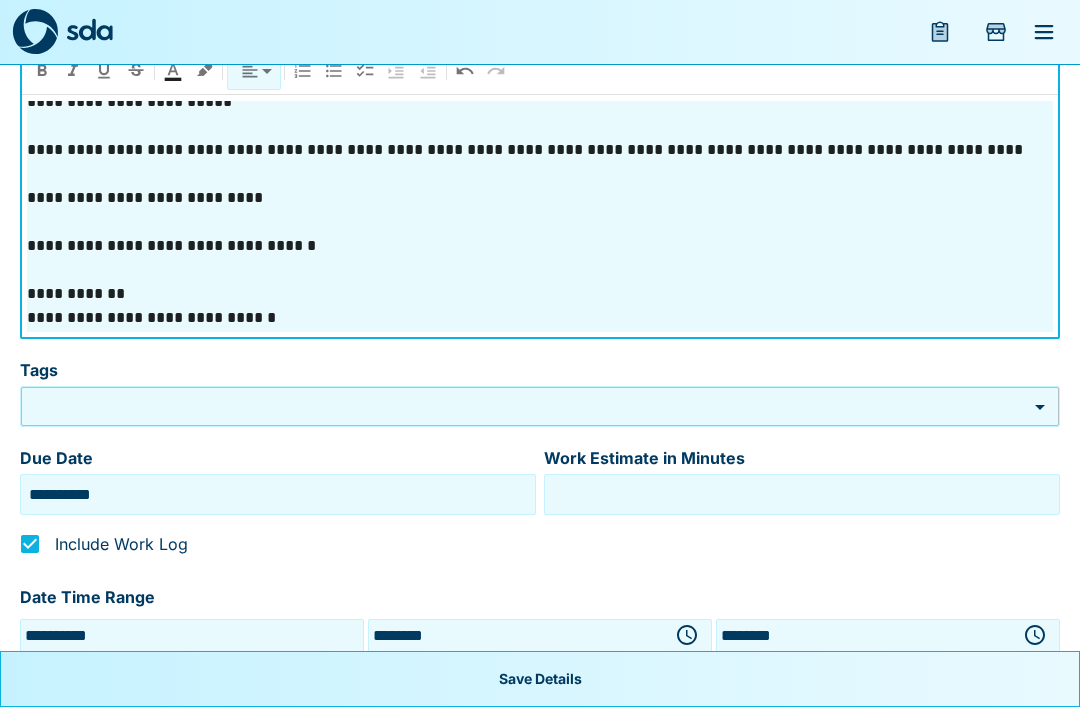scroll, scrollTop: 467, scrollLeft: 0, axis: vertical 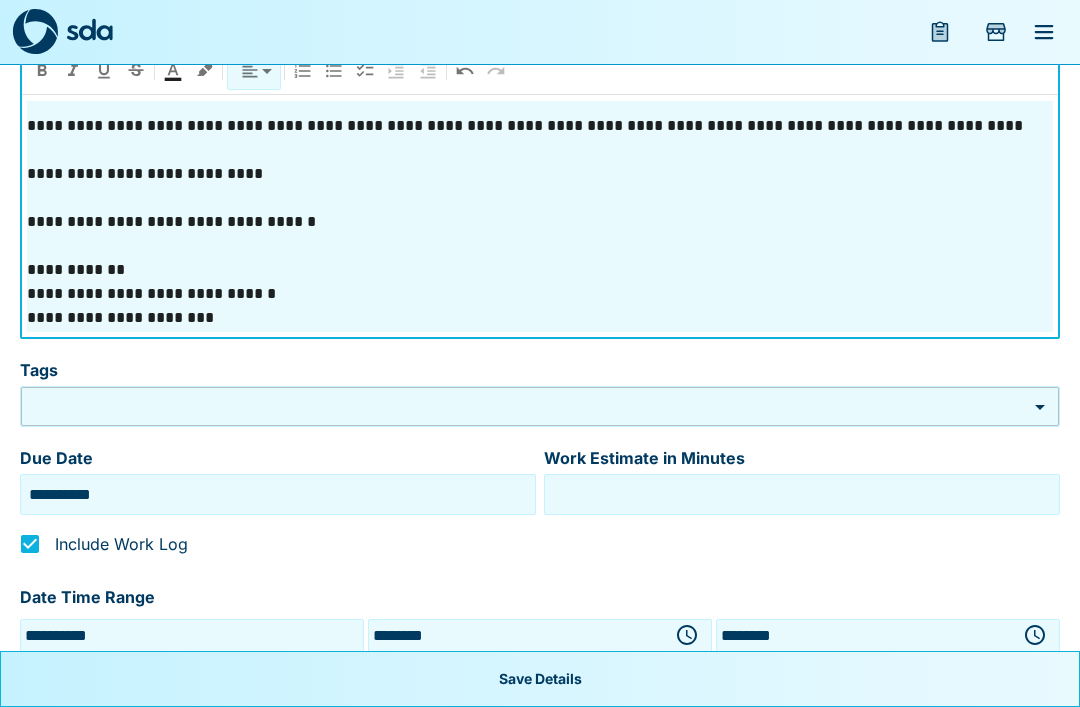 click on "**********" at bounding box center (540, 318) 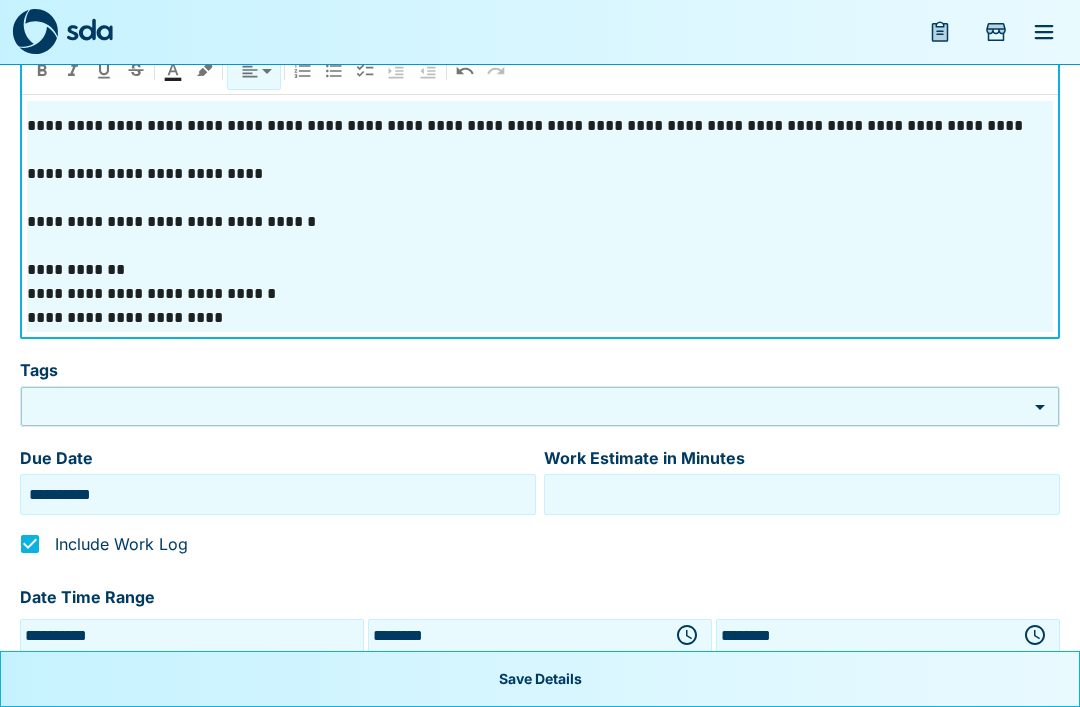 click on "**********" at bounding box center (540, 318) 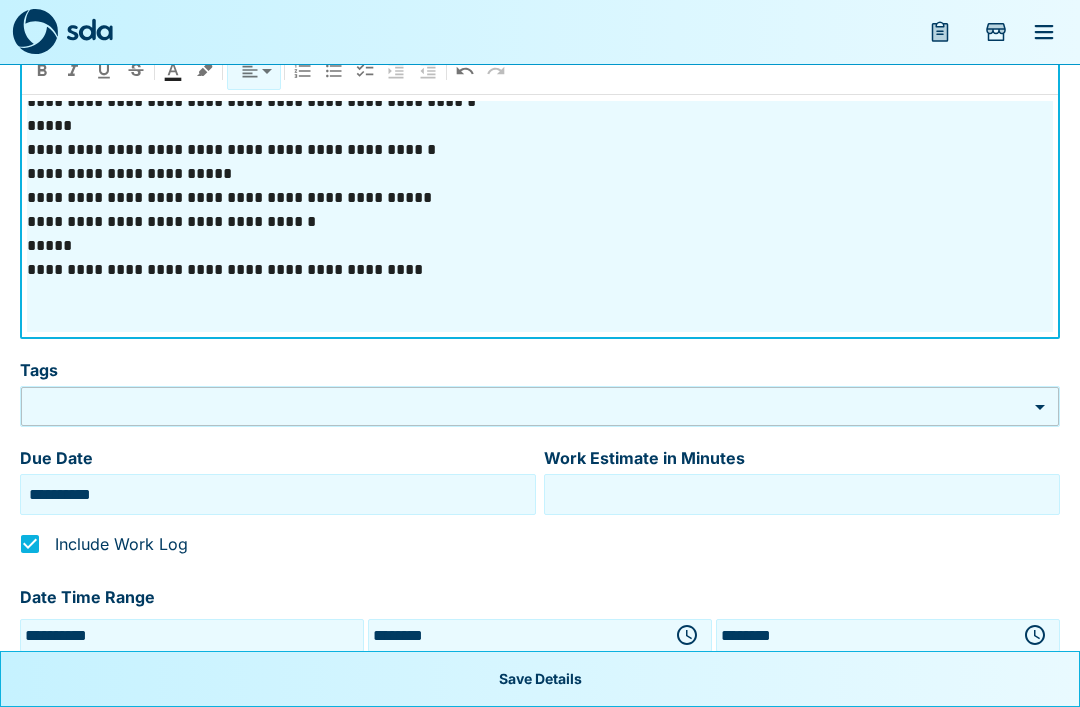 scroll, scrollTop: 971, scrollLeft: 0, axis: vertical 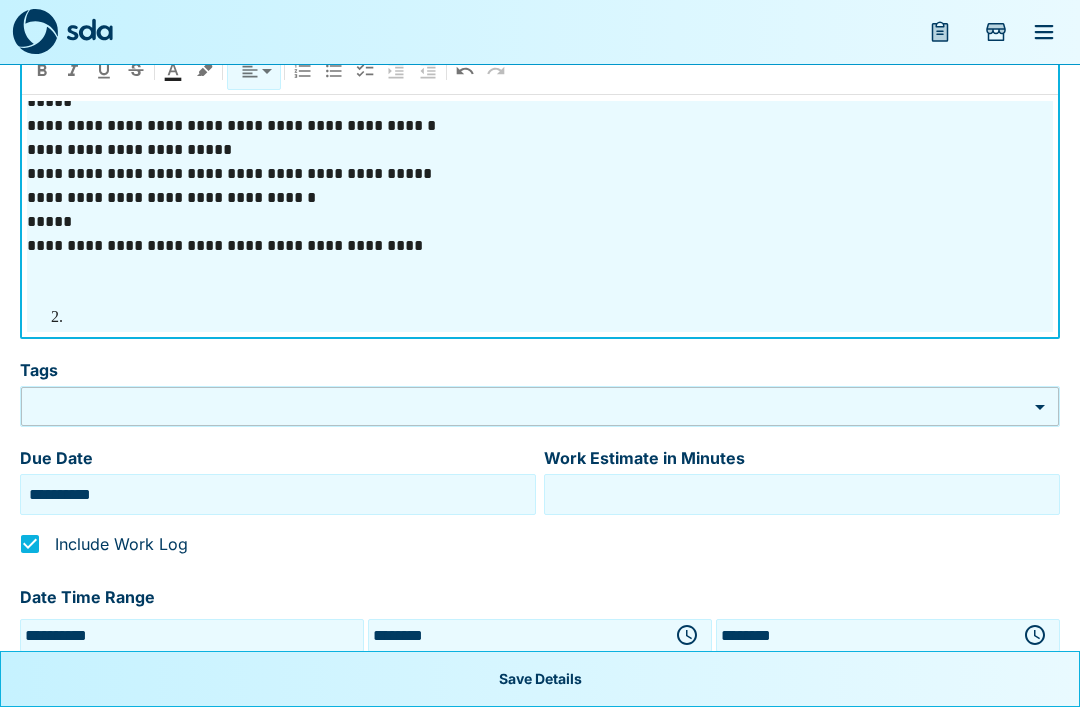 click on "**********" at bounding box center [540, 246] 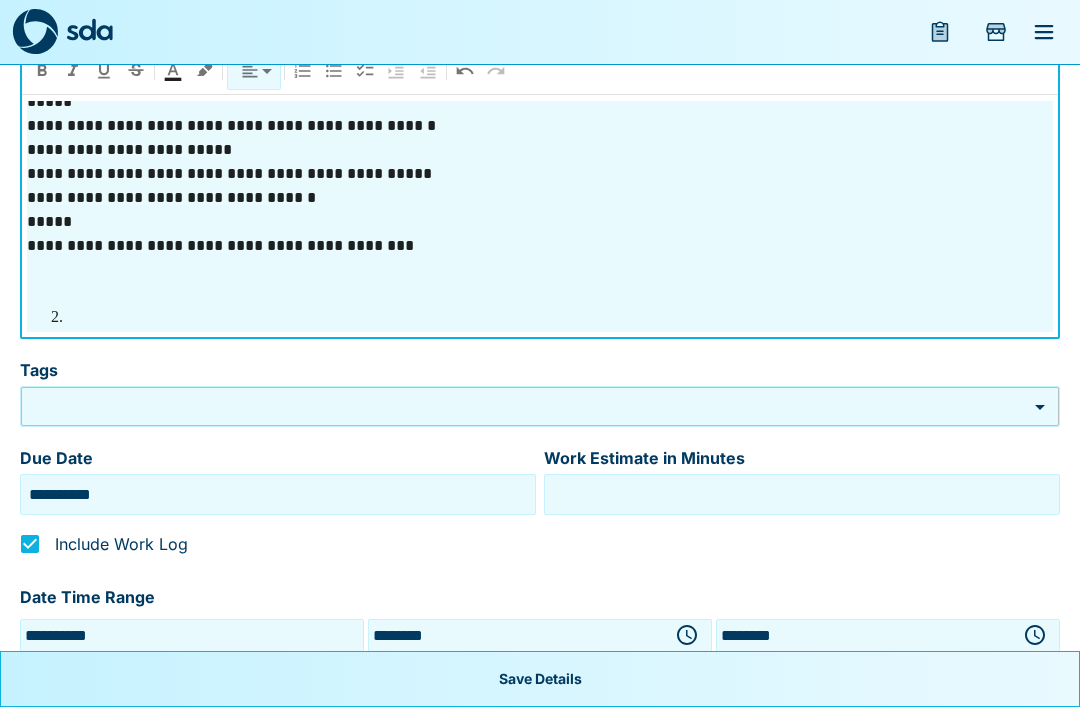 click at bounding box center [540, 270] 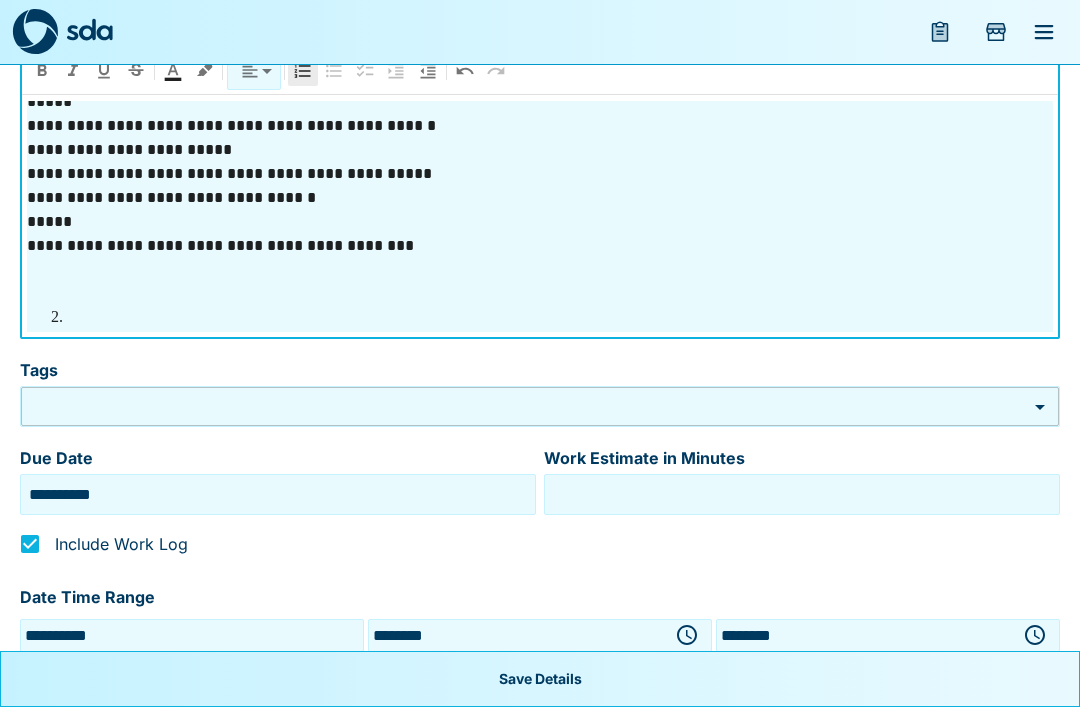 click at bounding box center (560, 318) 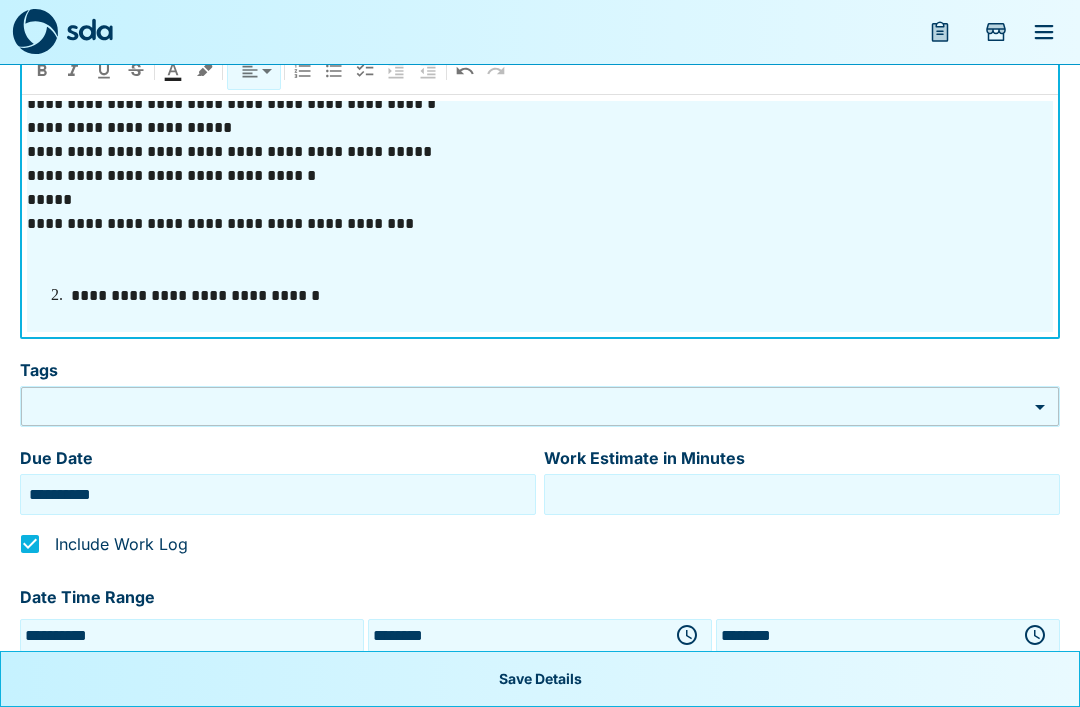 scroll, scrollTop: 984, scrollLeft: 0, axis: vertical 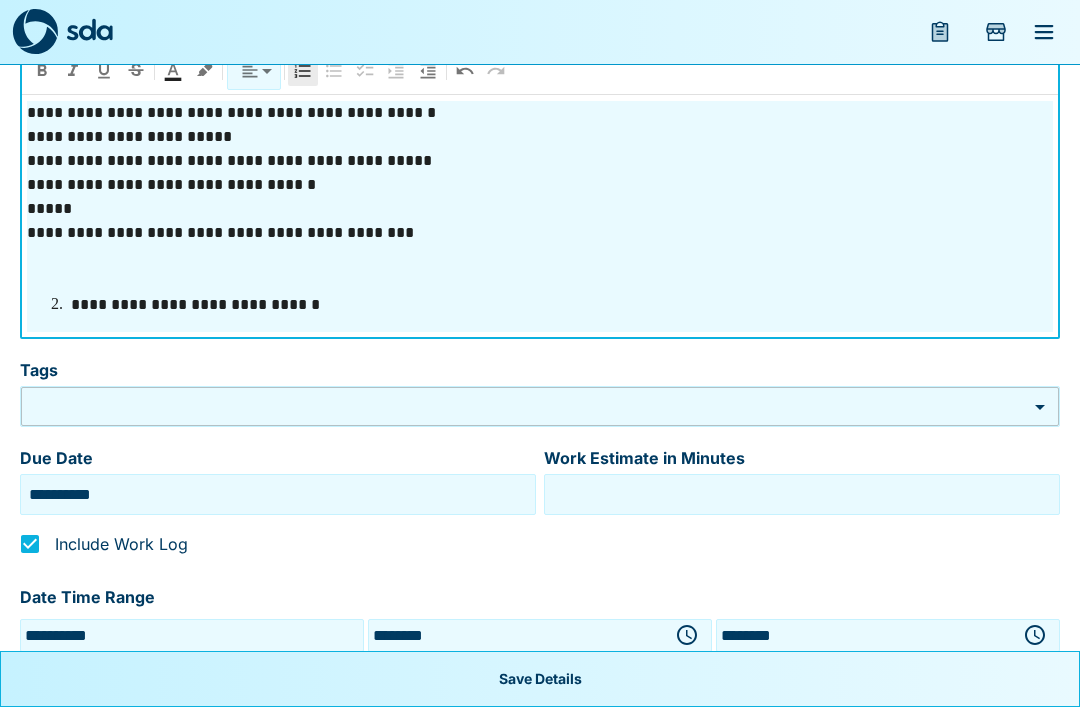 click on "**********" at bounding box center (560, 305) 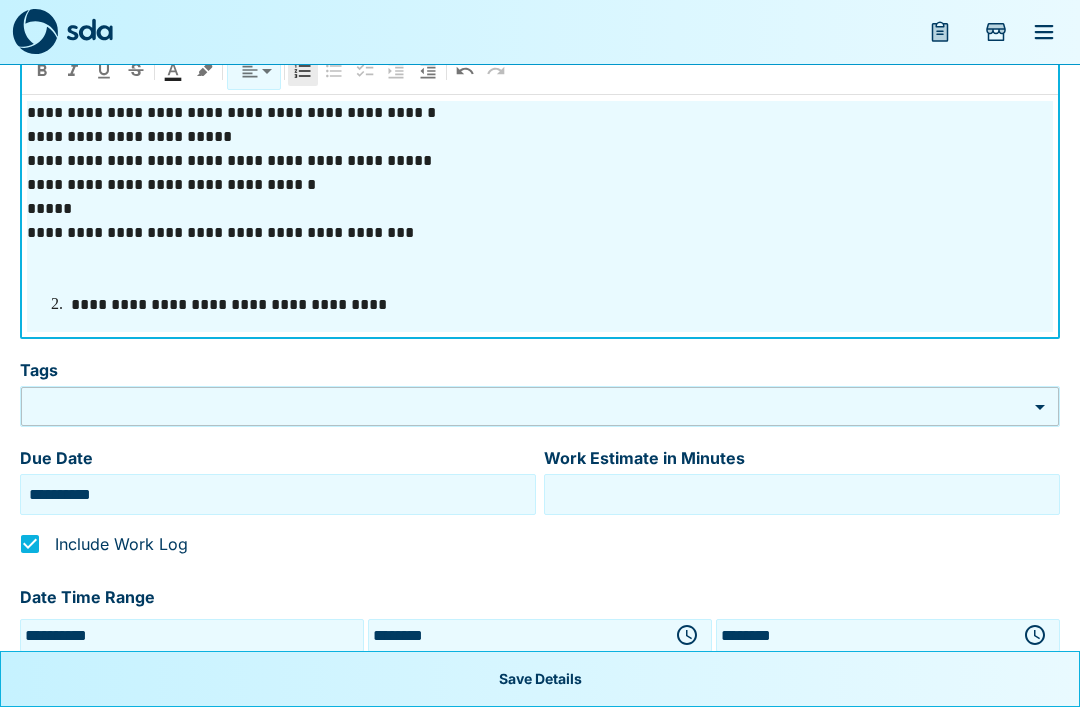 scroll, scrollTop: 995, scrollLeft: 0, axis: vertical 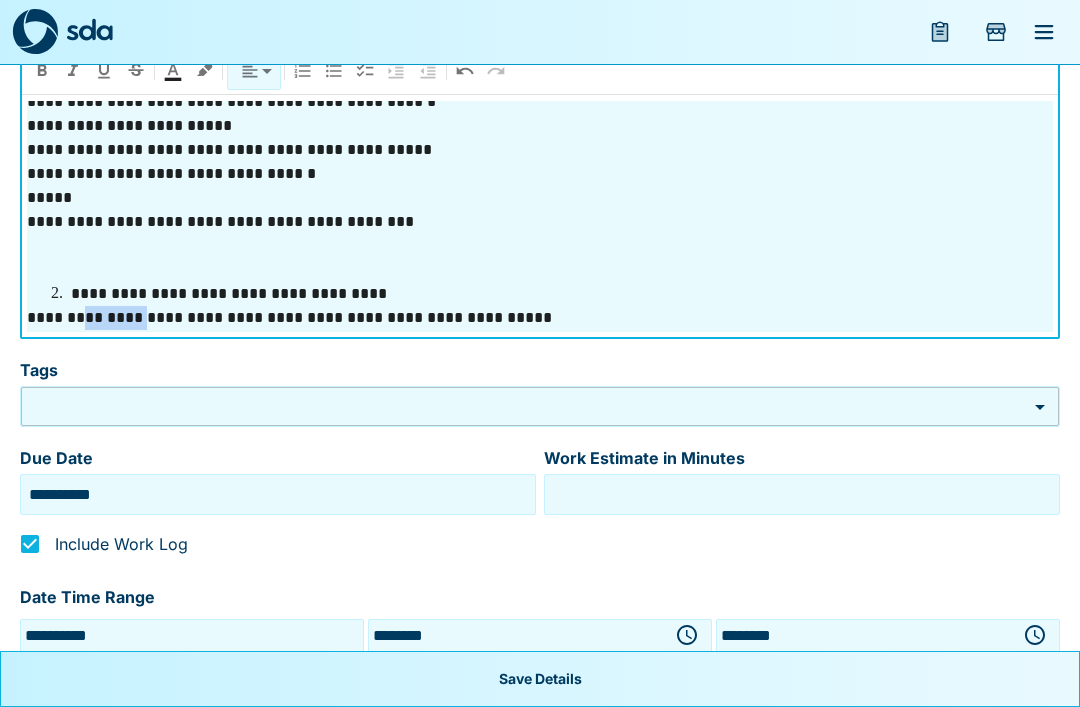 click on "**********" at bounding box center (540, 318) 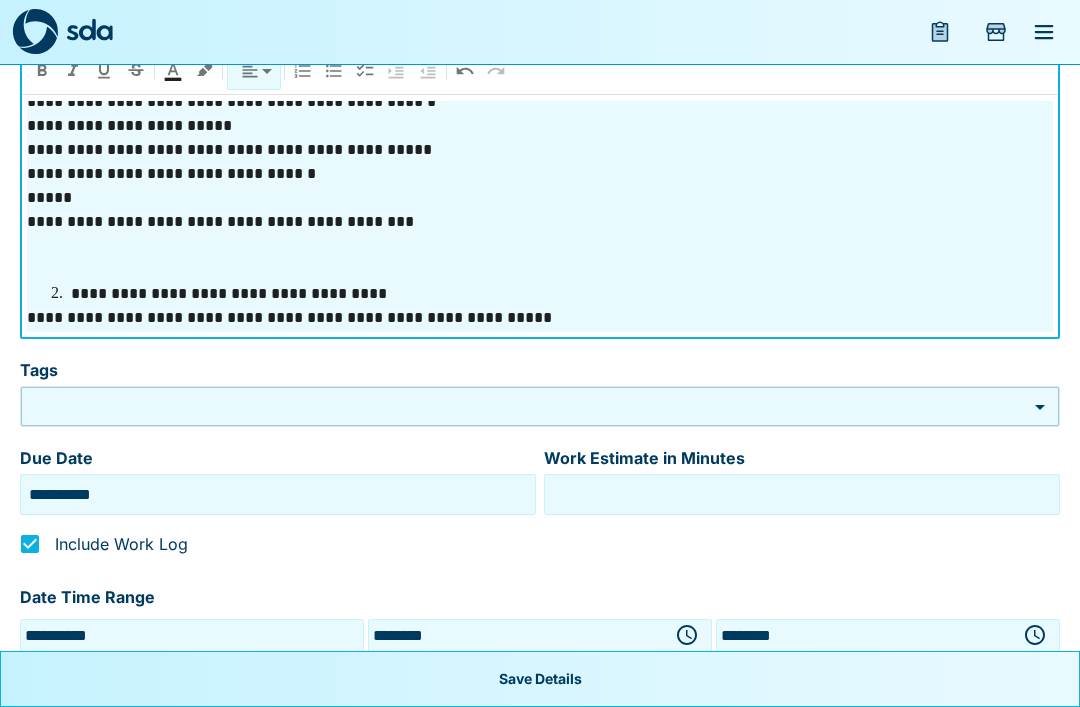 click on "**********" at bounding box center (540, 318) 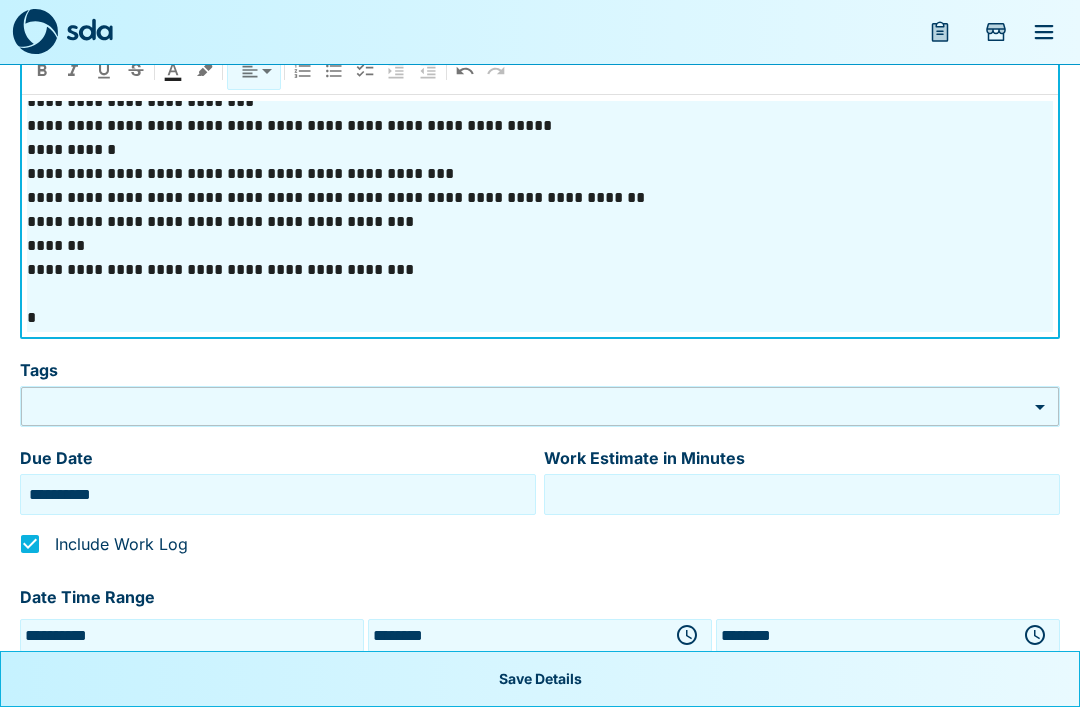 scroll, scrollTop: 1375, scrollLeft: 0, axis: vertical 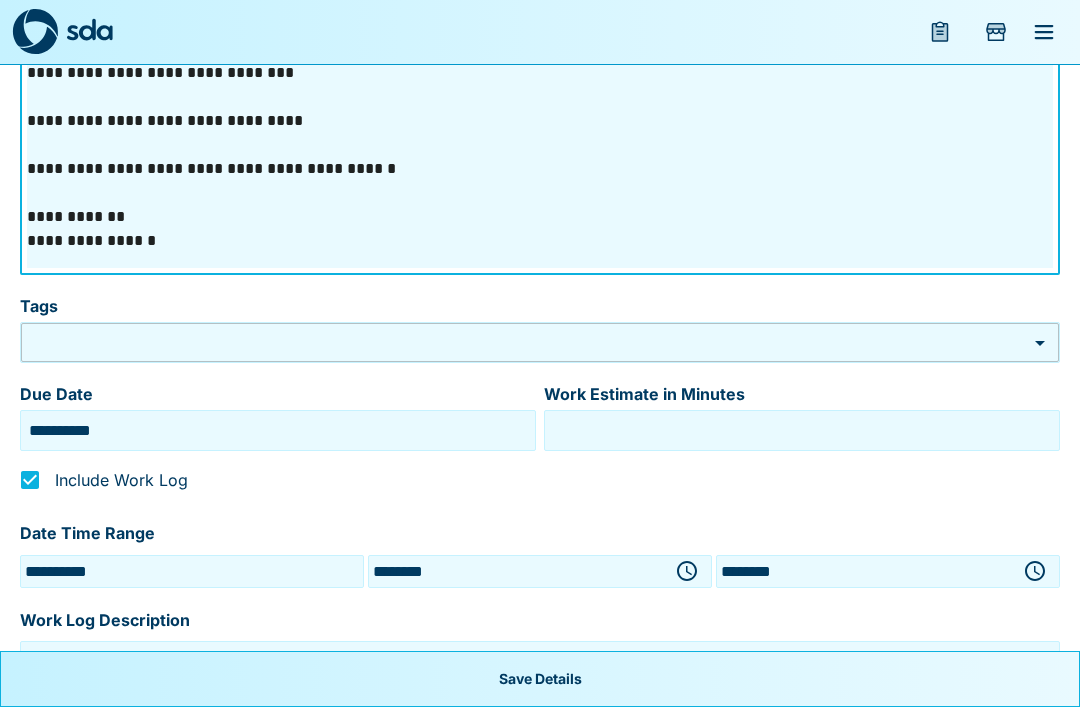 click on "**********" at bounding box center [540, 241] 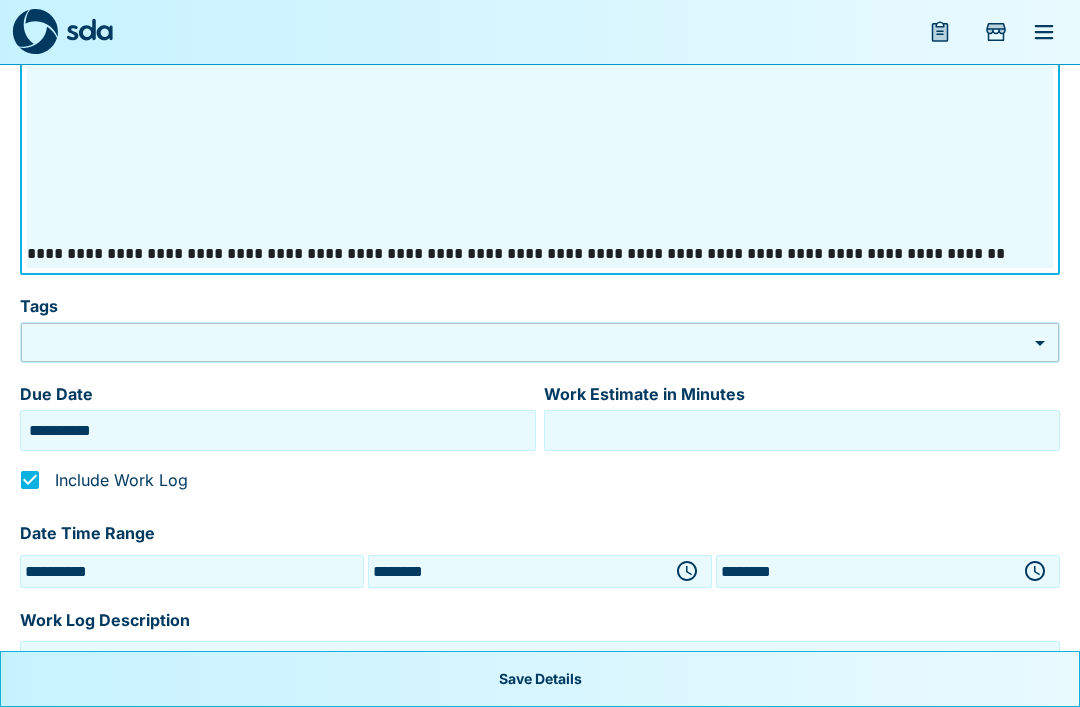 scroll, scrollTop: 299, scrollLeft: 0, axis: vertical 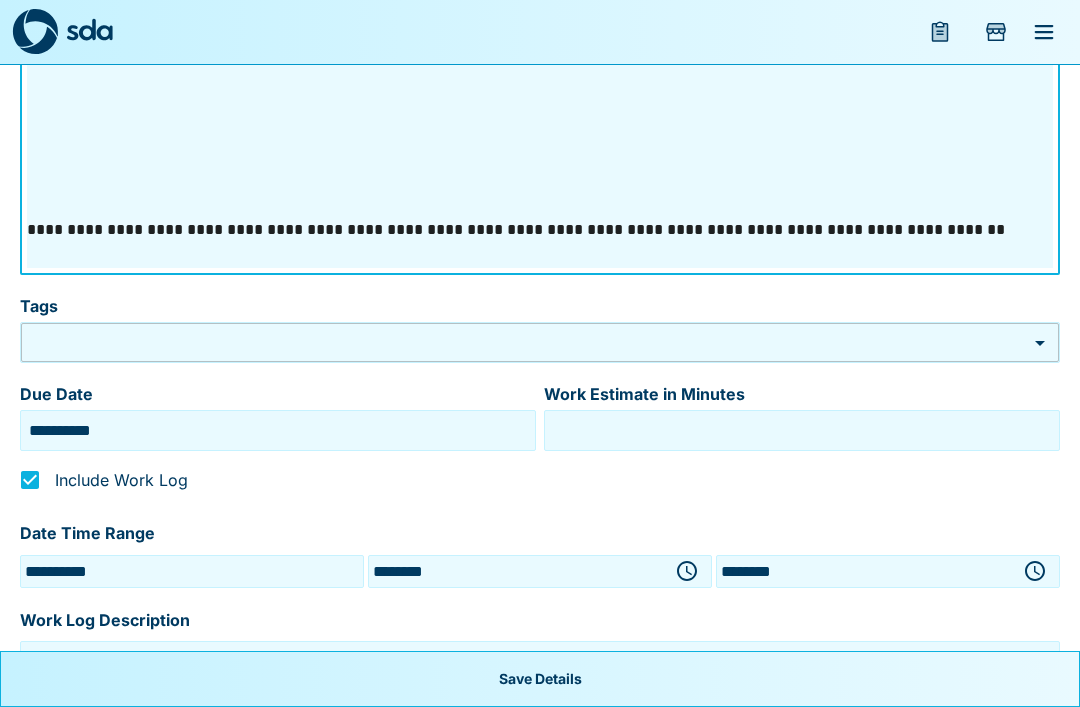 click on "**********" at bounding box center (540, 230) 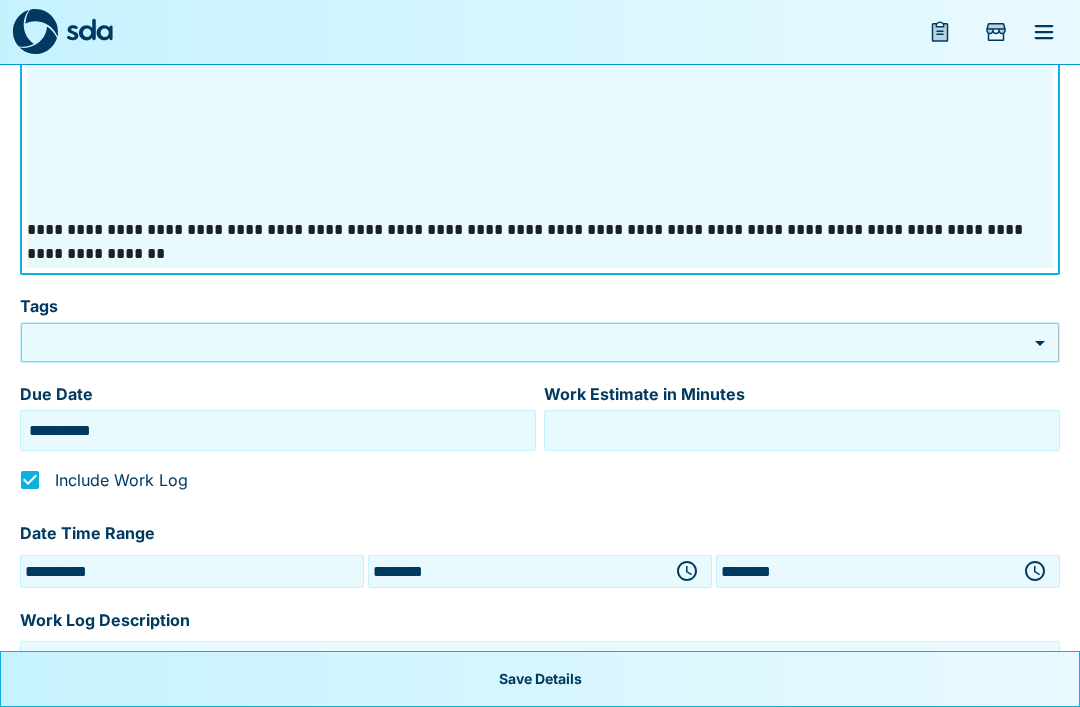 click on "**********" at bounding box center (540, 242) 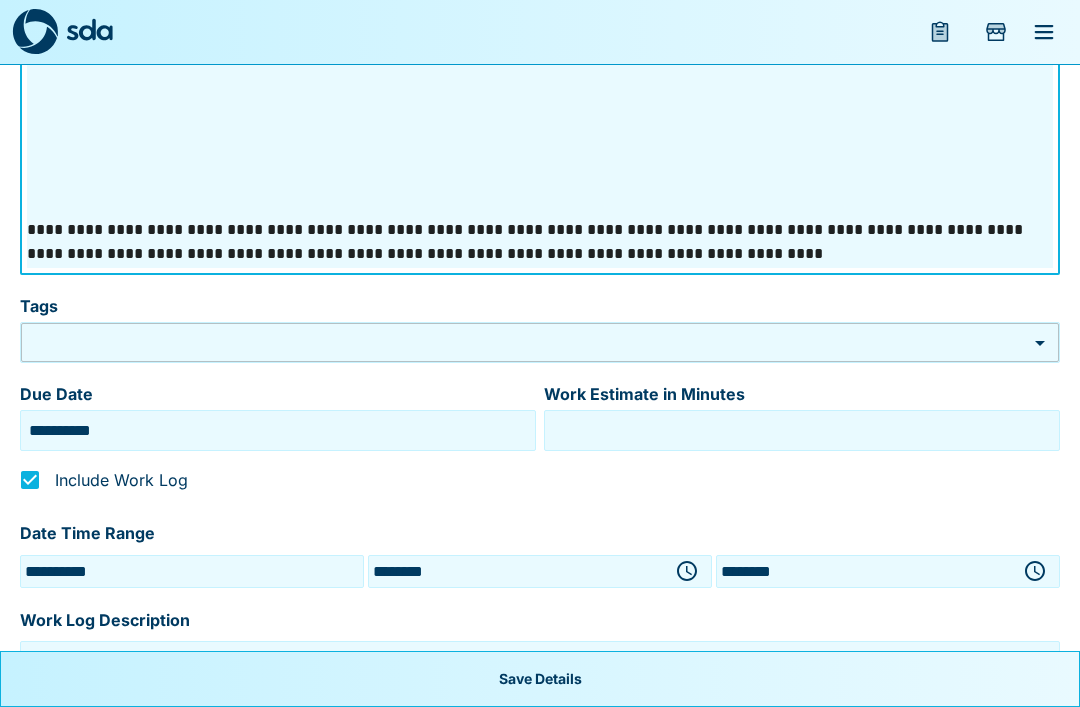 scroll, scrollTop: 323, scrollLeft: 0, axis: vertical 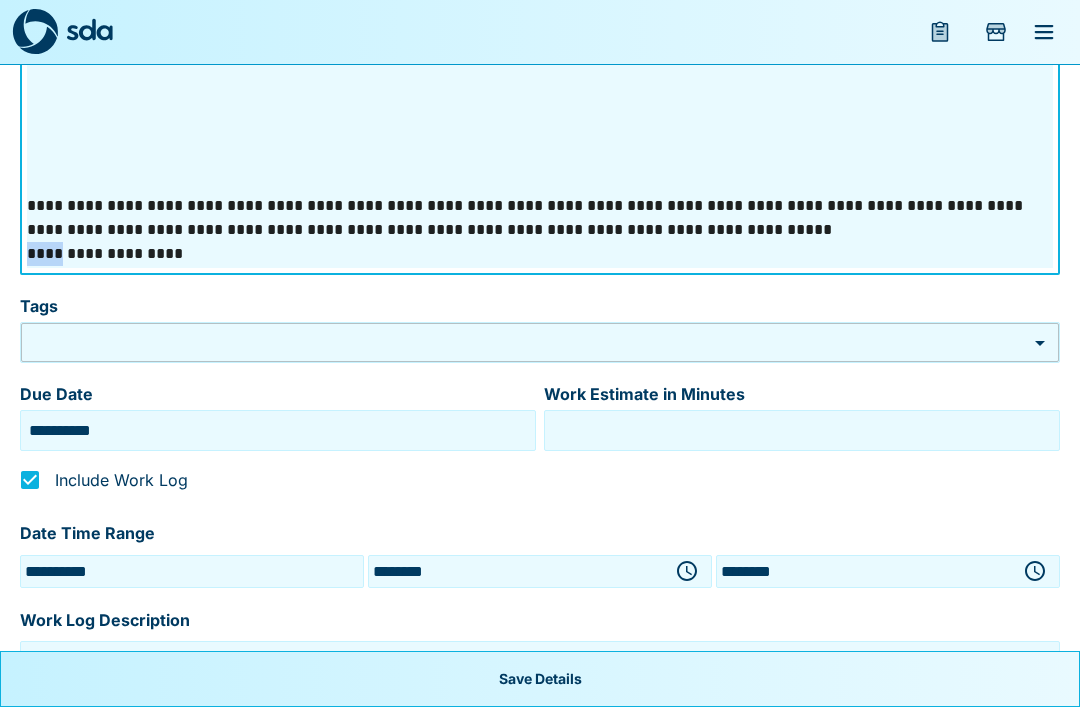 click on "**********" at bounding box center (540, 254) 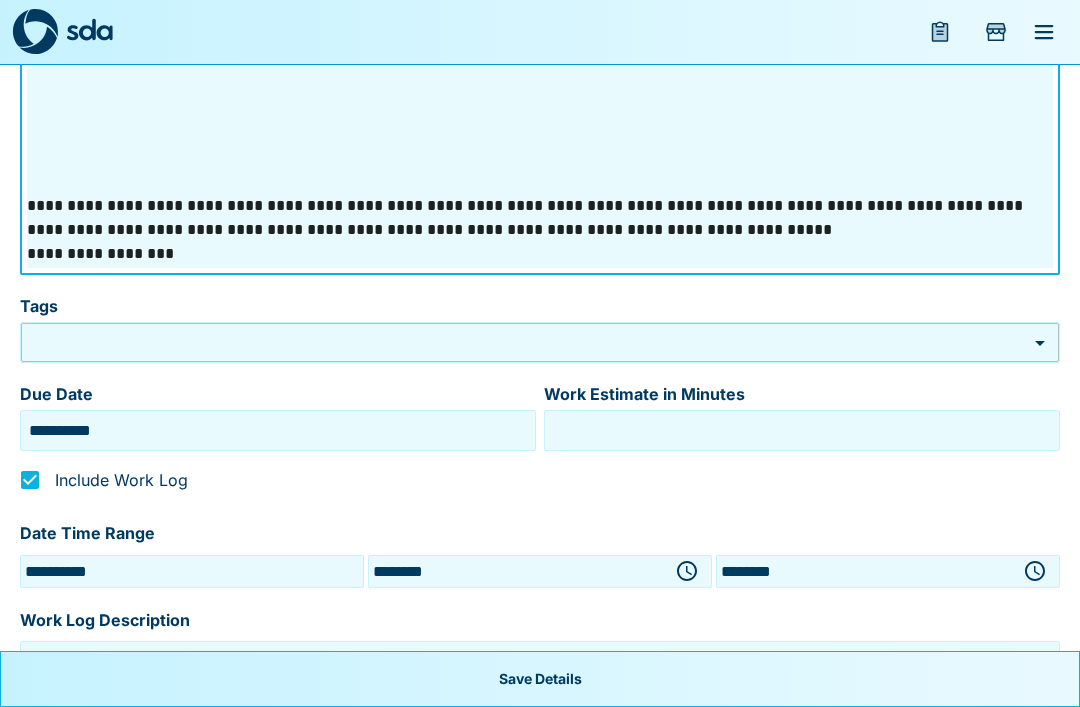 click on "**********" at bounding box center [540, 254] 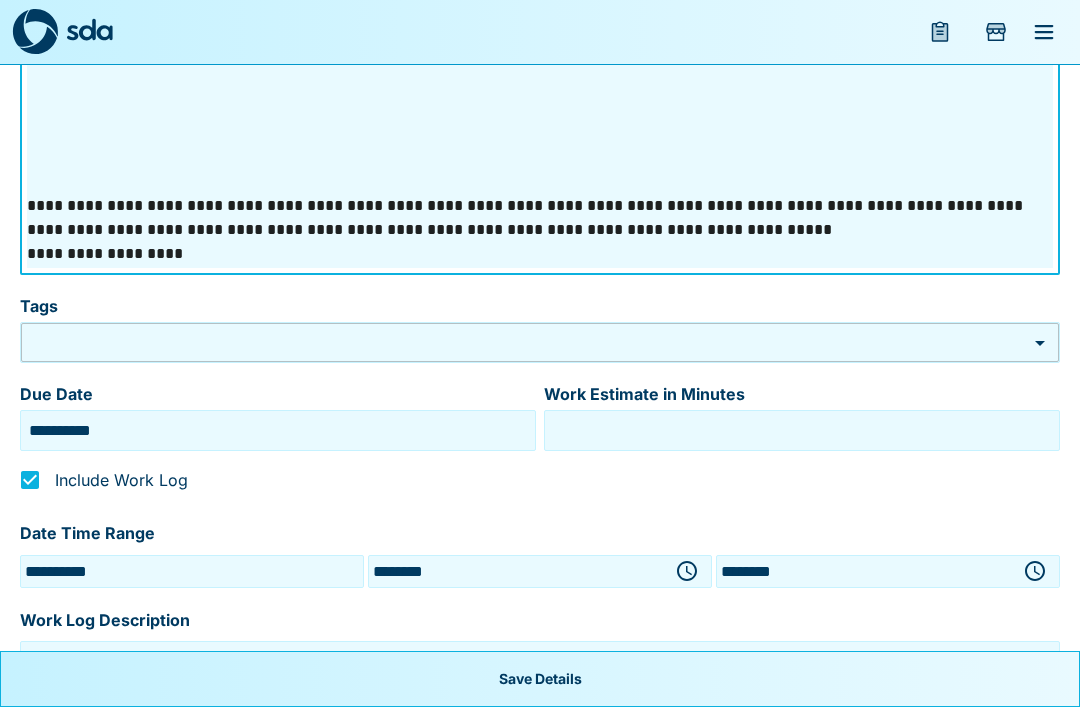 click at bounding box center [540, 182] 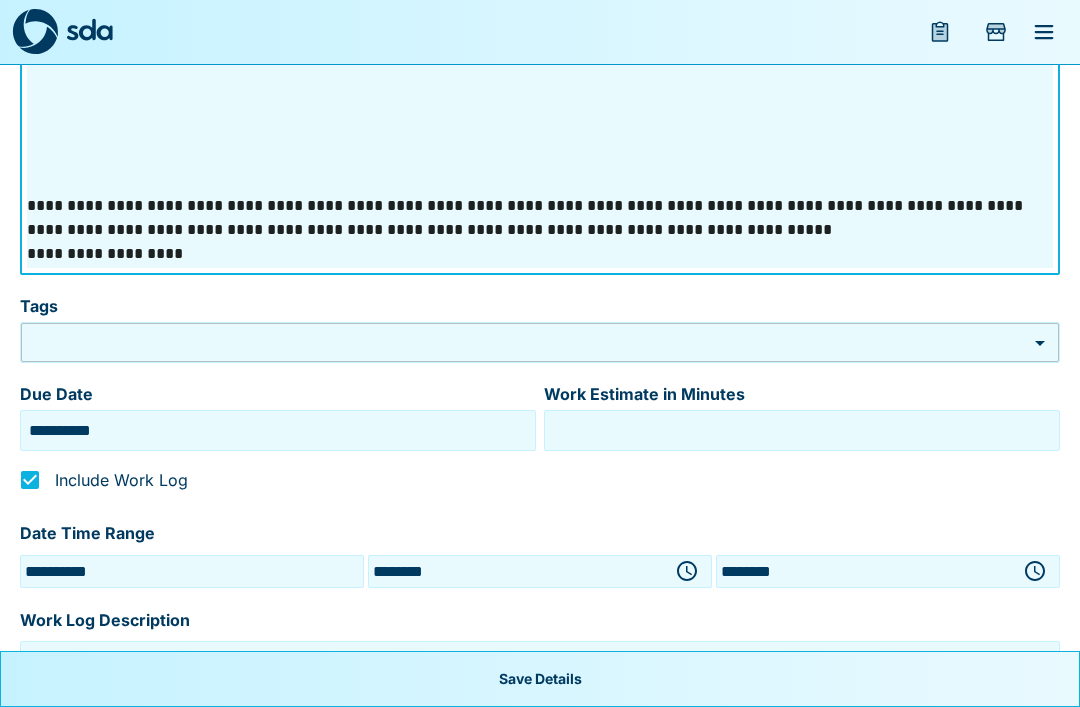 scroll, scrollTop: 347, scrollLeft: 0, axis: vertical 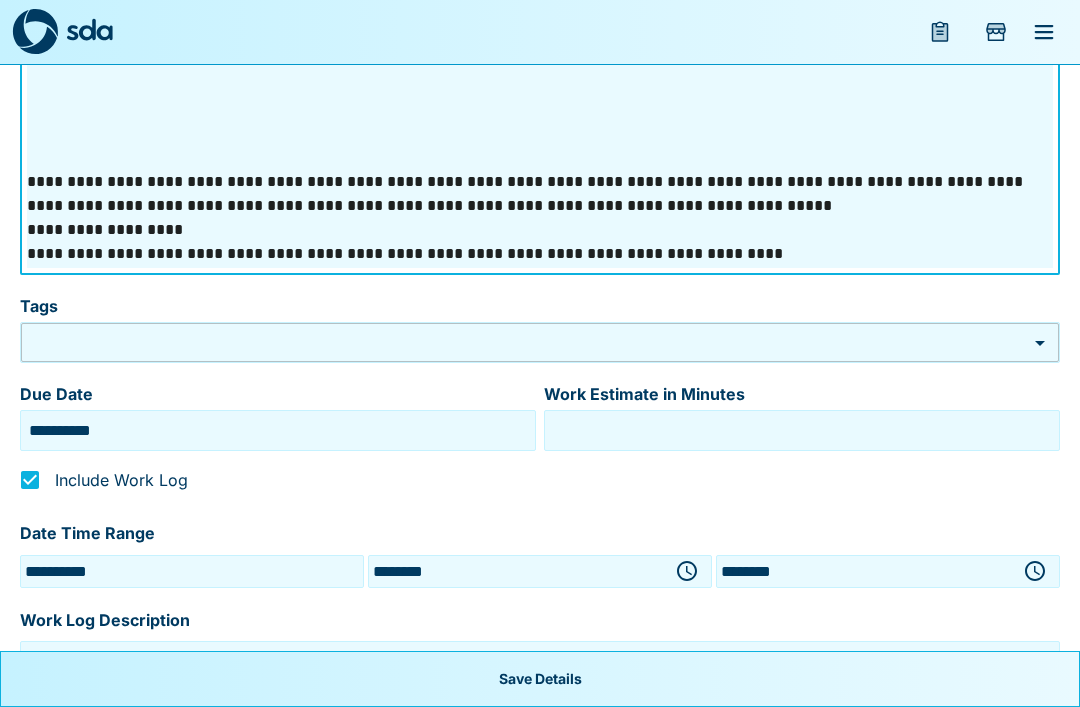 click on "**********" at bounding box center (540, 254) 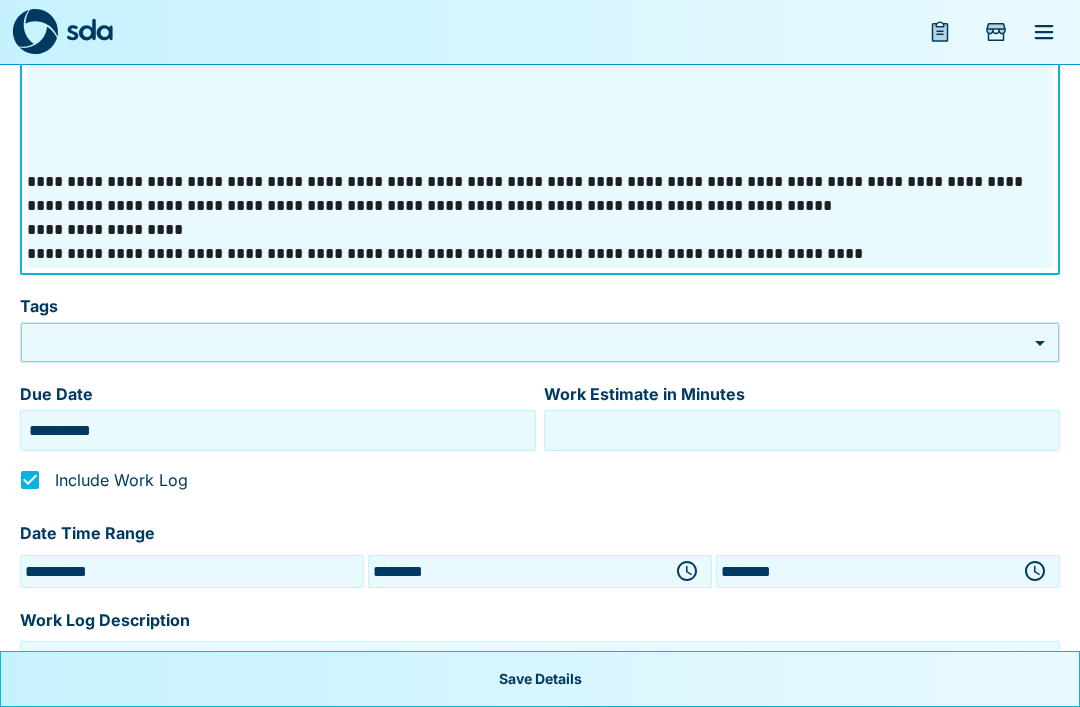 click on "**********" at bounding box center [540, 254] 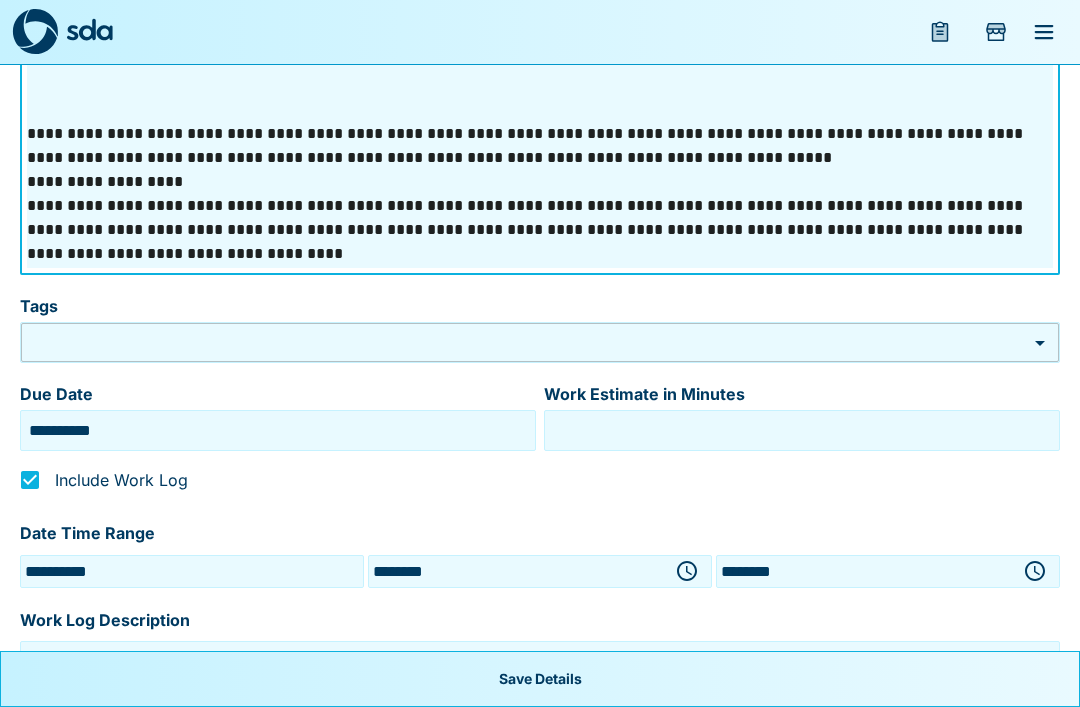 scroll, scrollTop: 419, scrollLeft: 0, axis: vertical 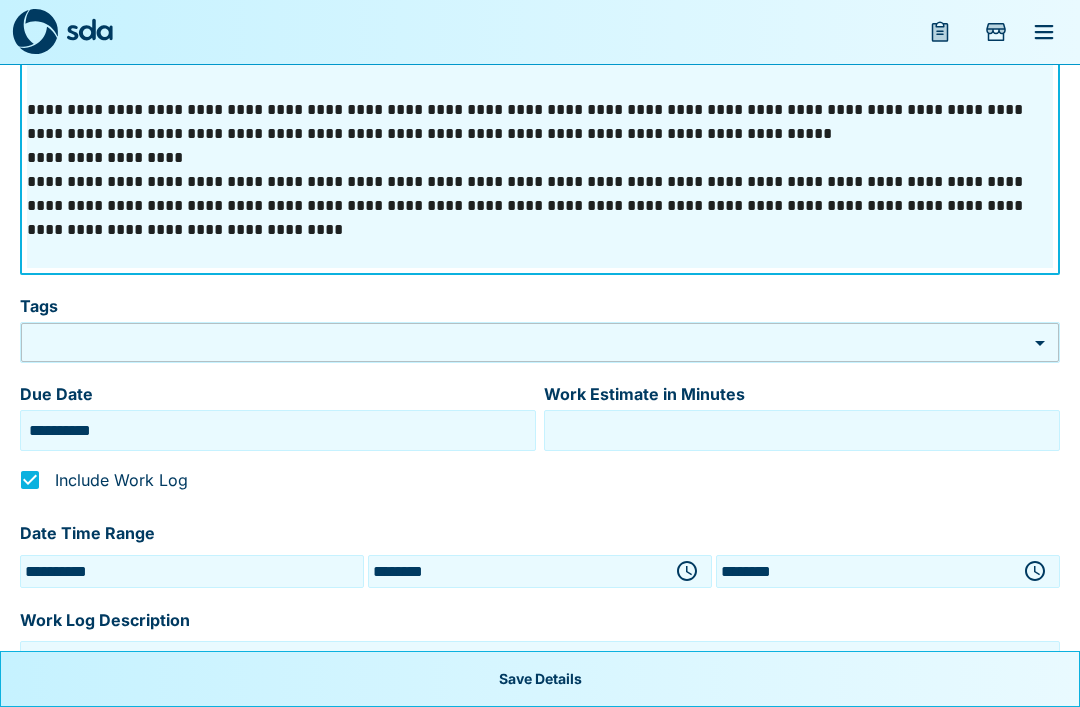 click on "**********" at bounding box center (540, 158) 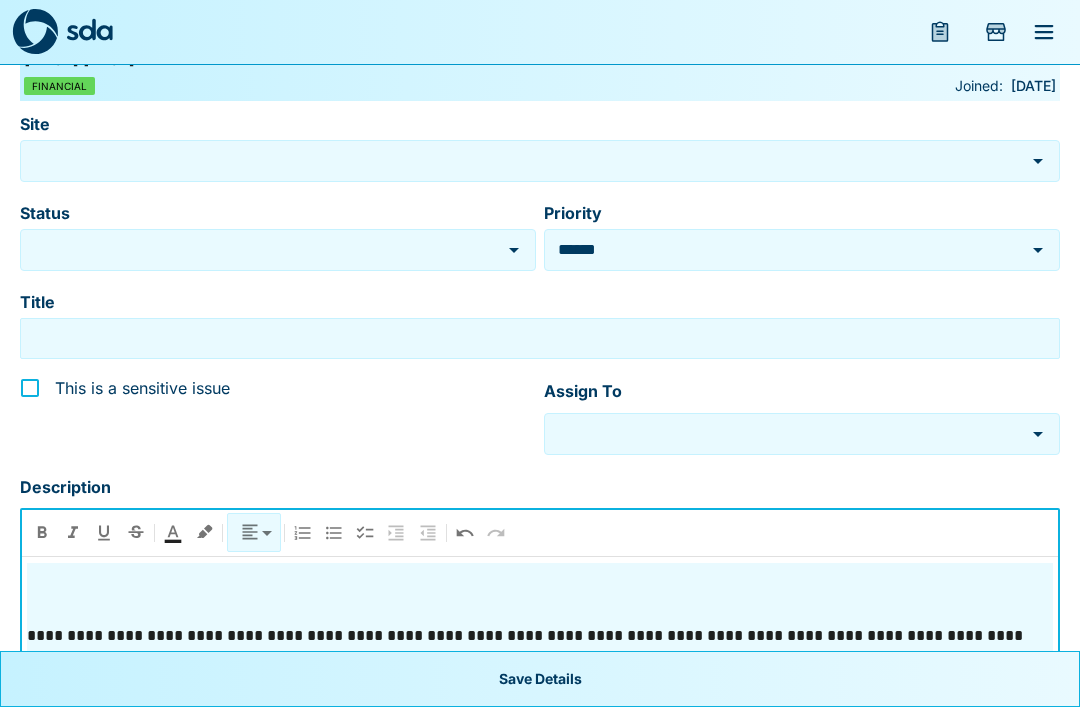 scroll, scrollTop: 0, scrollLeft: 0, axis: both 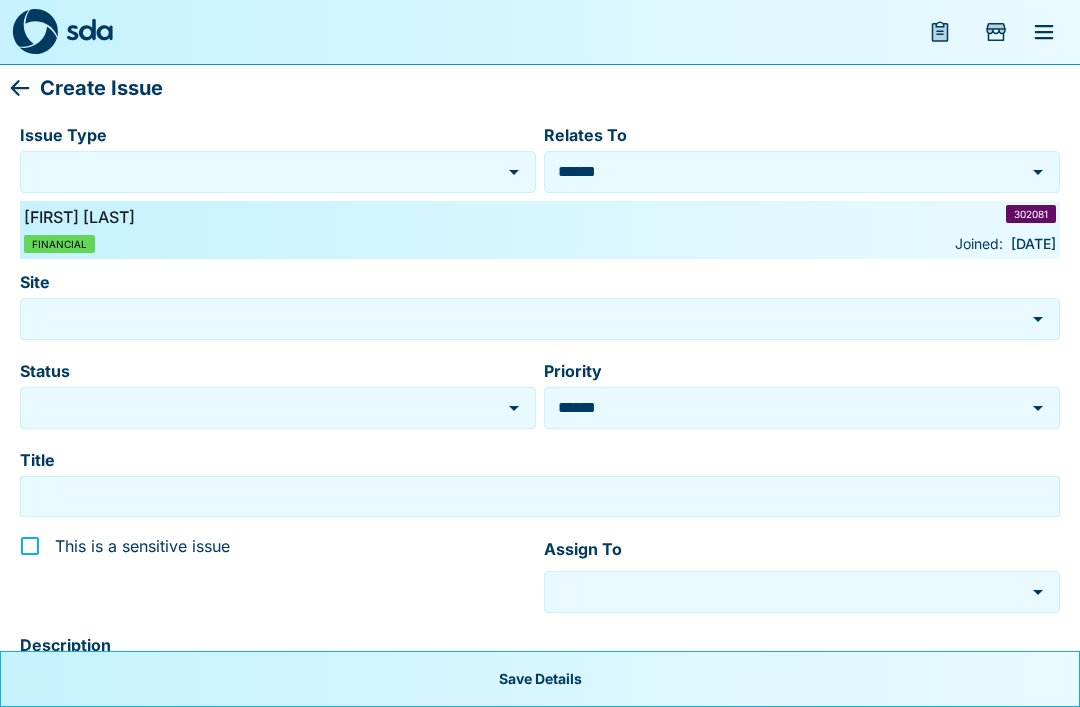 click on "Issue Type" at bounding box center (263, 171) 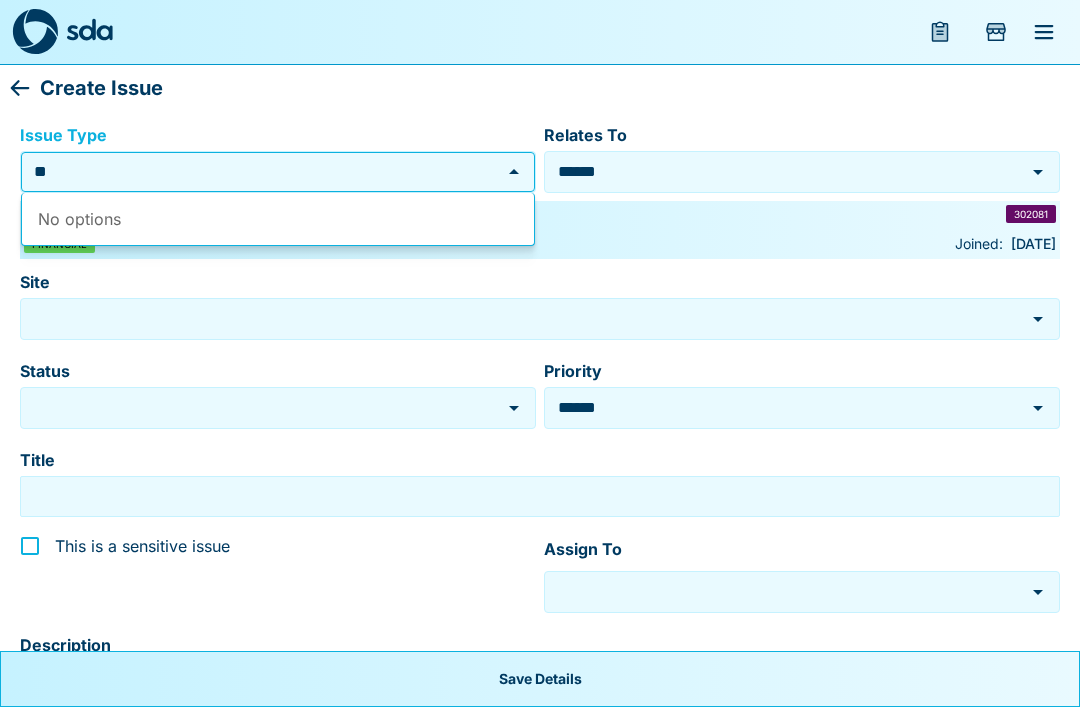 type on "*" 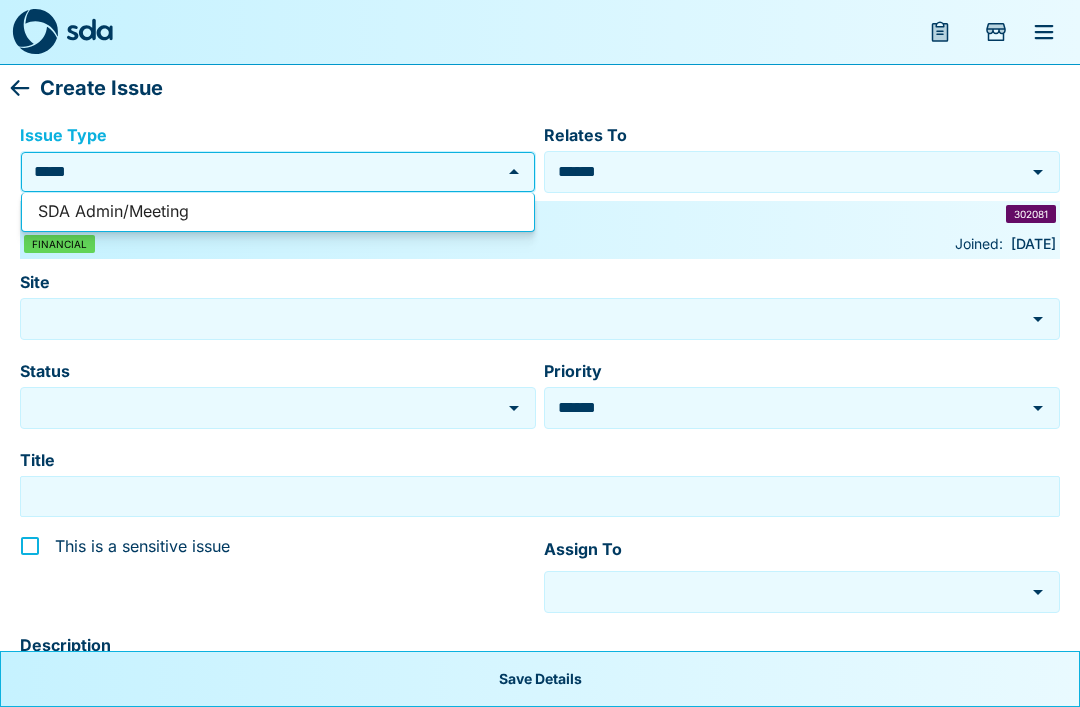 click on "*****" at bounding box center [263, 171] 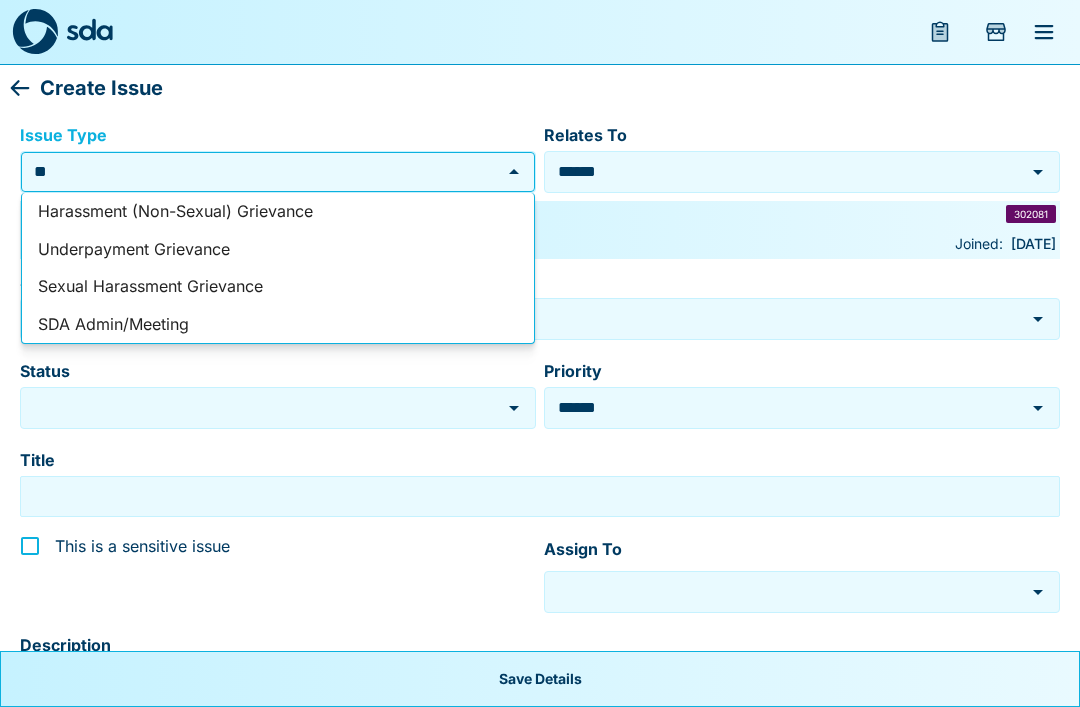 type on "*" 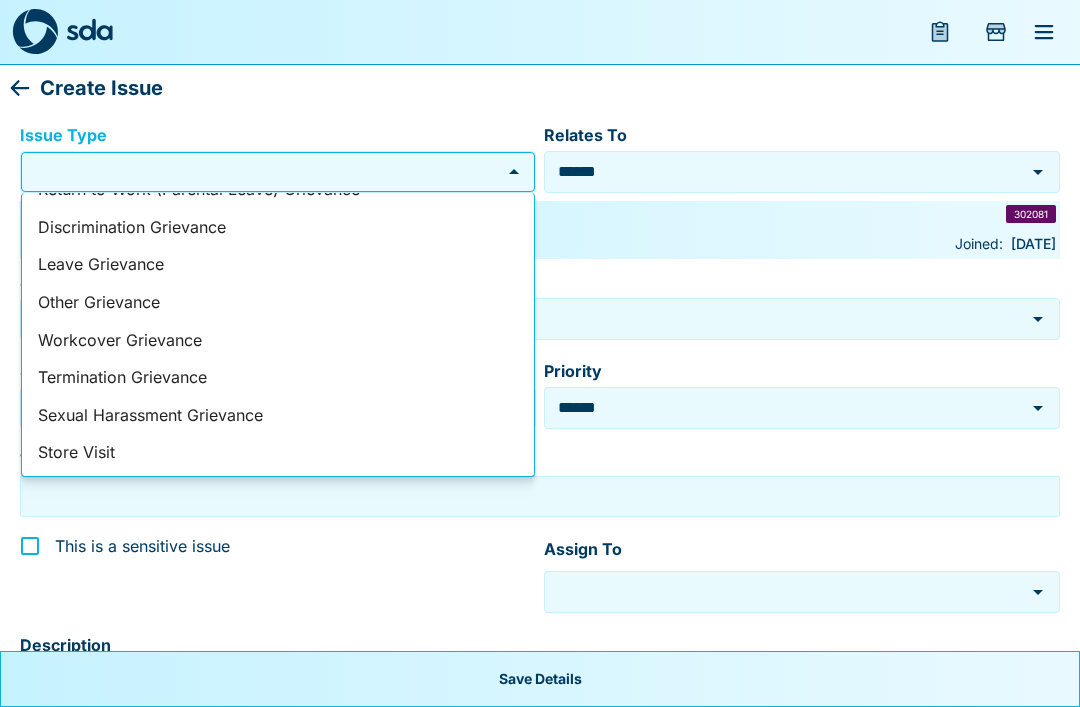 scroll, scrollTop: 284, scrollLeft: 0, axis: vertical 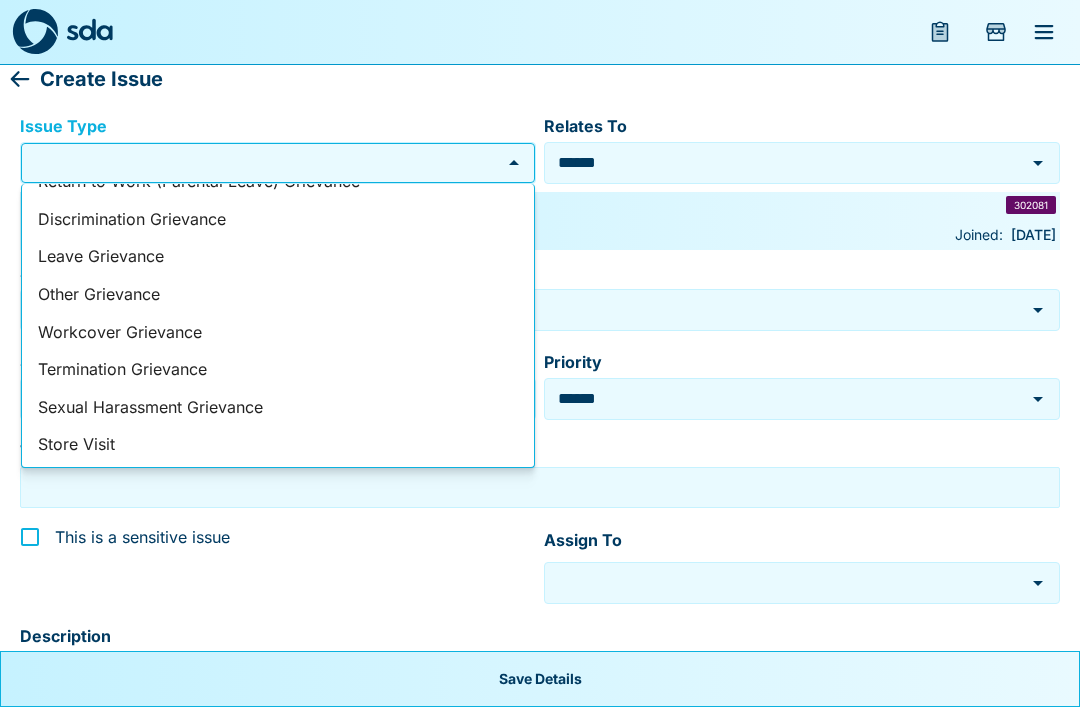 click on "SDA Admin/Meeting" at bounding box center (278, 483) 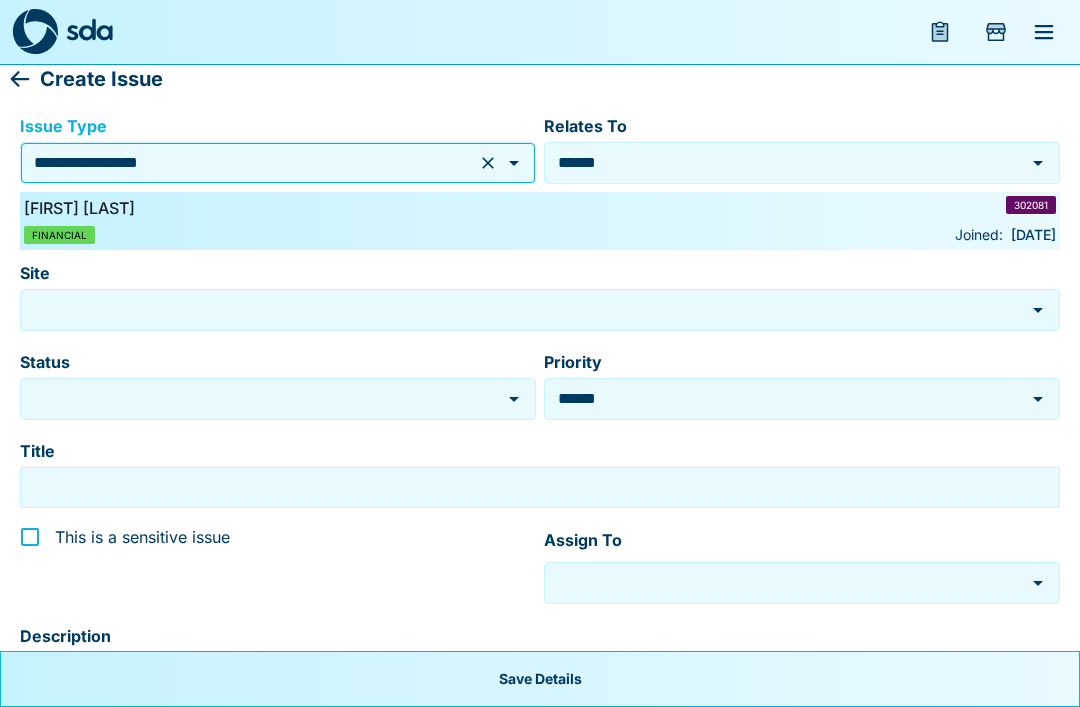 click on "Site" at bounding box center [525, 309] 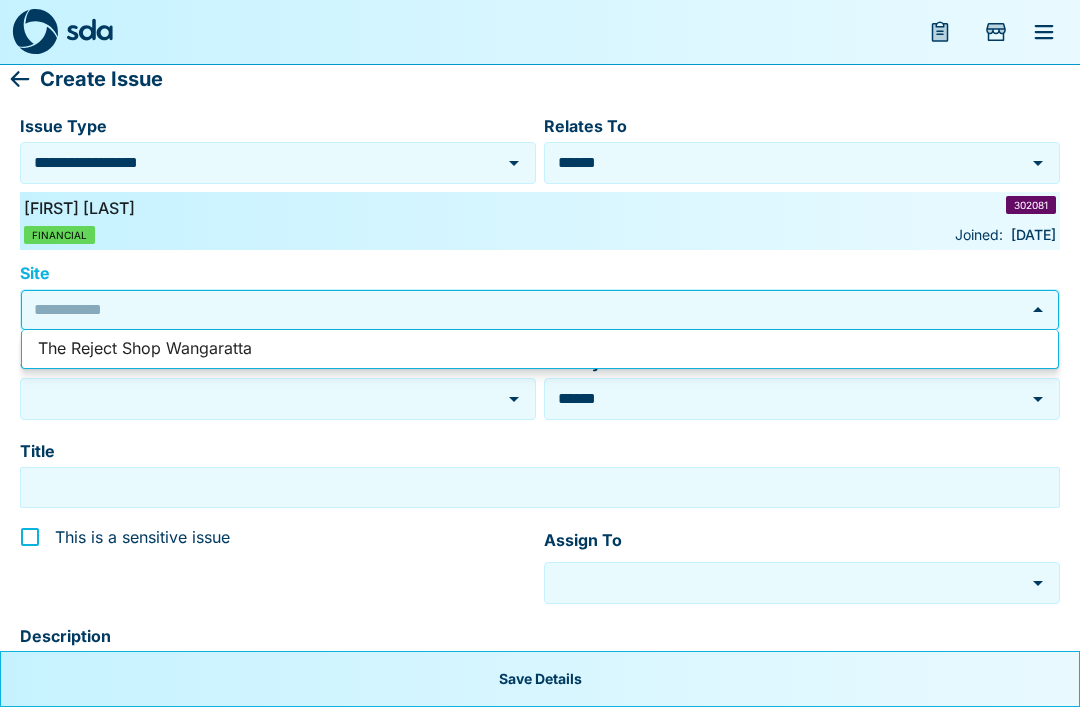 click on "The Reject Shop Wangaratta" at bounding box center (540, 349) 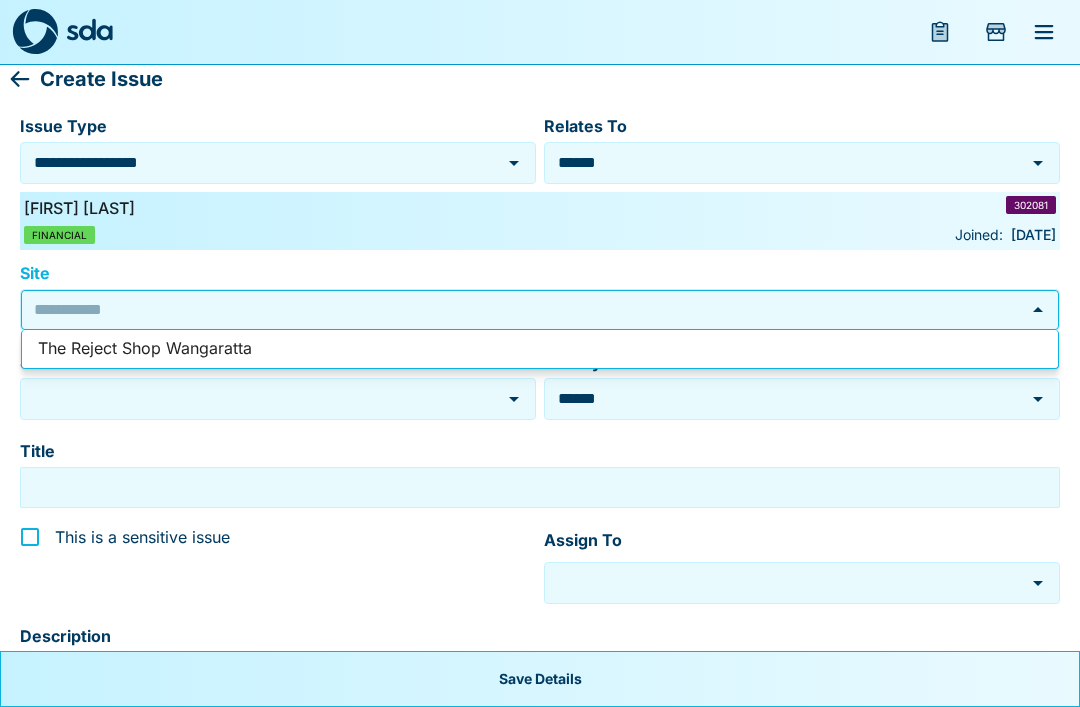 type on "**********" 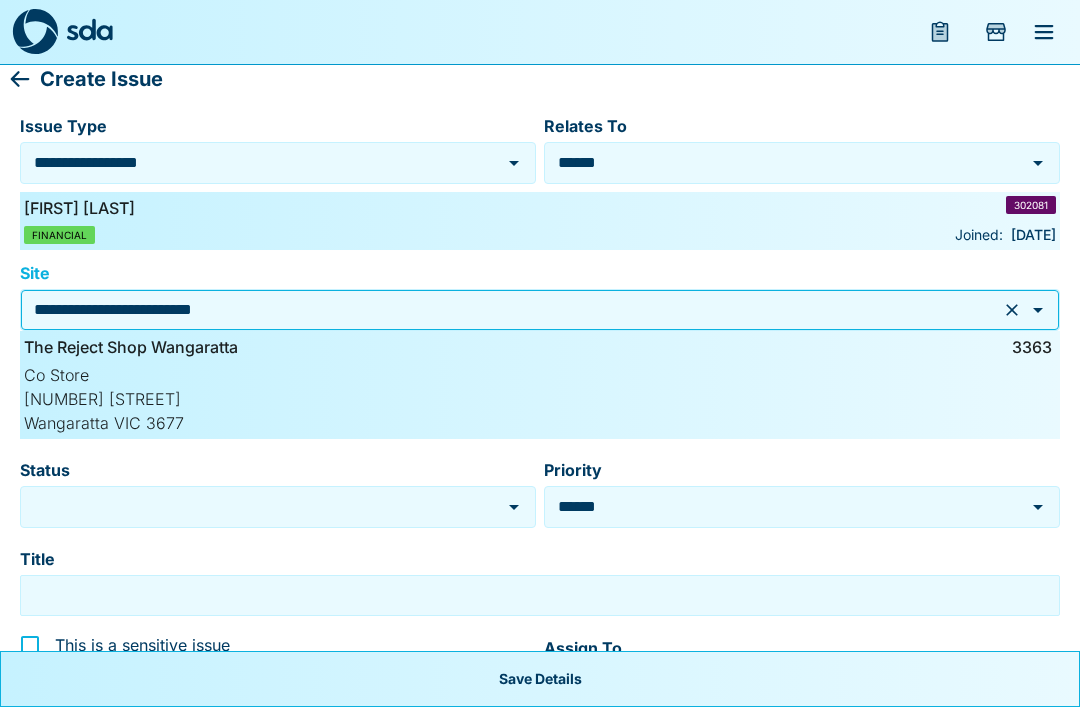 click on "Status" at bounding box center (263, 506) 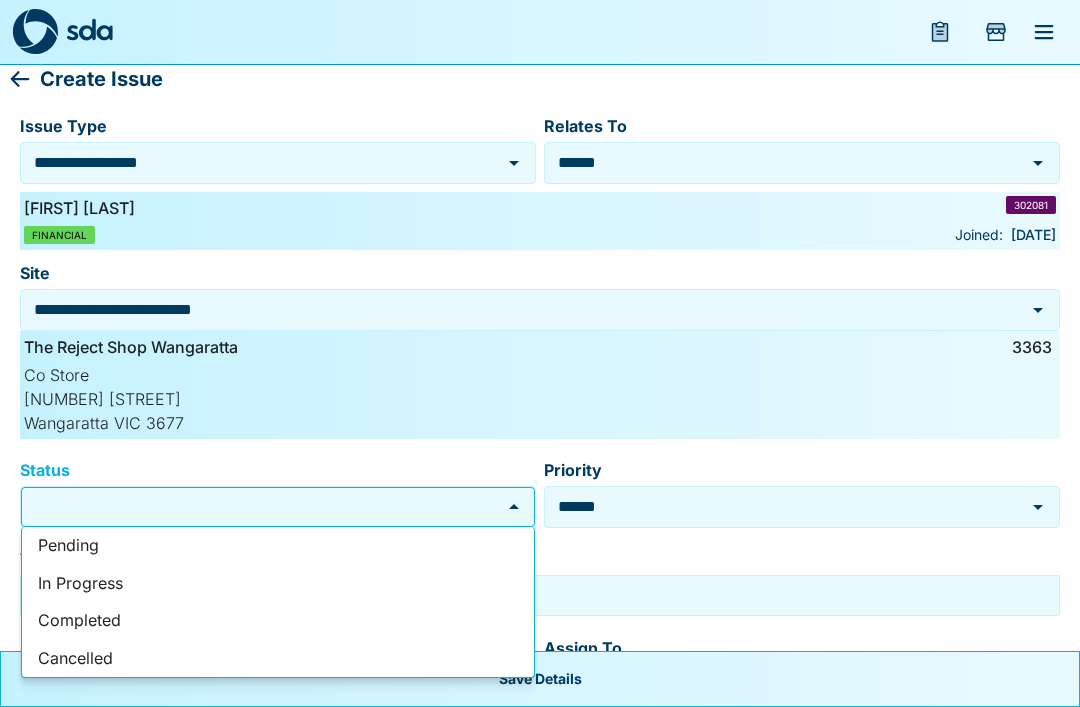 click on "In Progress" at bounding box center [278, 584] 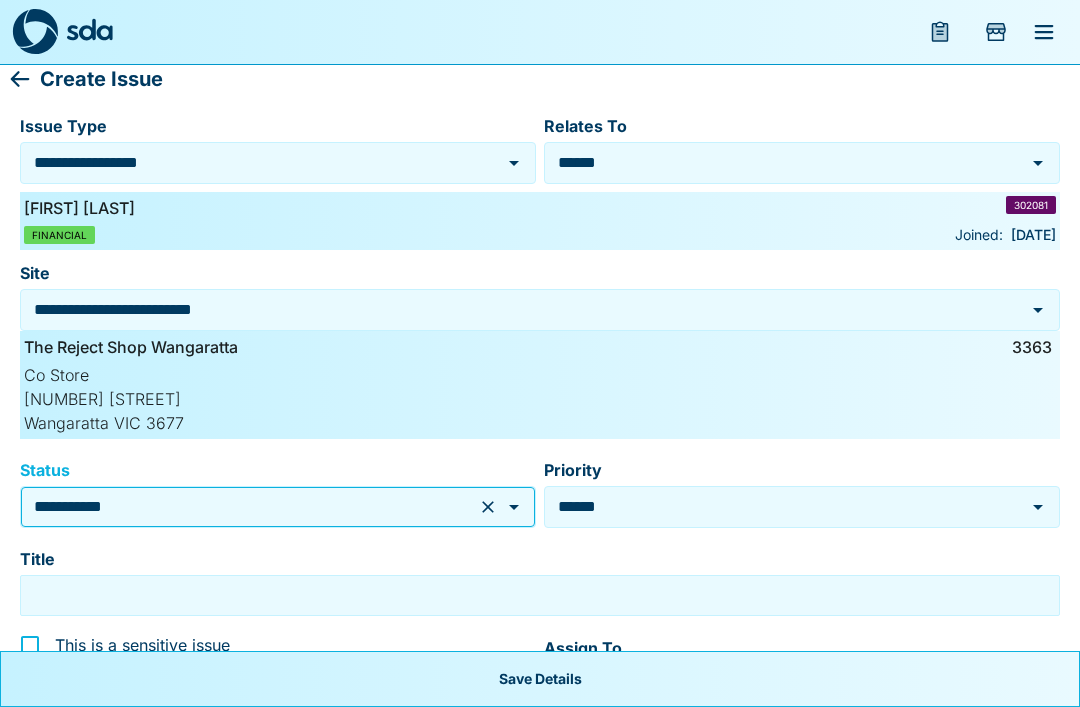 click on "Title" at bounding box center [540, 595] 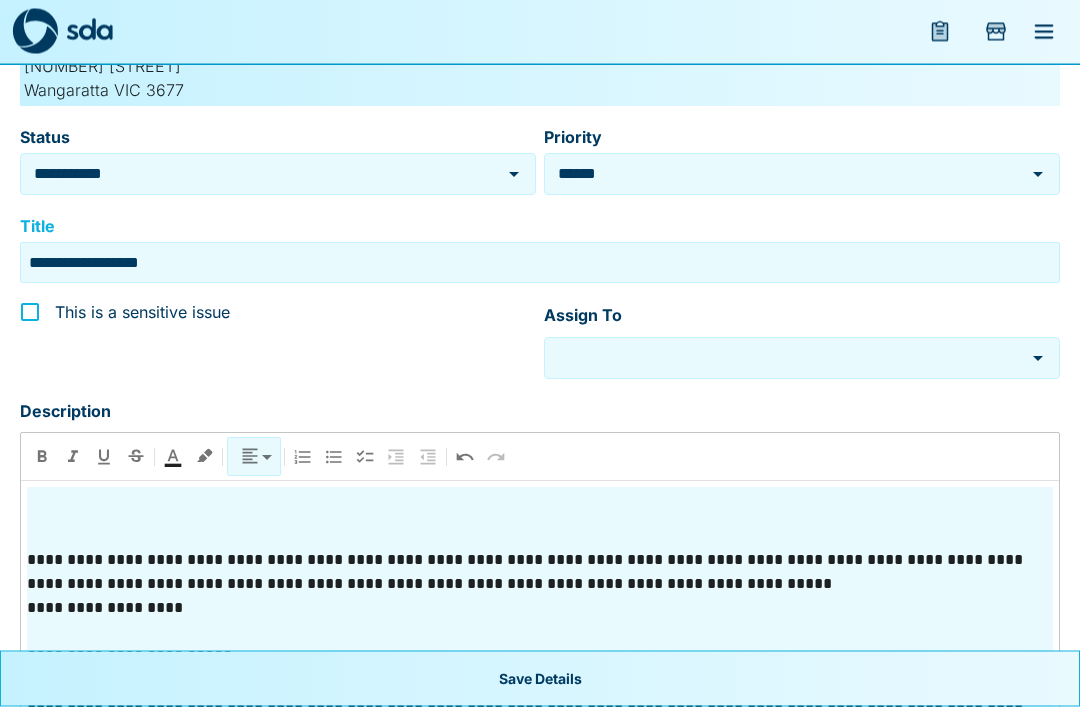 scroll, scrollTop: 334, scrollLeft: 0, axis: vertical 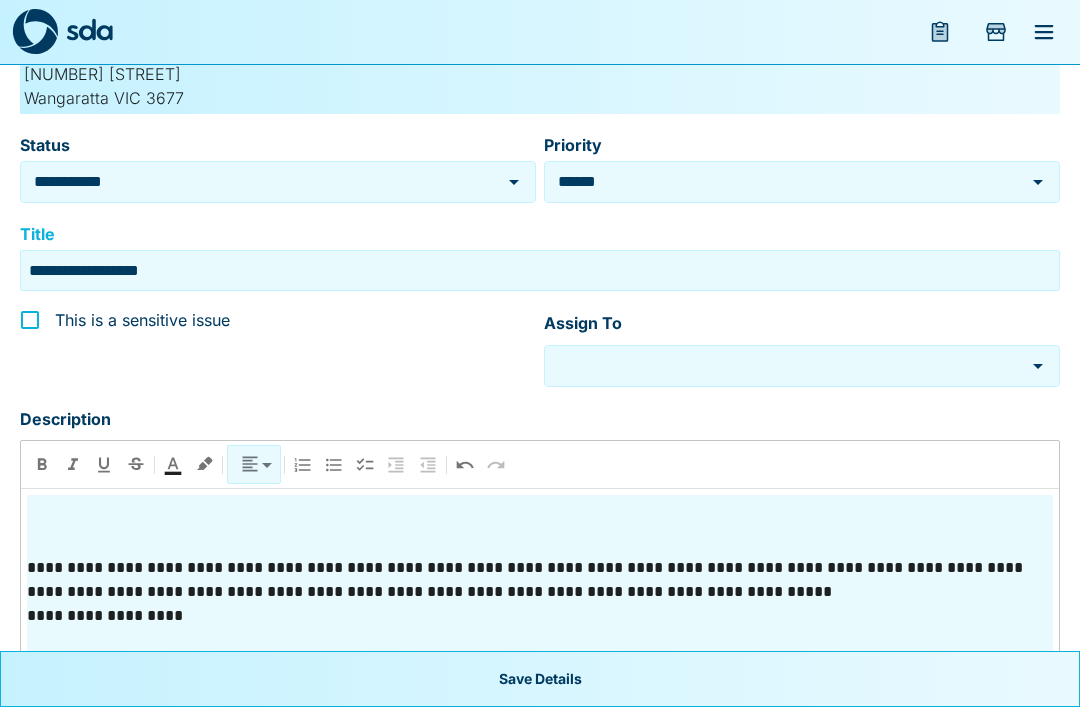 type on "**********" 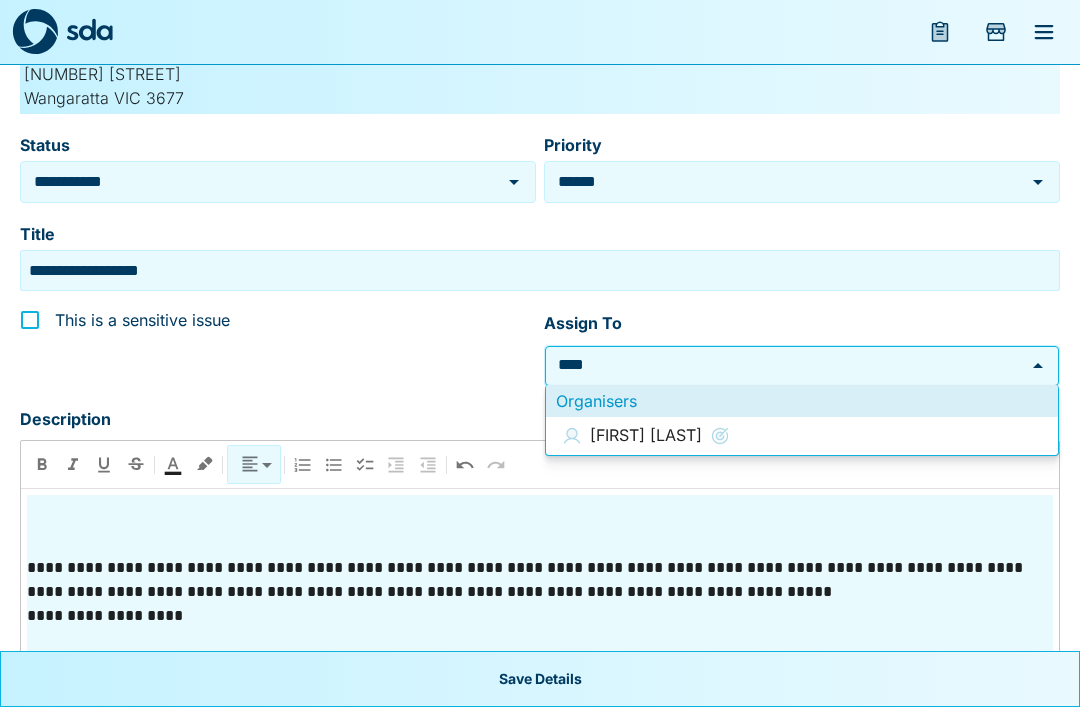 click on "[FIRST] [LAST]" at bounding box center [802, 436] 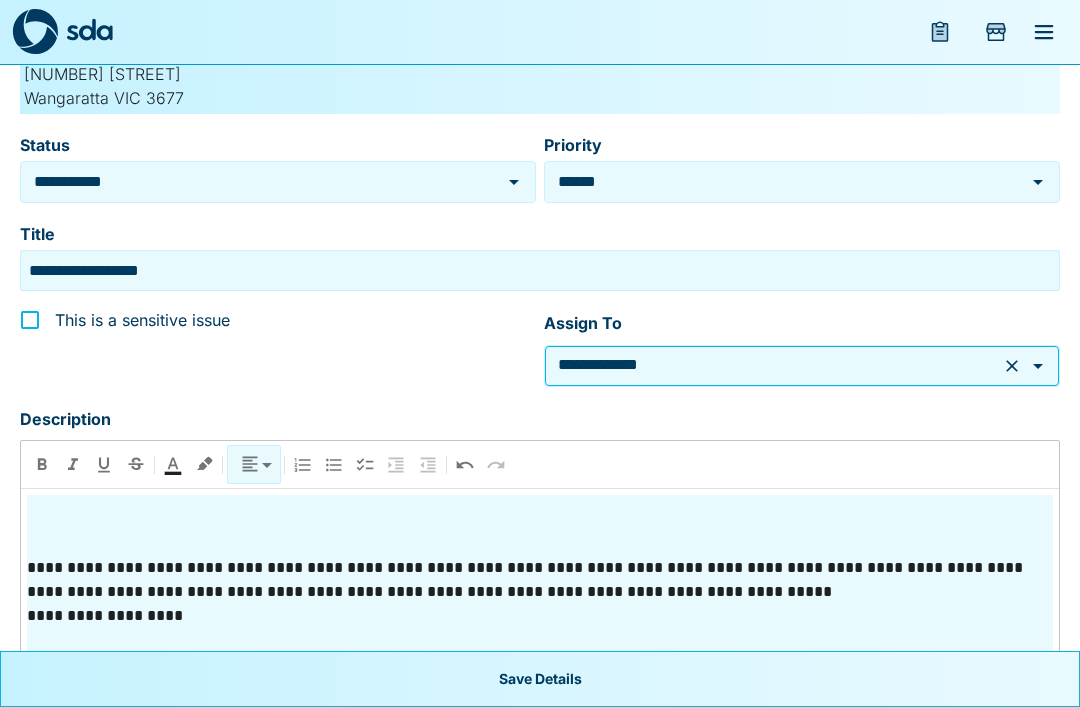 click at bounding box center [540, 544] 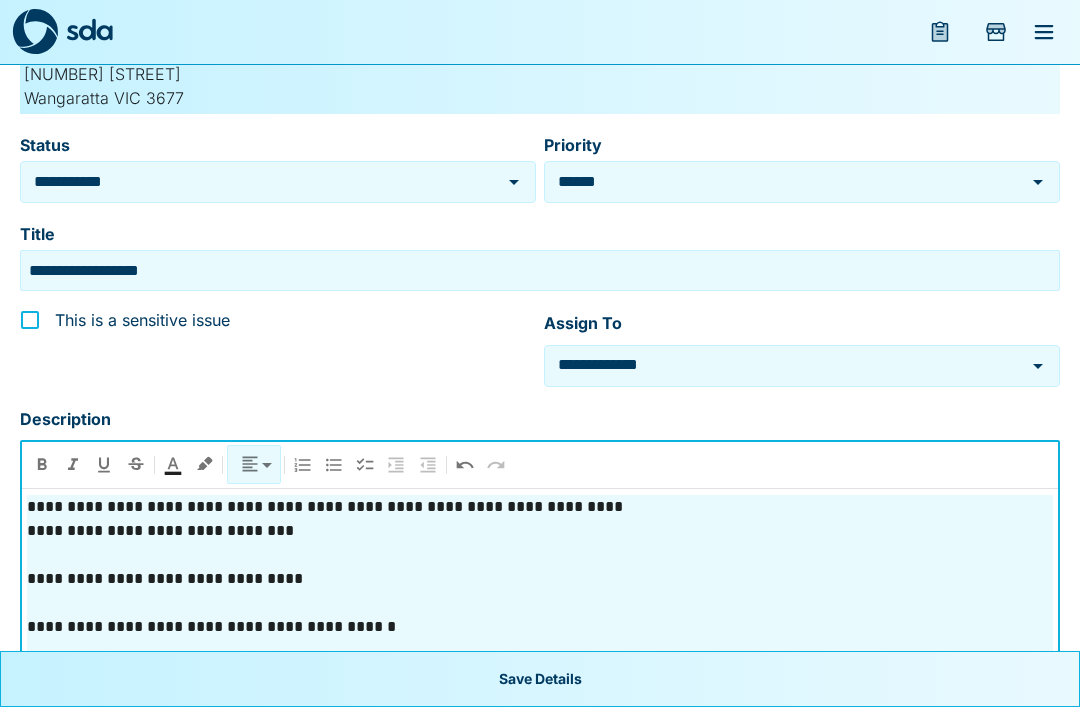 scroll, scrollTop: 0, scrollLeft: 0, axis: both 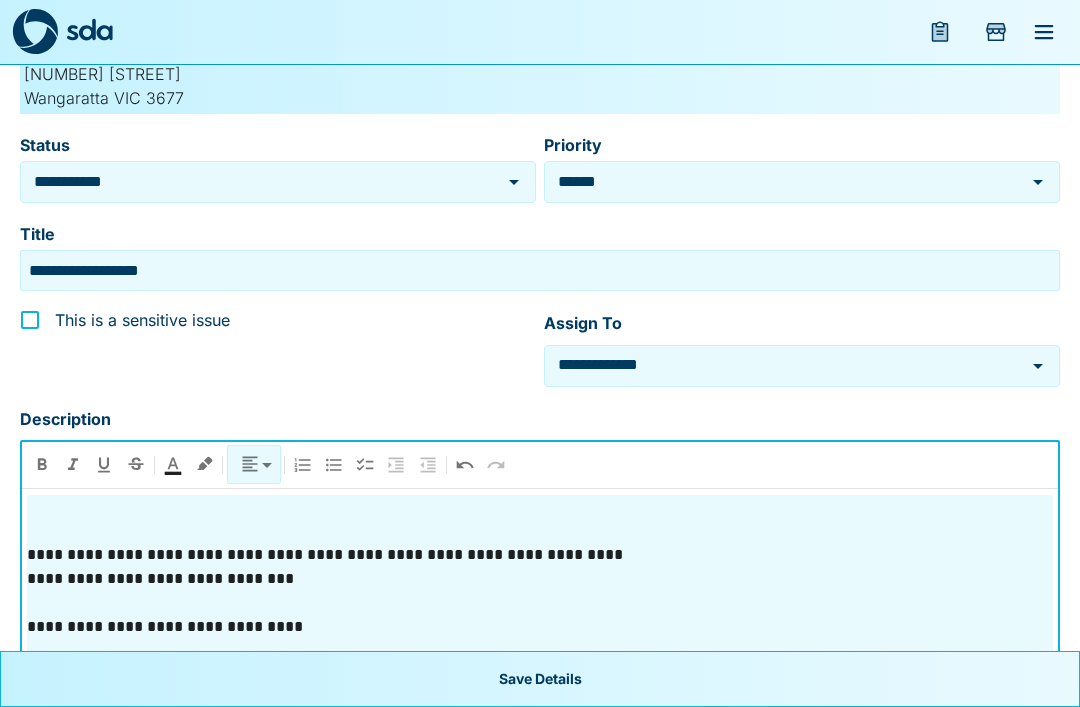 click at bounding box center [540, 531] 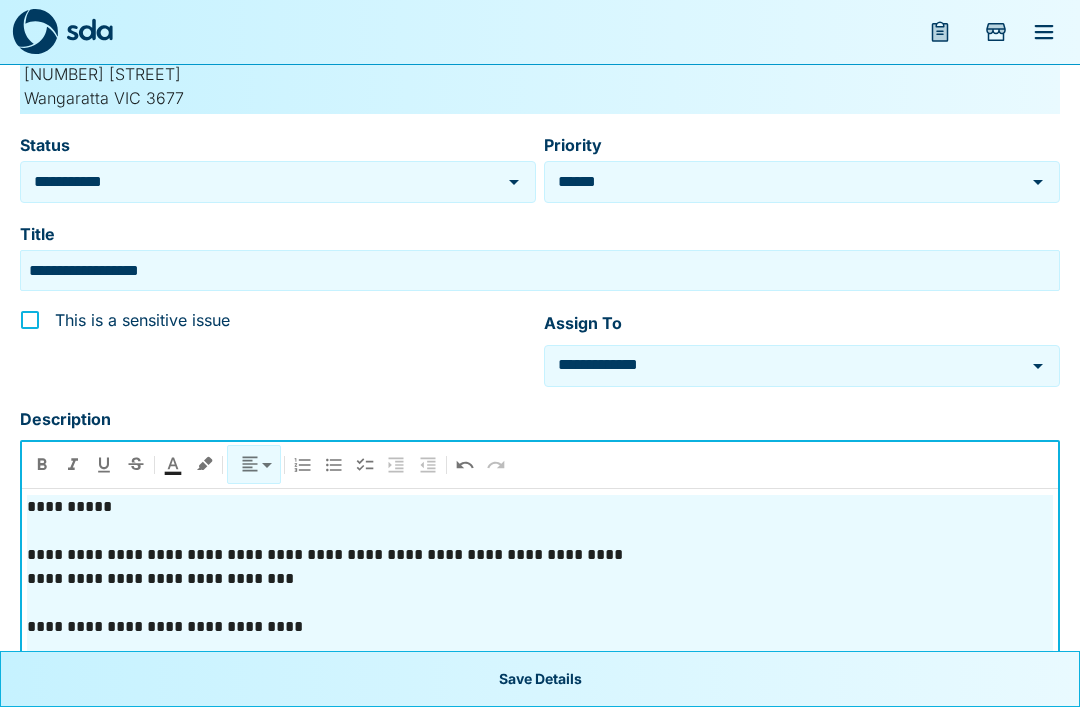 click on "**********" at bounding box center [536, 560] 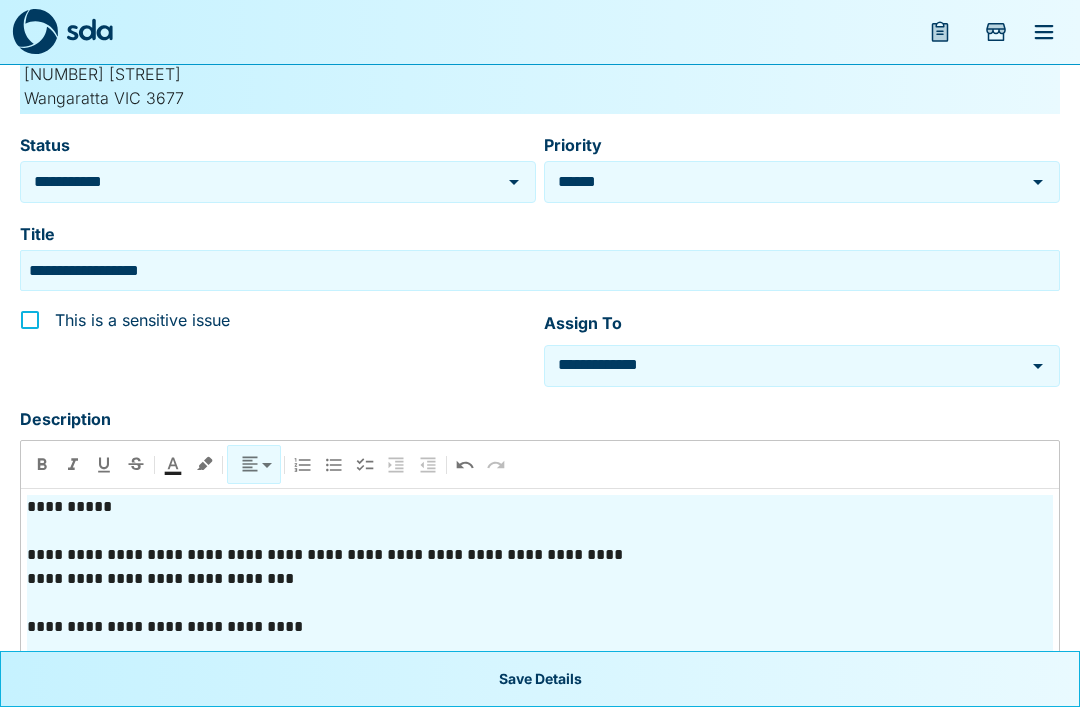 click on "**********" at bounding box center (540, 507) 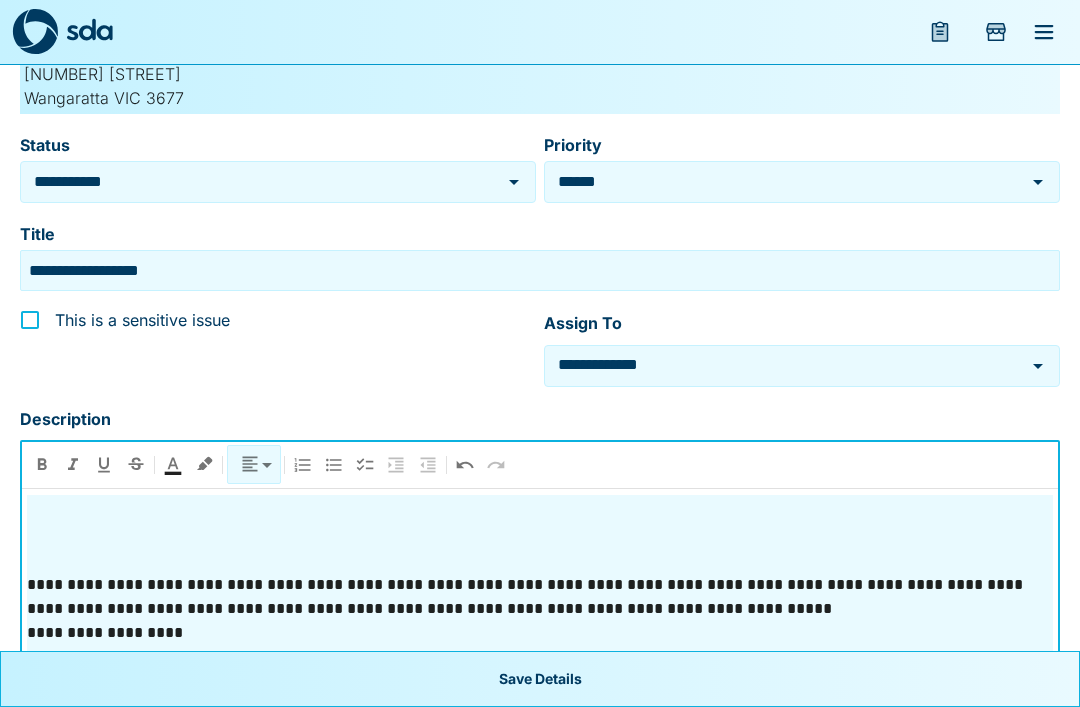 scroll, scrollTop: 447, scrollLeft: 0, axis: vertical 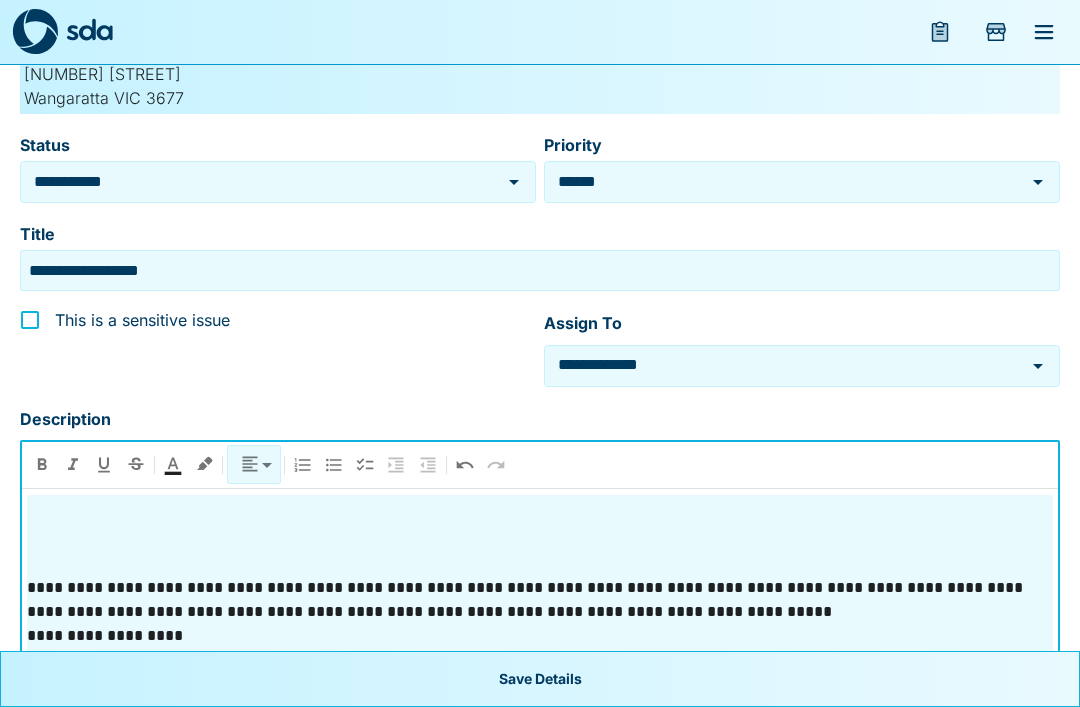 click at bounding box center (540, 564) 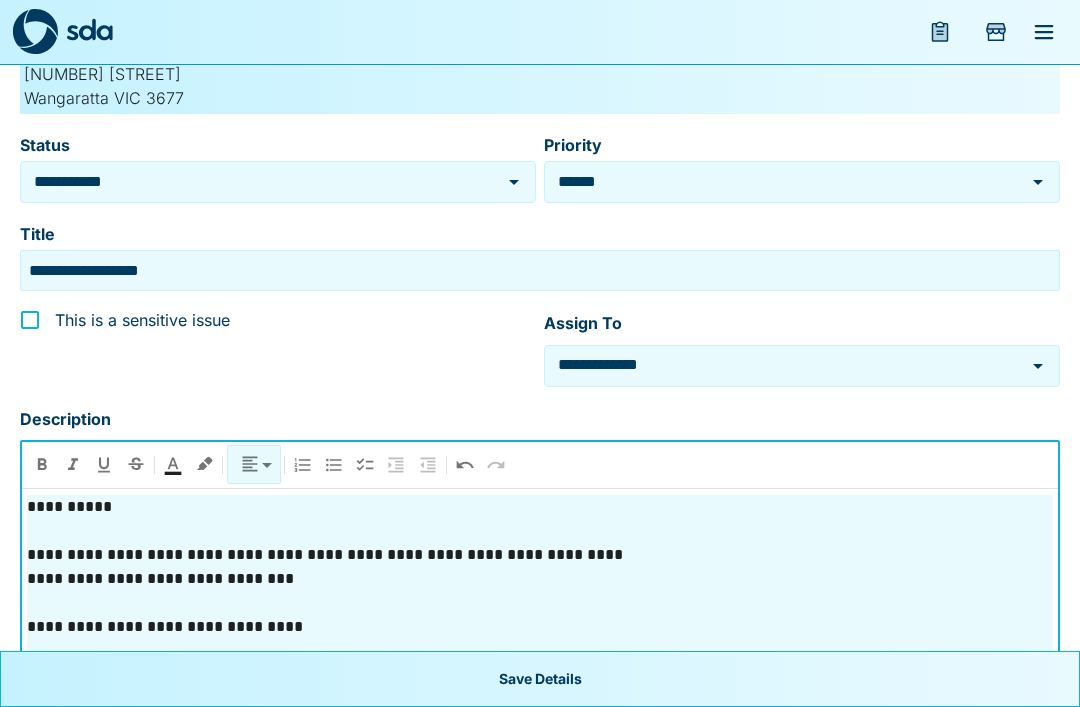 scroll, scrollTop: 0, scrollLeft: 0, axis: both 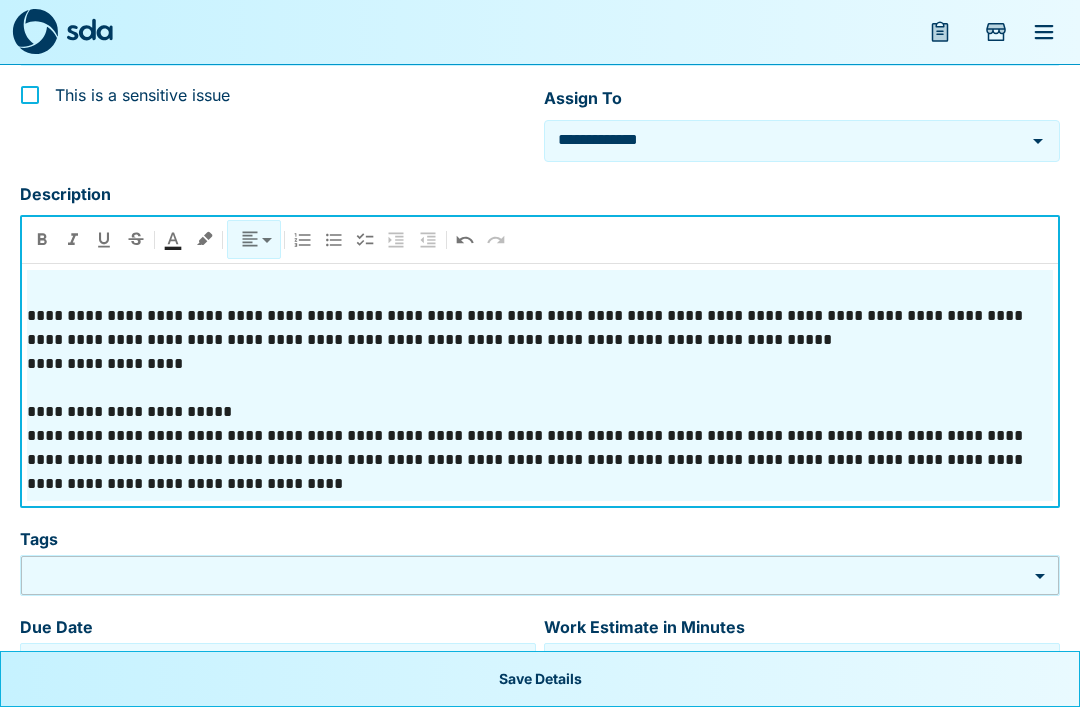 click on "**********" at bounding box center (540, 328) 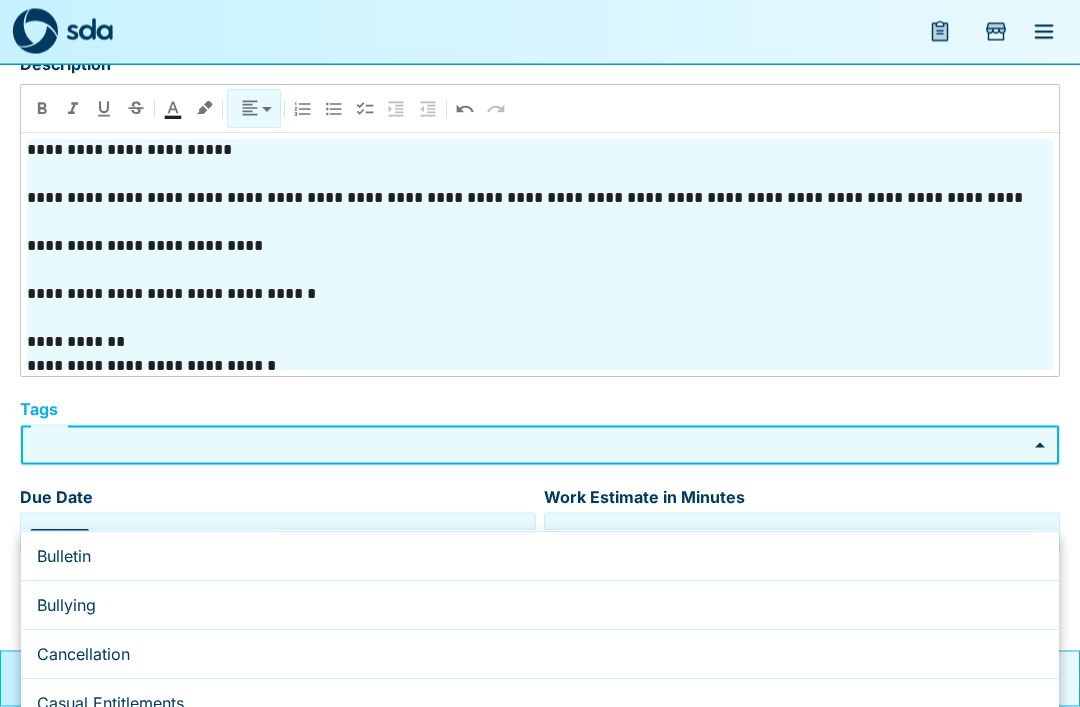type 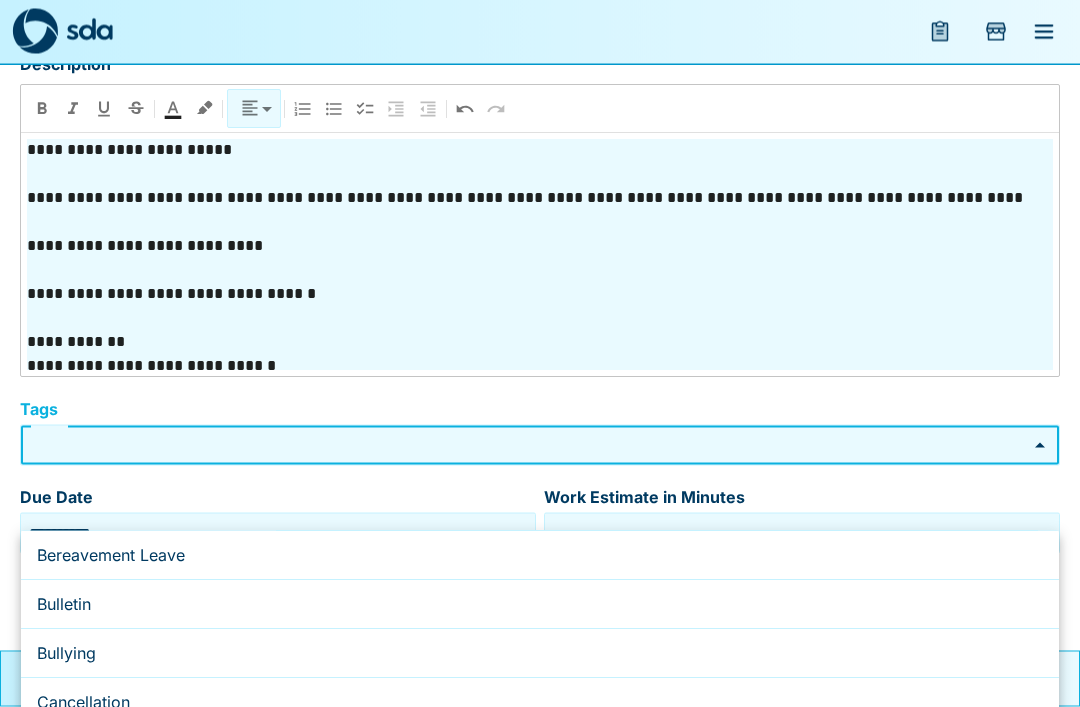type 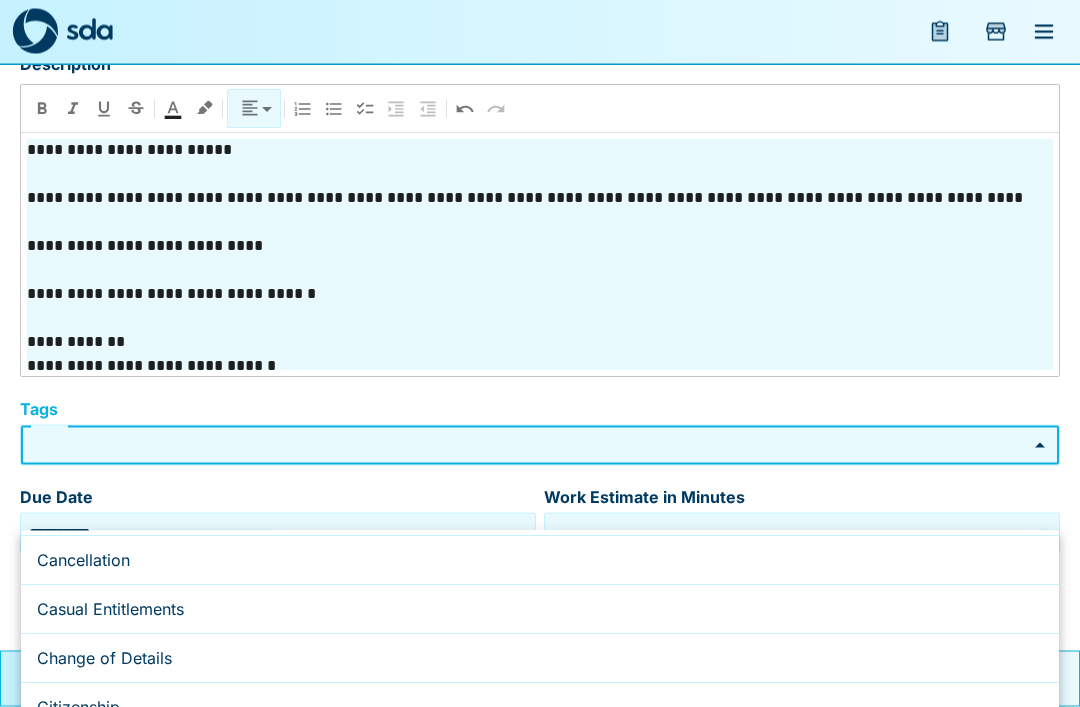 scroll, scrollTop: 534, scrollLeft: 0, axis: vertical 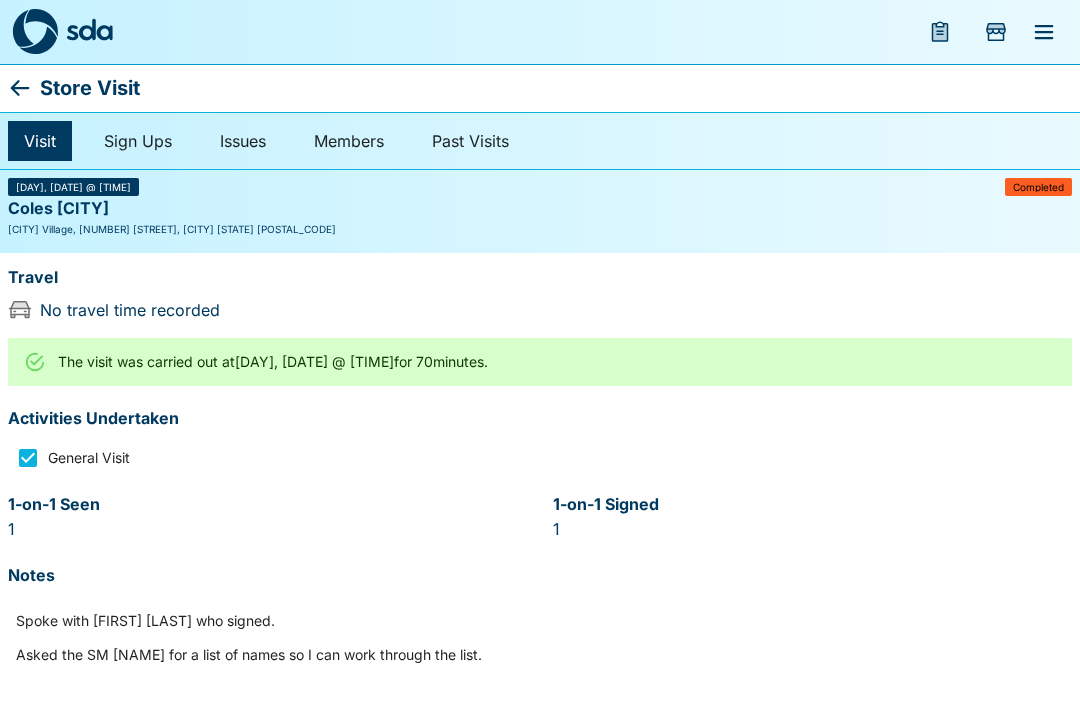 click at bounding box center (1044, 32) 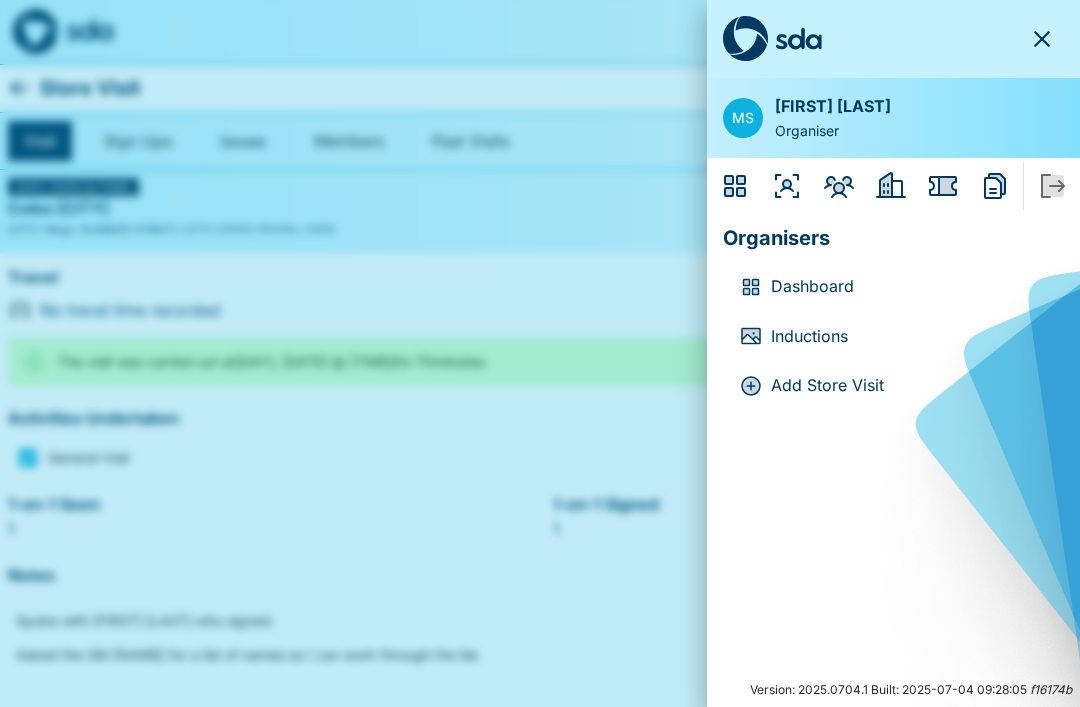 click 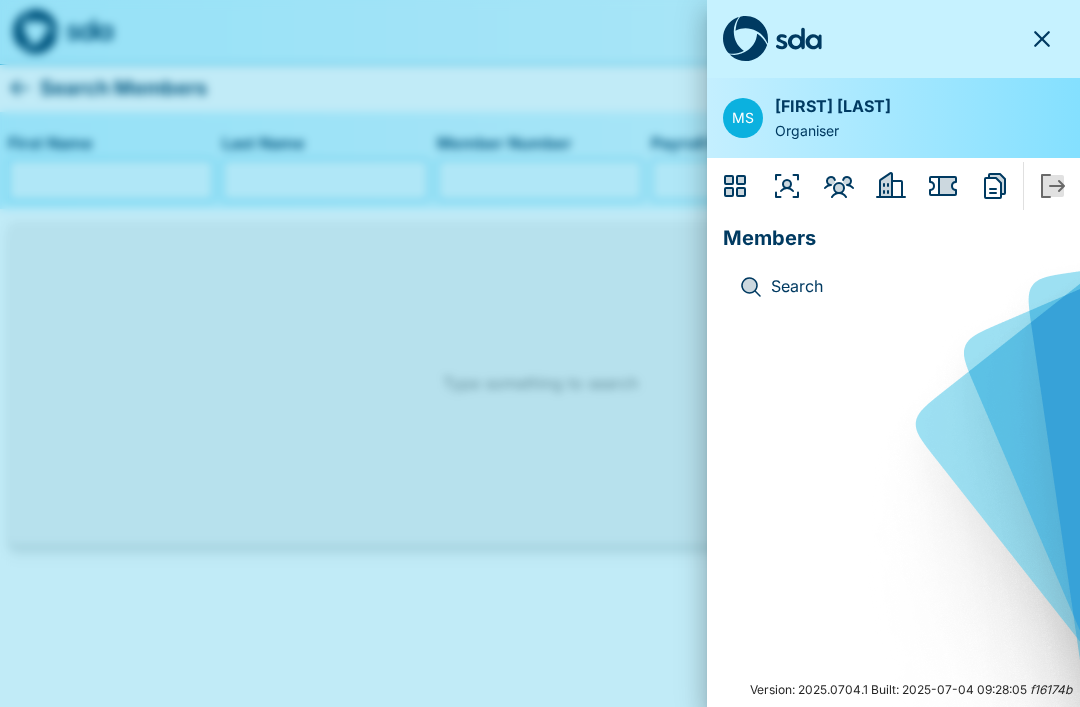 click 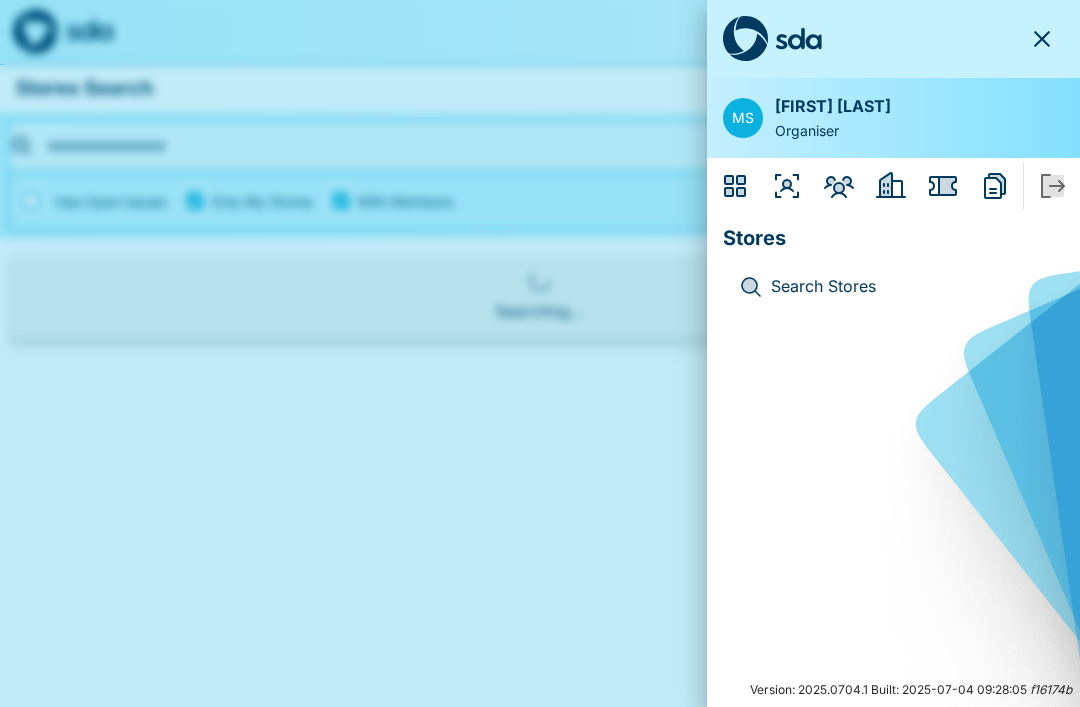 click at bounding box center (755, 287) 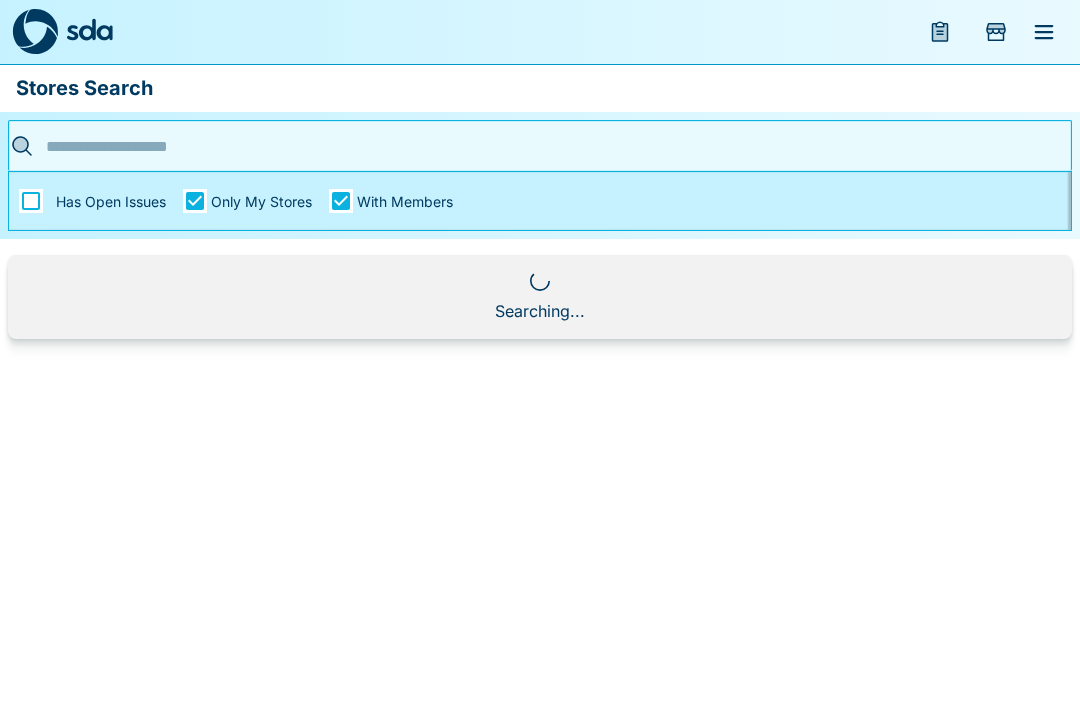 type 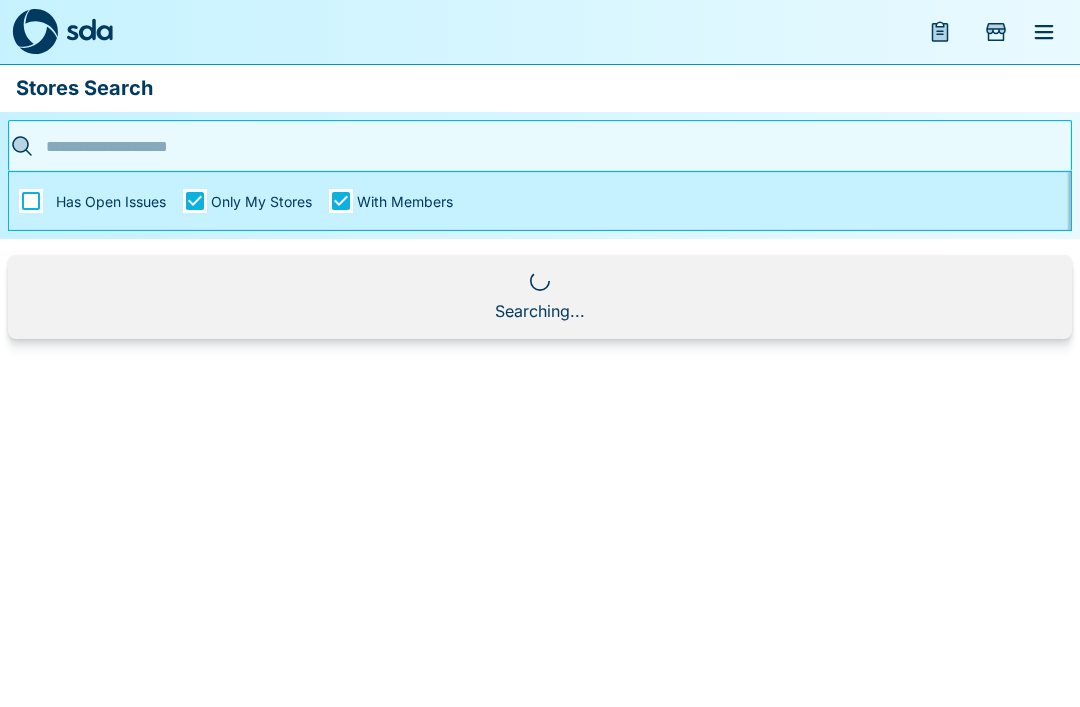 click at bounding box center [1044, 32] 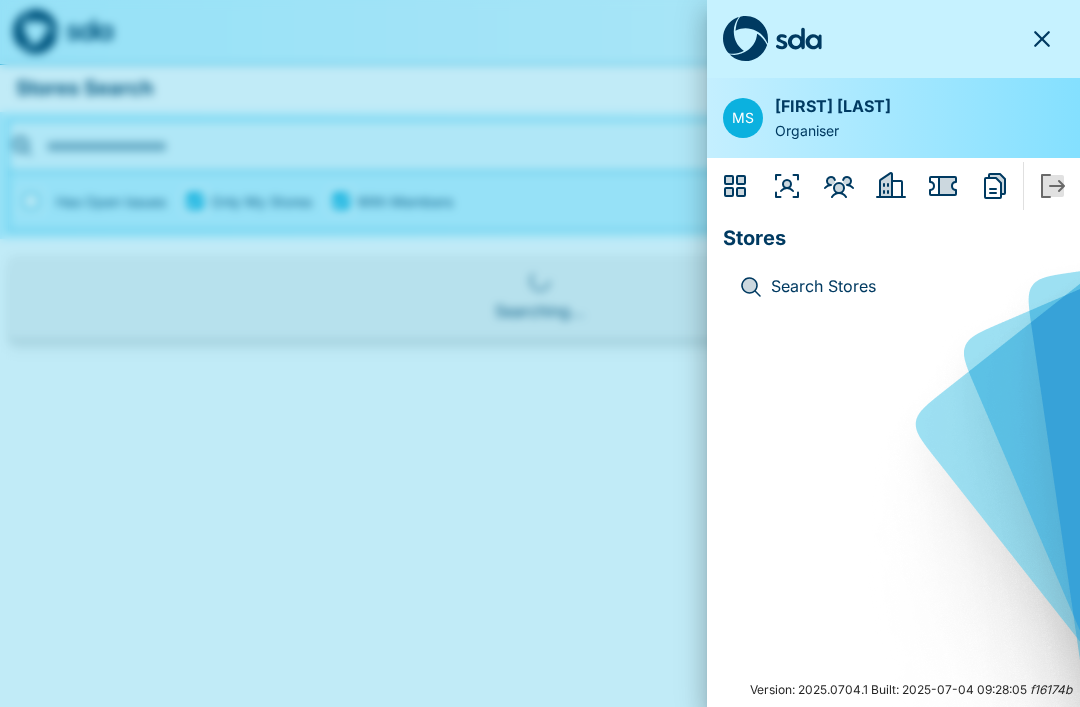 click on "Search Stores" at bounding box center (909, 287) 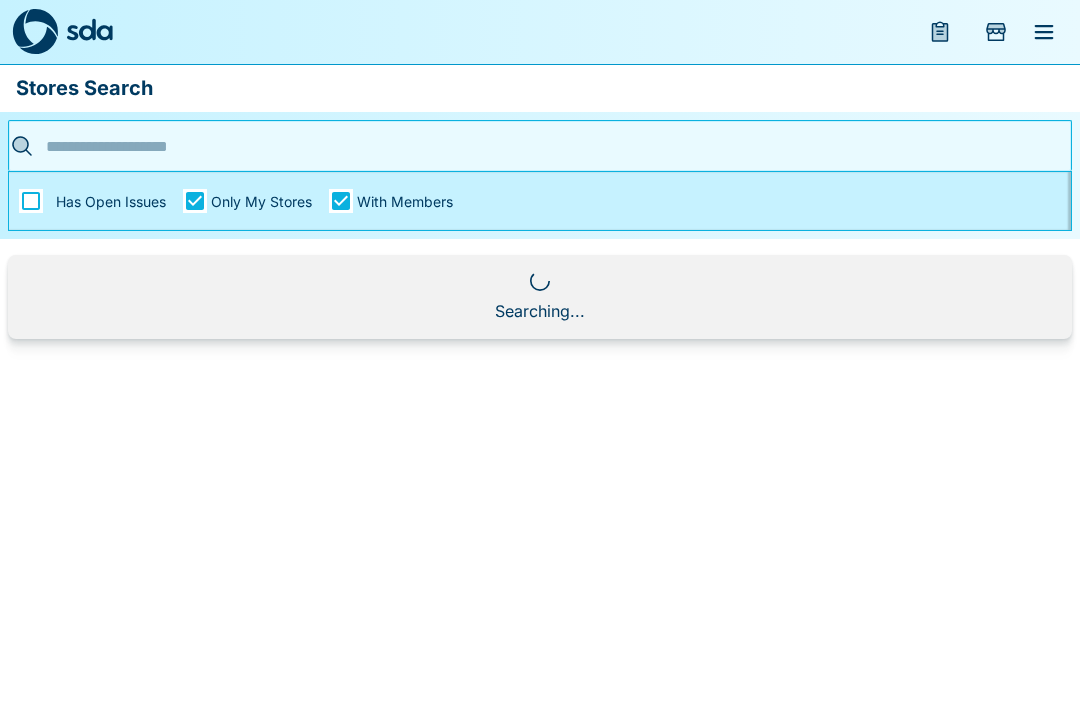 click at bounding box center [534, 146] 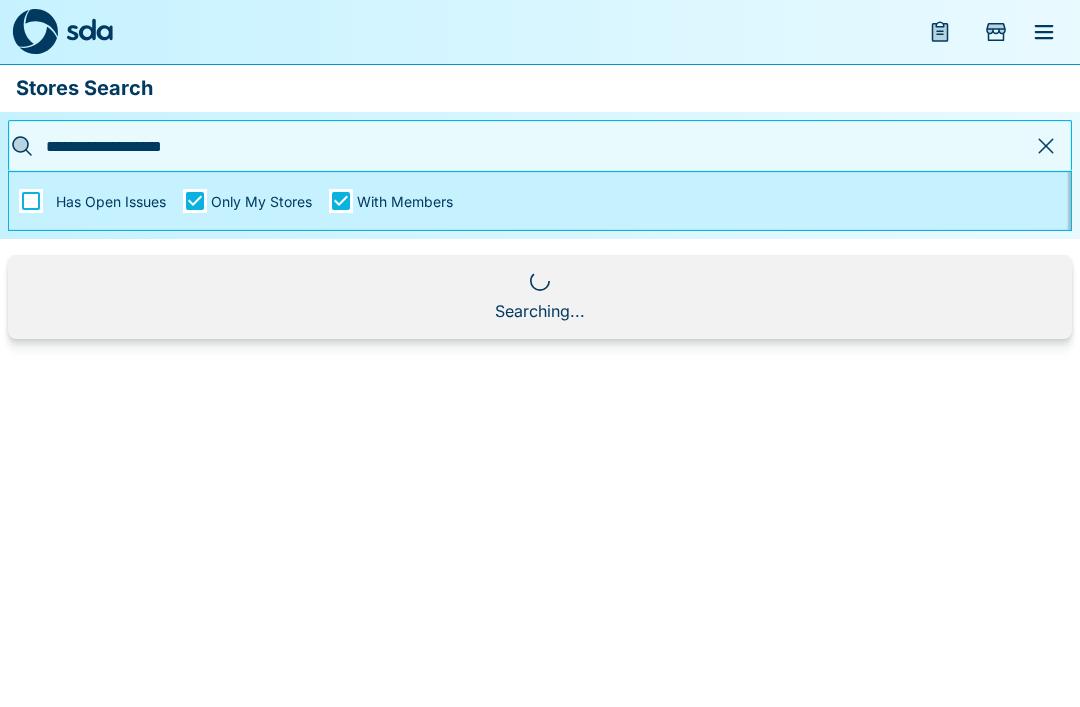 type on "**********" 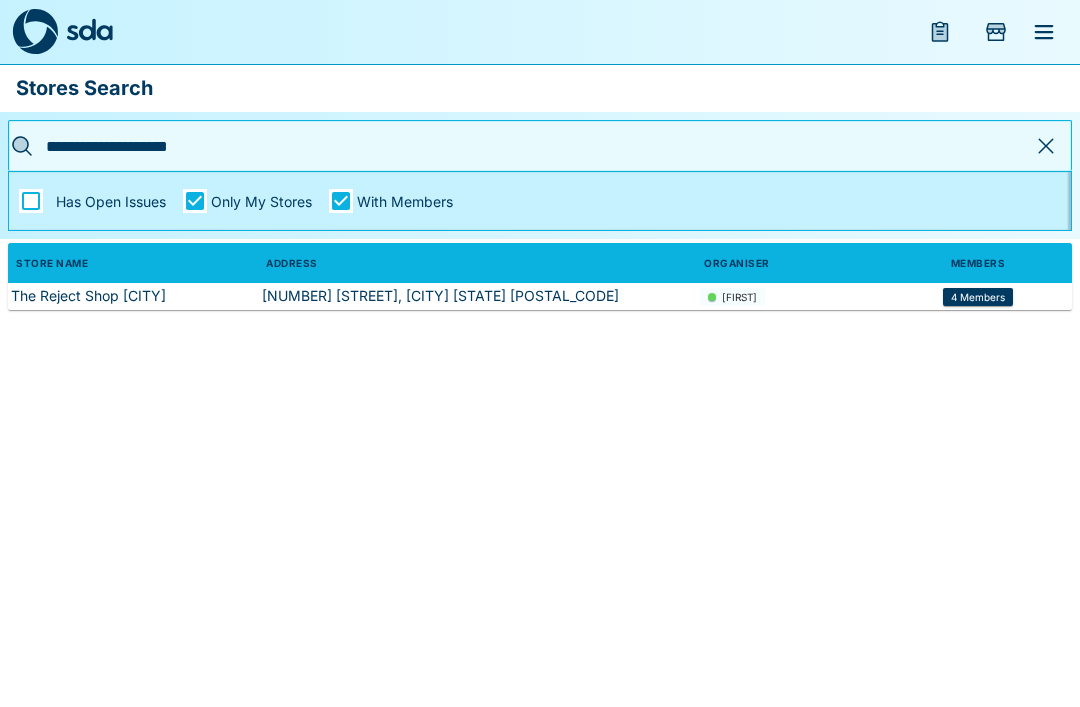 click on "4 Members" at bounding box center [978, 297] 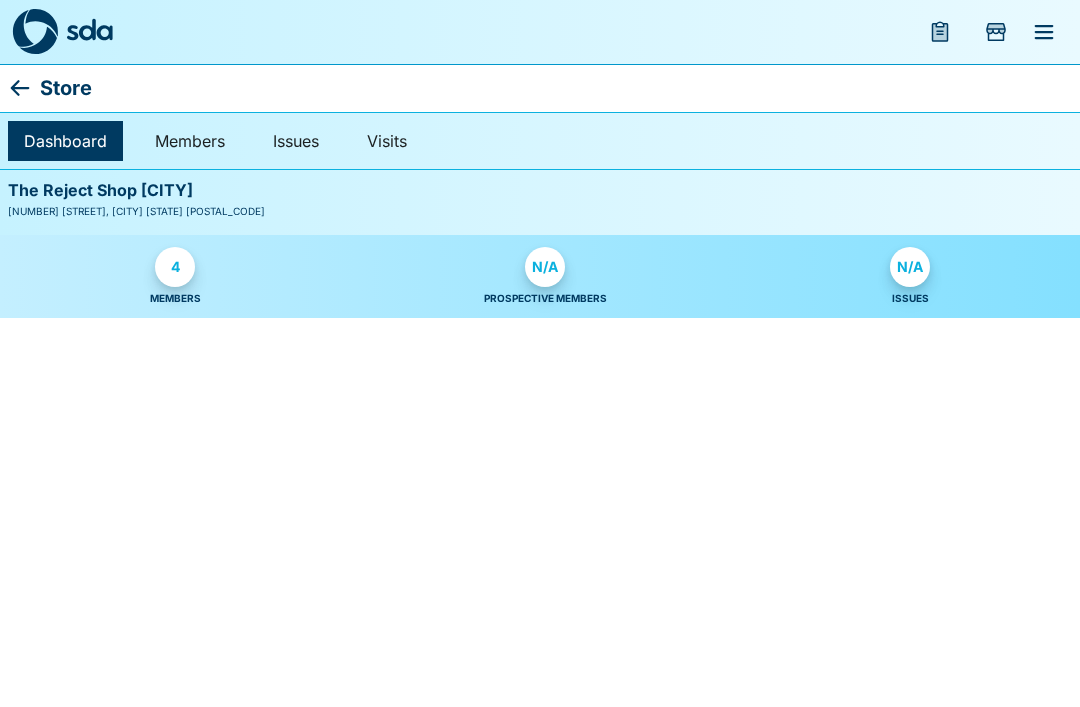 click on "4" at bounding box center [175, 267] 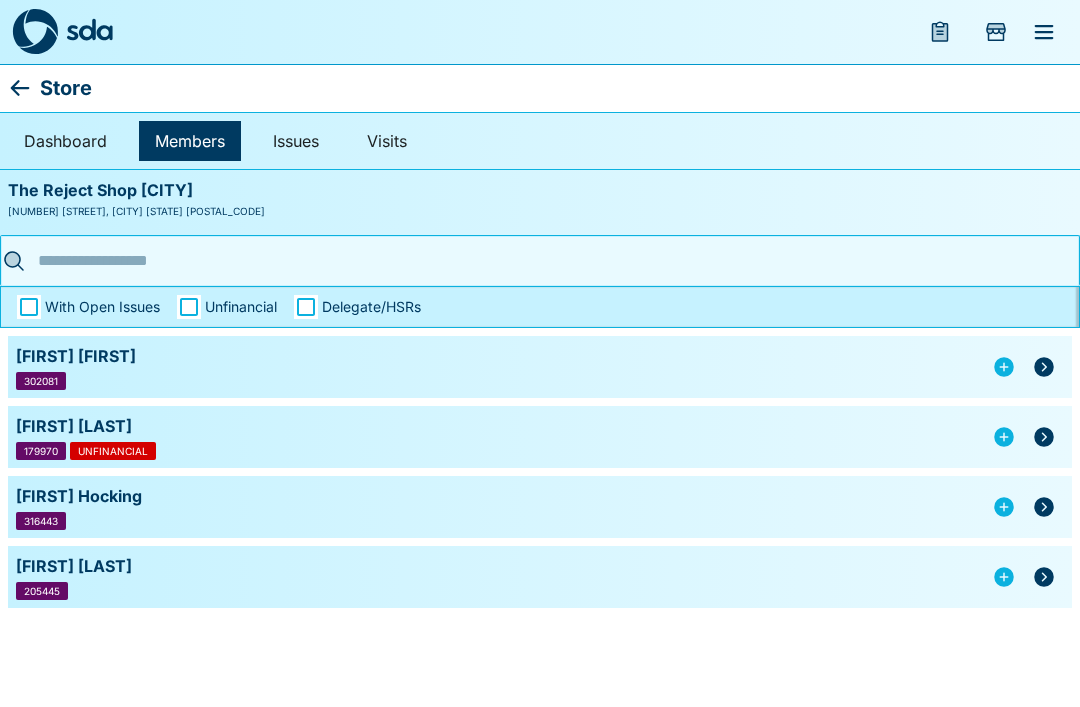 click 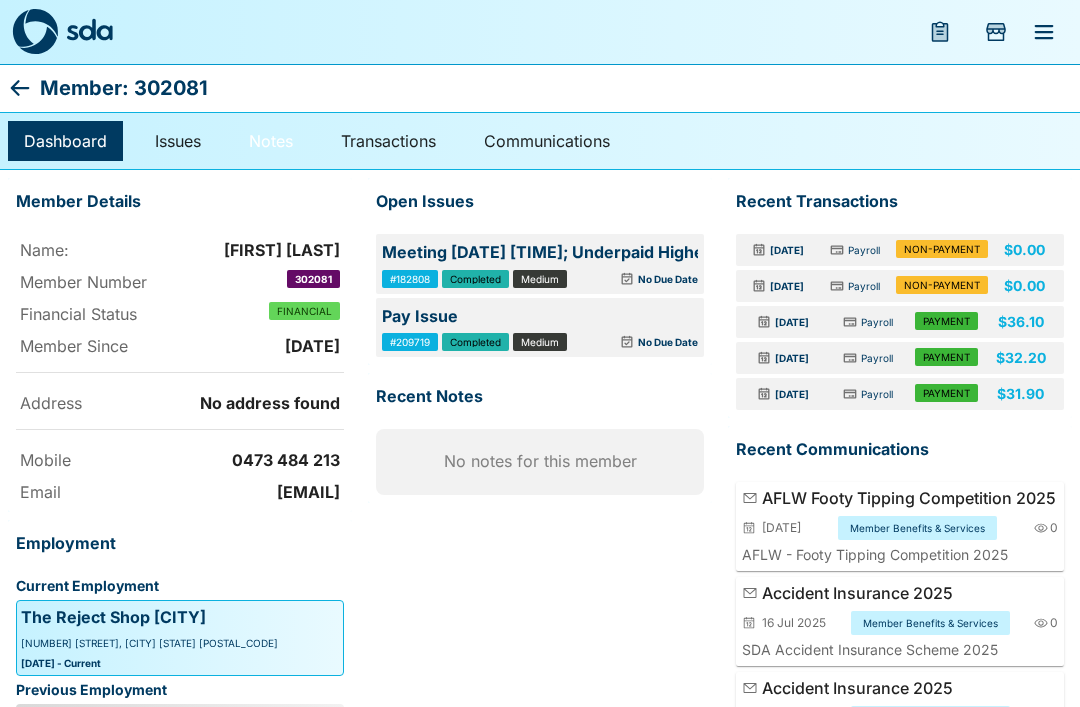 click on "Notes" at bounding box center [271, 141] 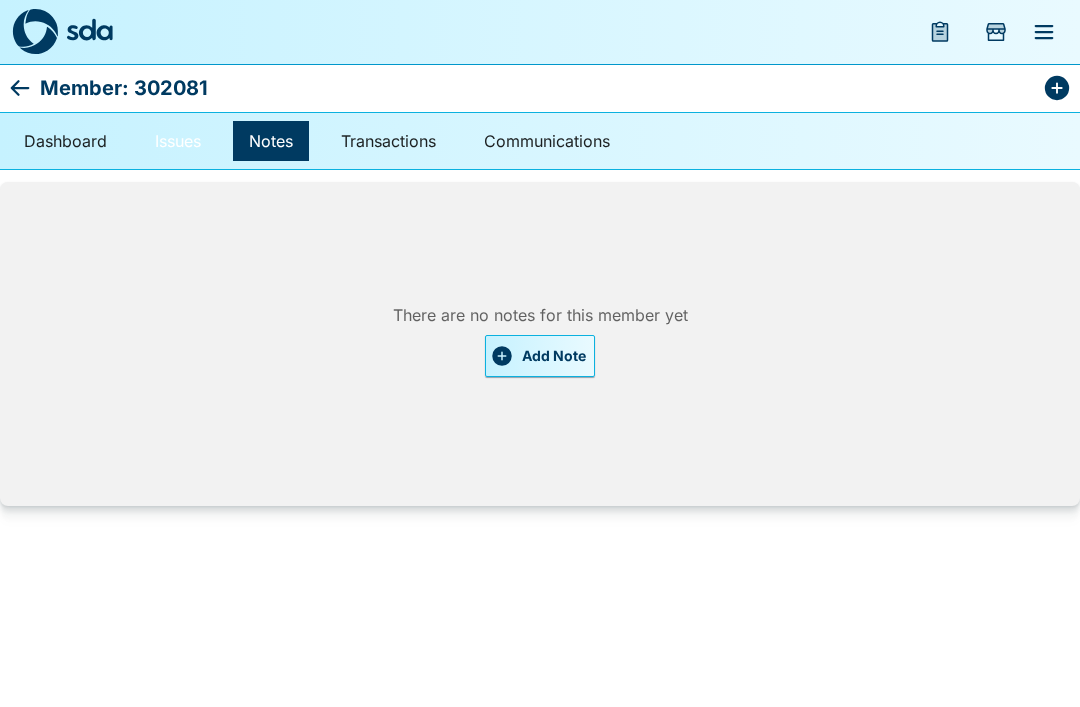 click on "Issues" at bounding box center [178, 141] 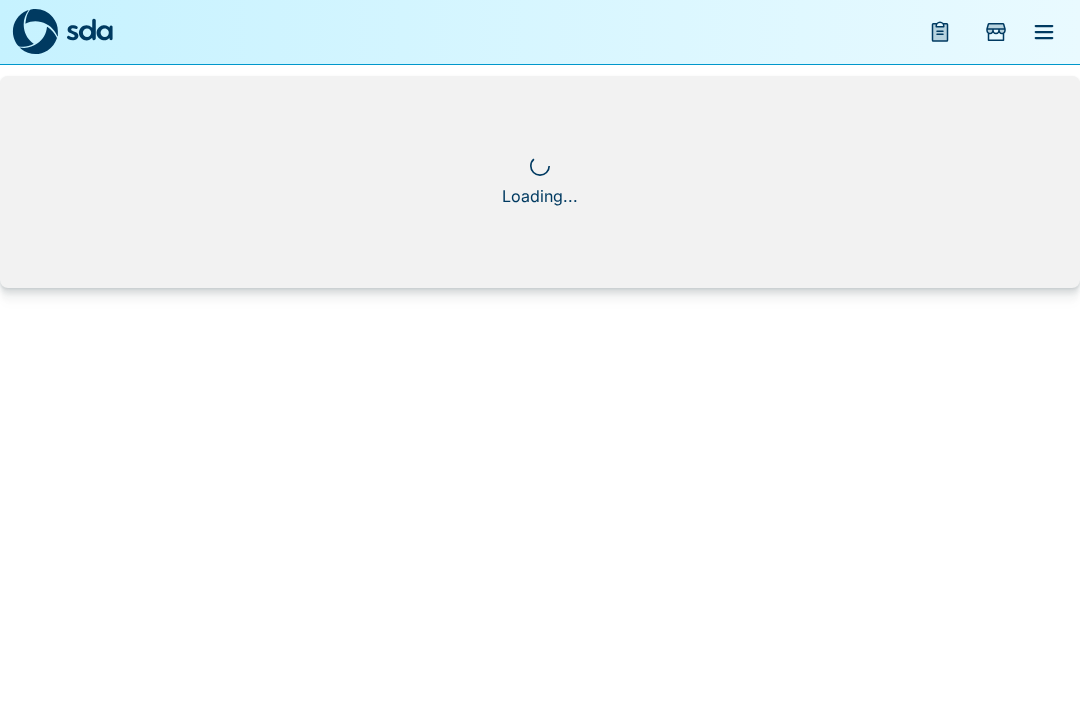 scroll, scrollTop: 0, scrollLeft: 0, axis: both 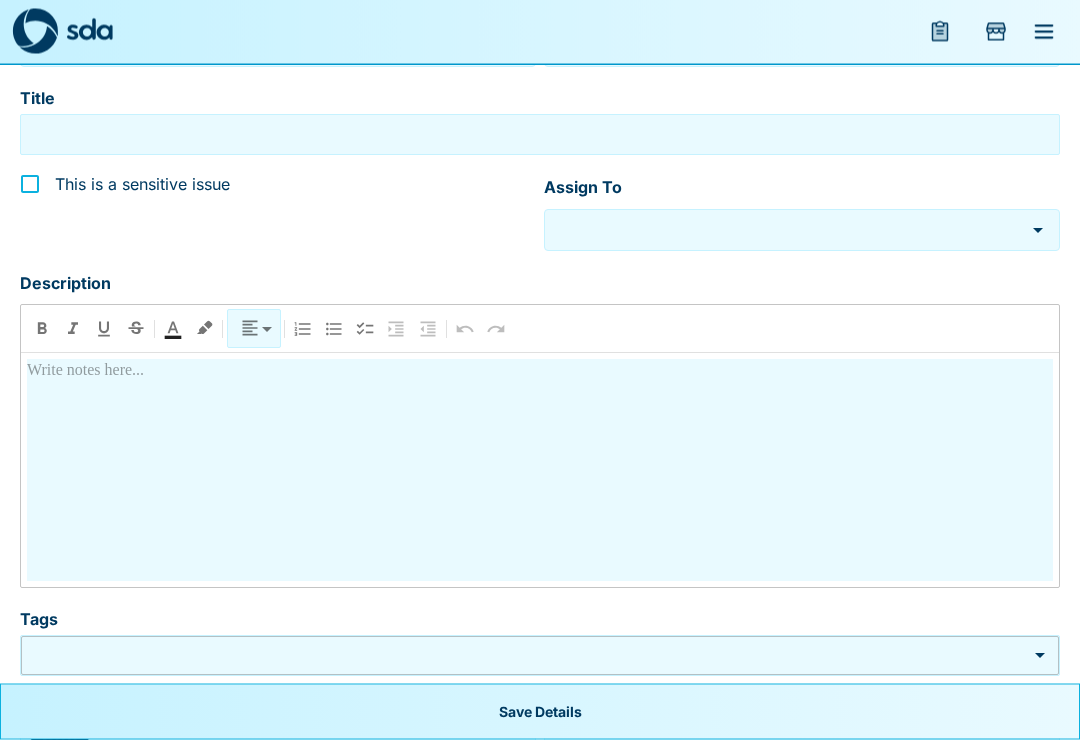 click at bounding box center (540, 471) 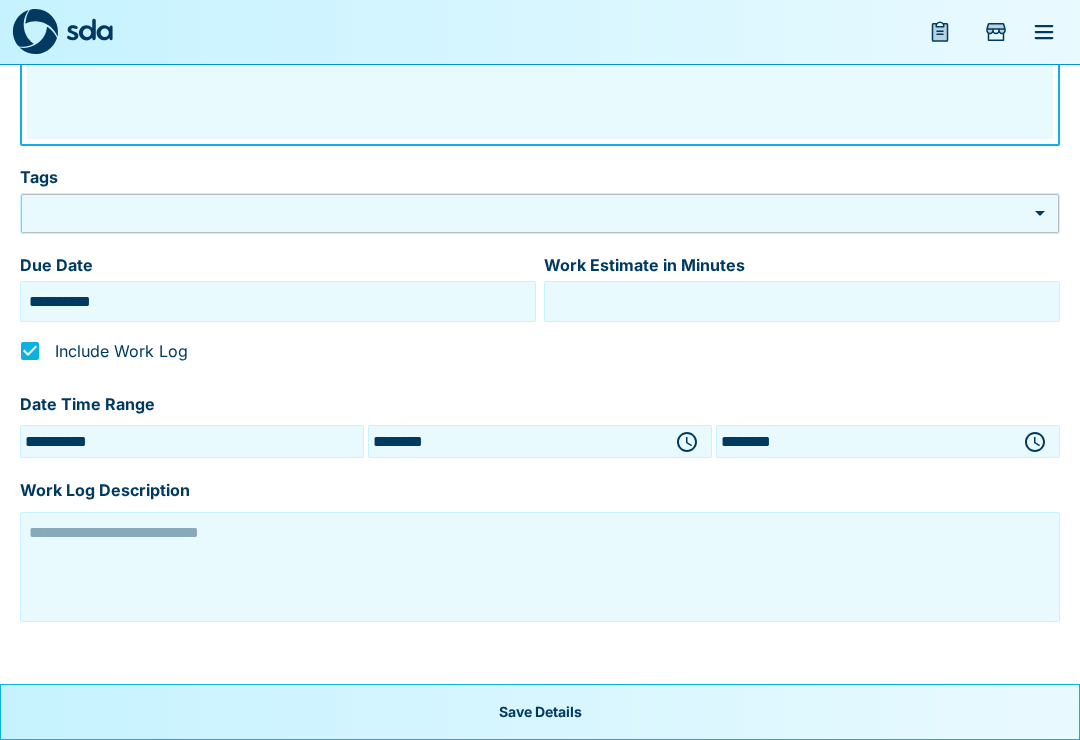 scroll, scrollTop: 821, scrollLeft: 0, axis: vertical 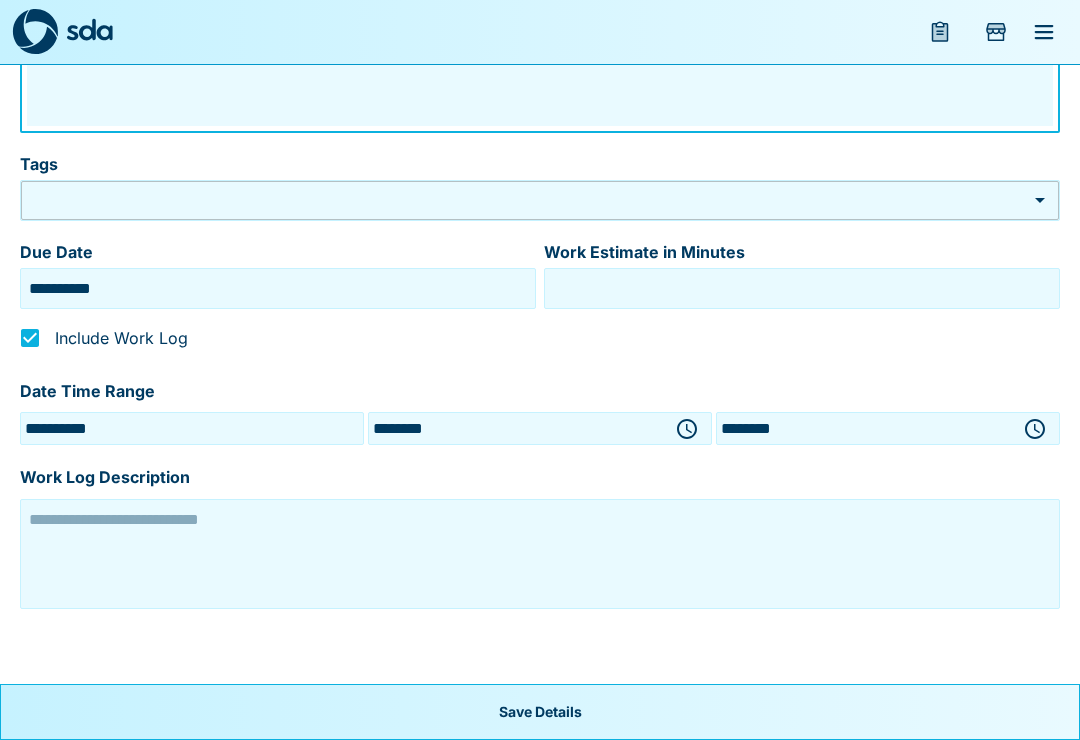 click on "**********" at bounding box center [536, 402] 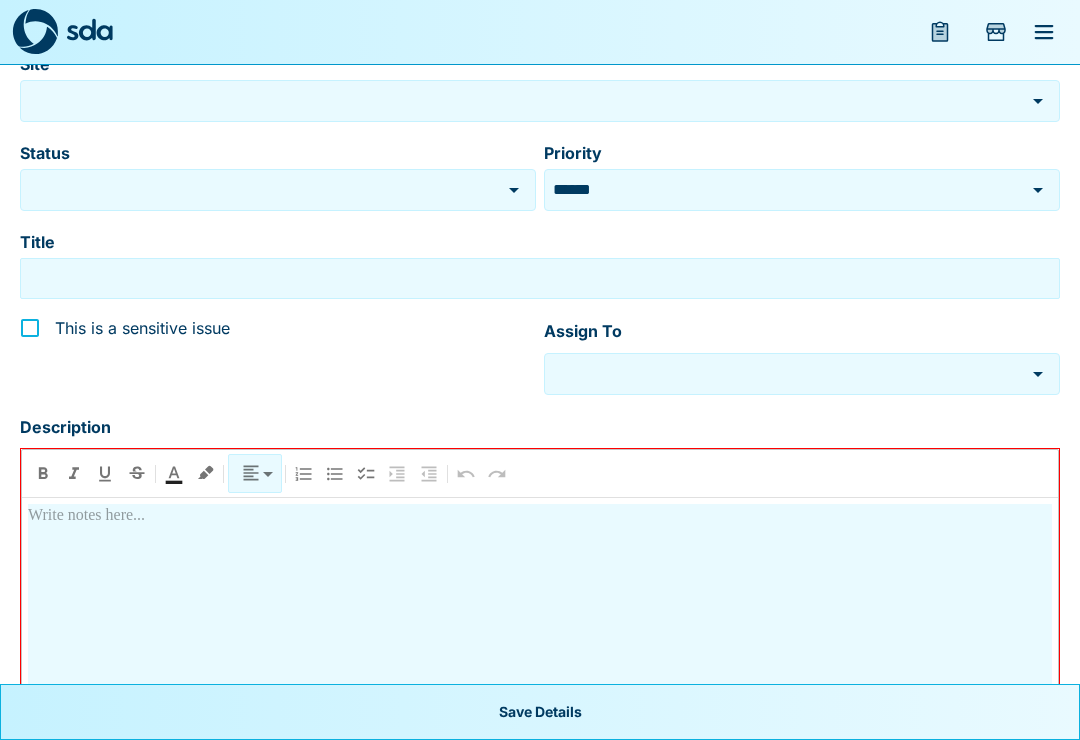 scroll, scrollTop: 0, scrollLeft: 0, axis: both 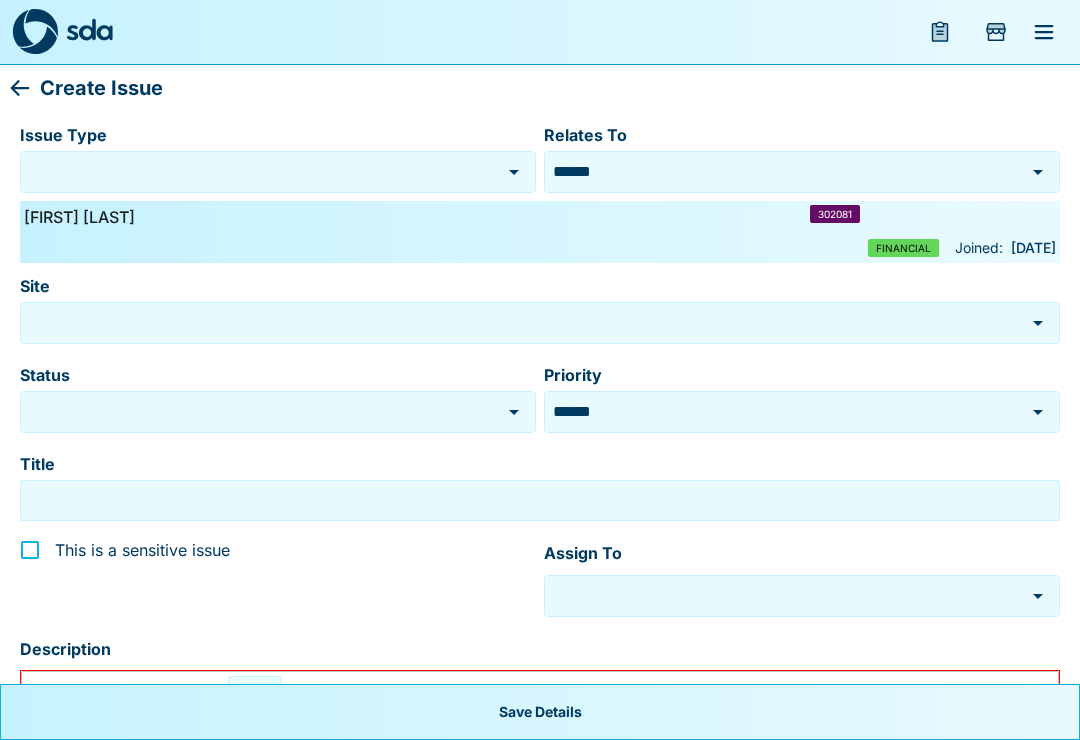 click on "Issue Type" at bounding box center [260, 172] 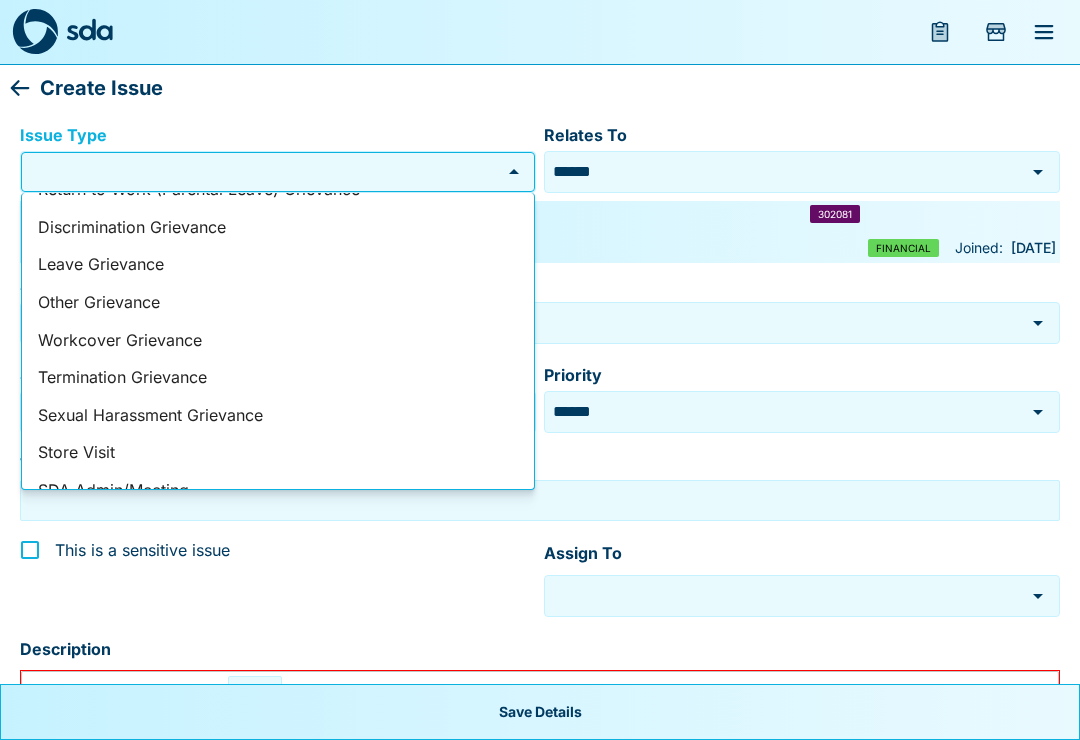 scroll, scrollTop: 284, scrollLeft: 0, axis: vertical 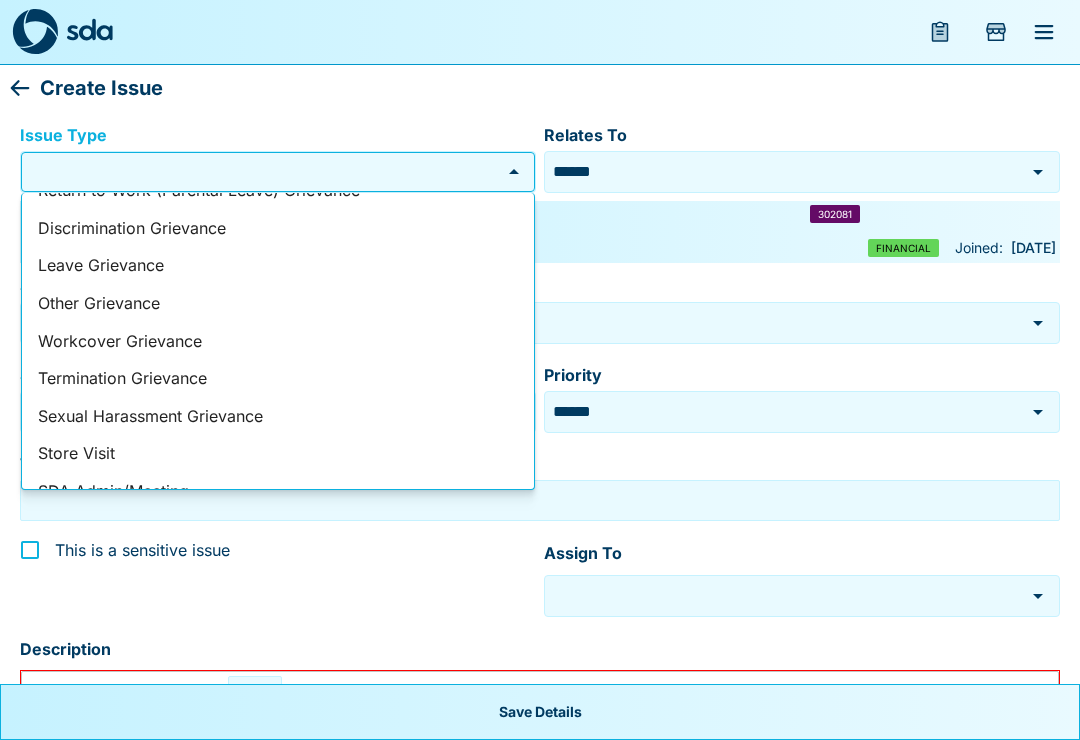 click on "SDA Admin/Meeting" at bounding box center (278, 492) 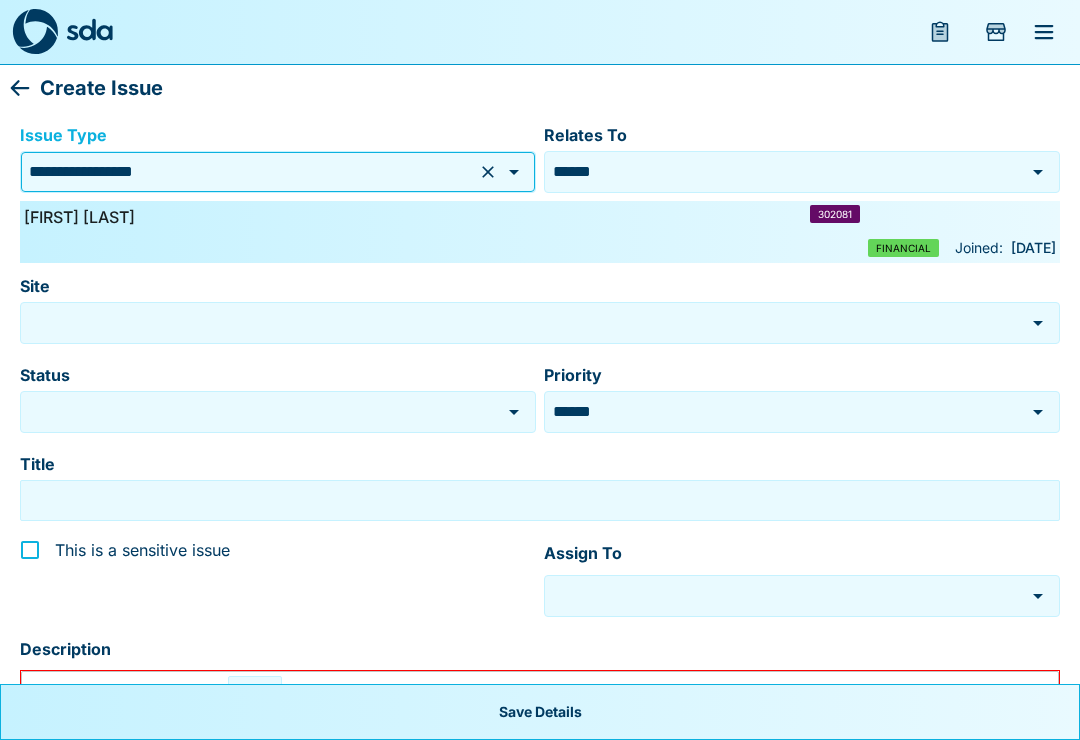 click on "Site" at bounding box center [522, 322] 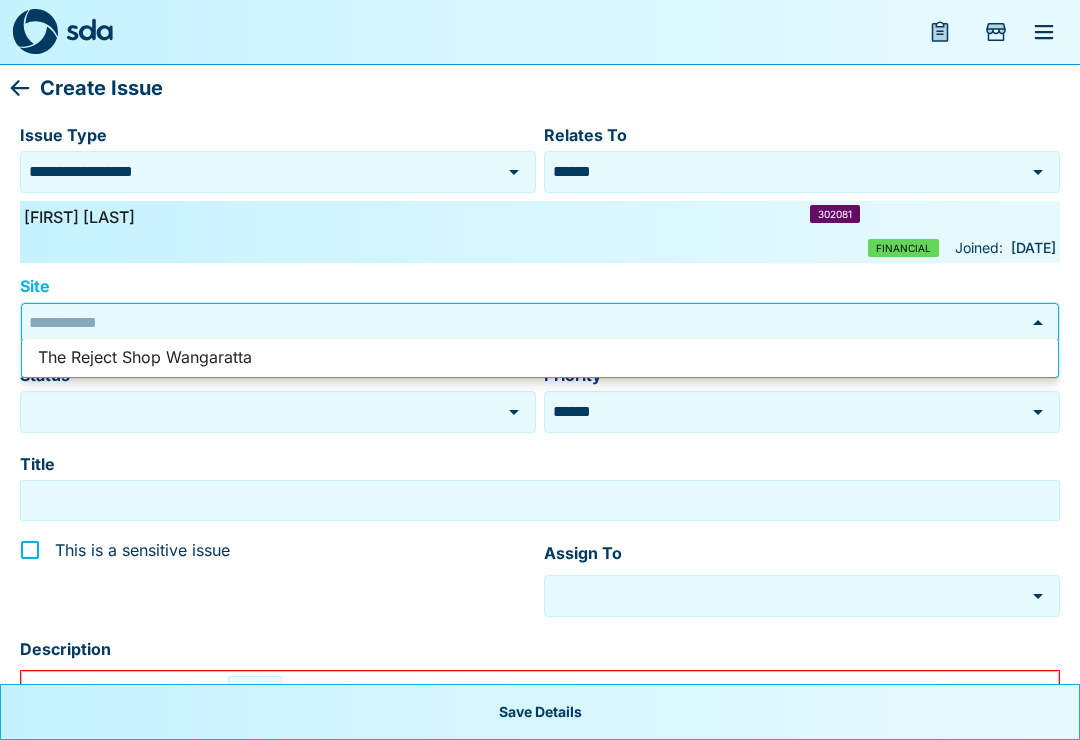 click on "The Reject Shop Wangaratta" at bounding box center (540, 358) 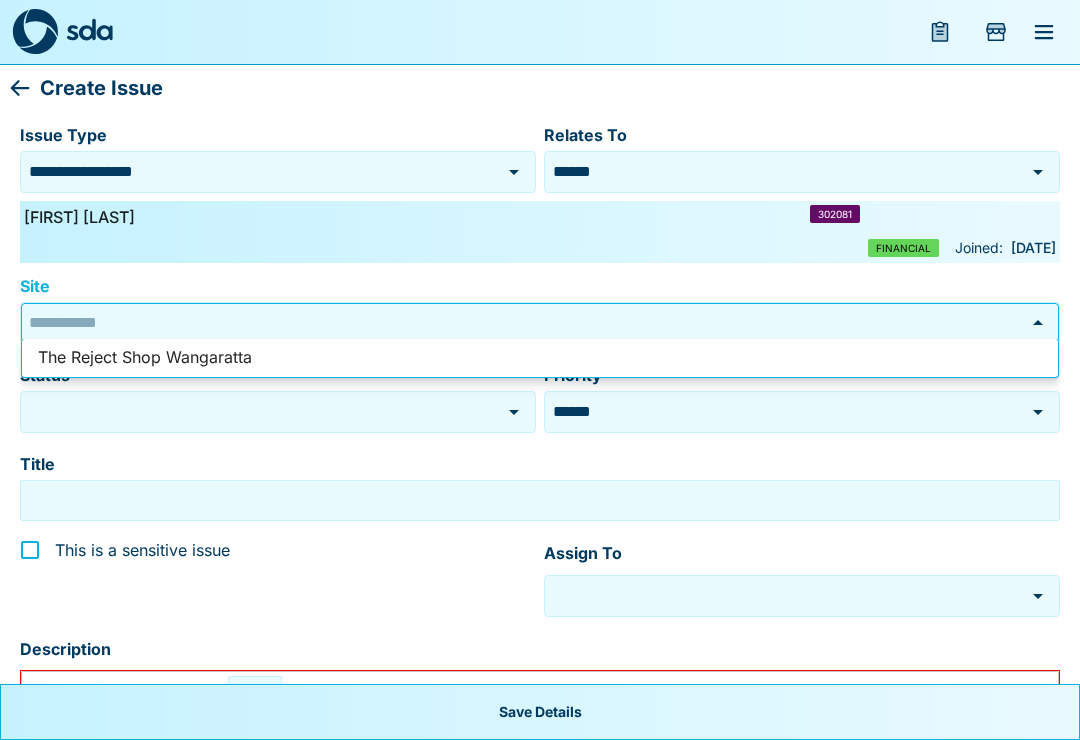 type on "**********" 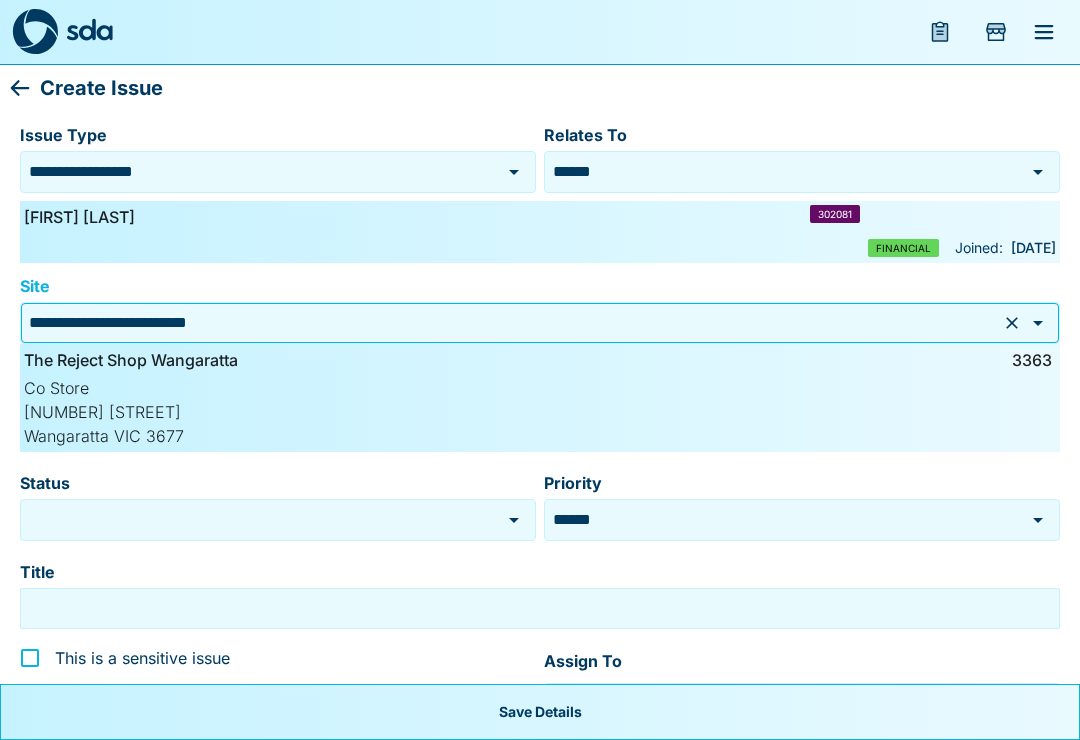 click on "Status" at bounding box center [260, 519] 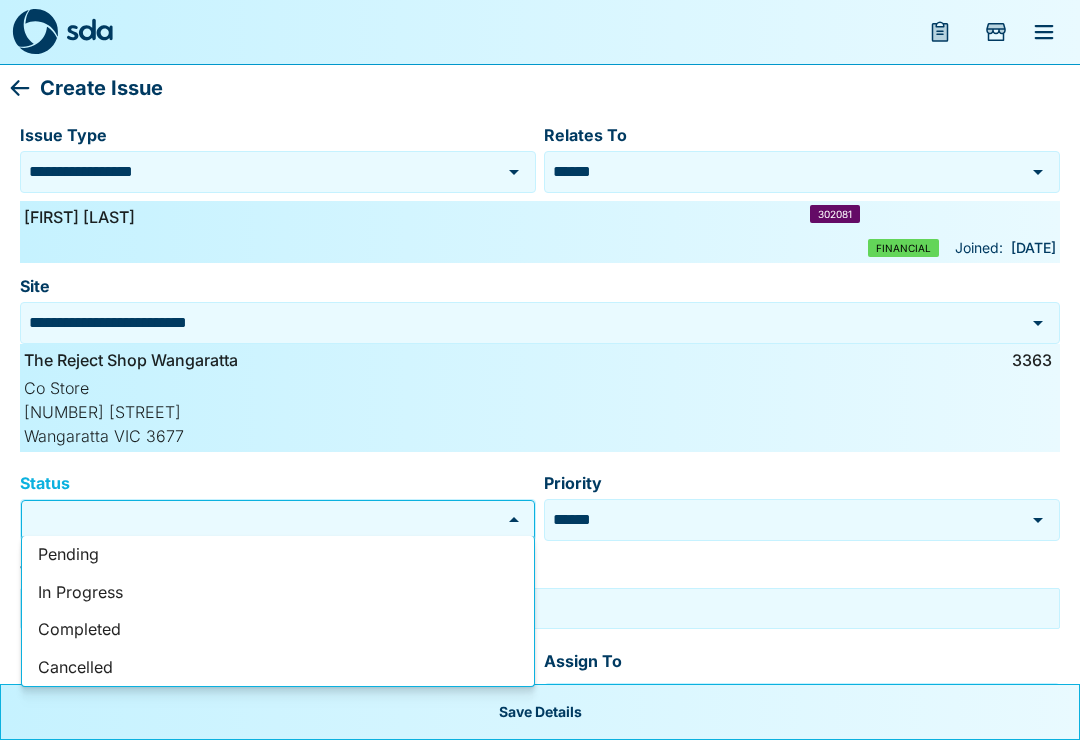 click on "In Progress" at bounding box center [278, 593] 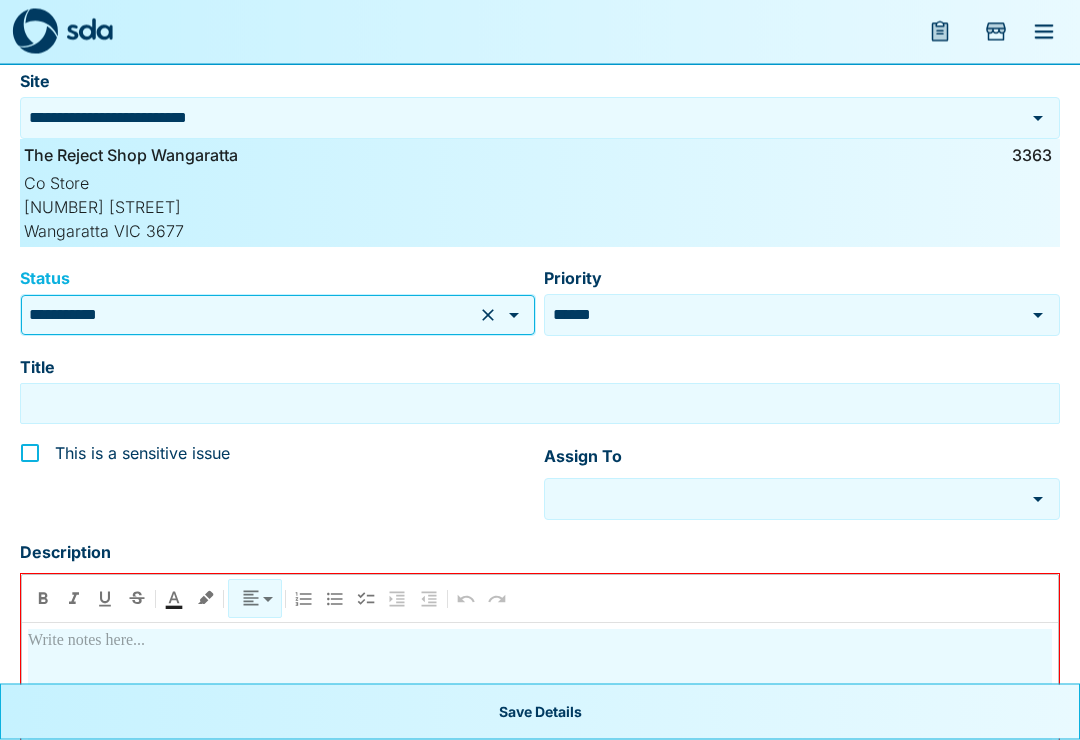 click on "Title" at bounding box center [540, 404] 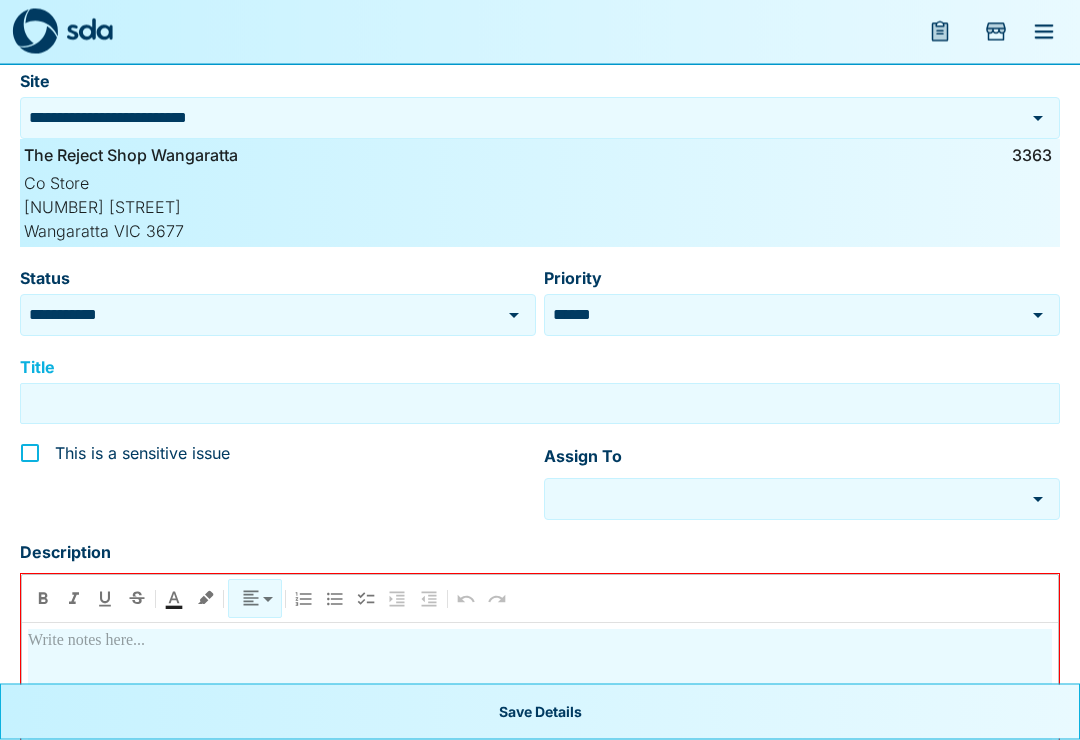 scroll, scrollTop: 205, scrollLeft: 0, axis: vertical 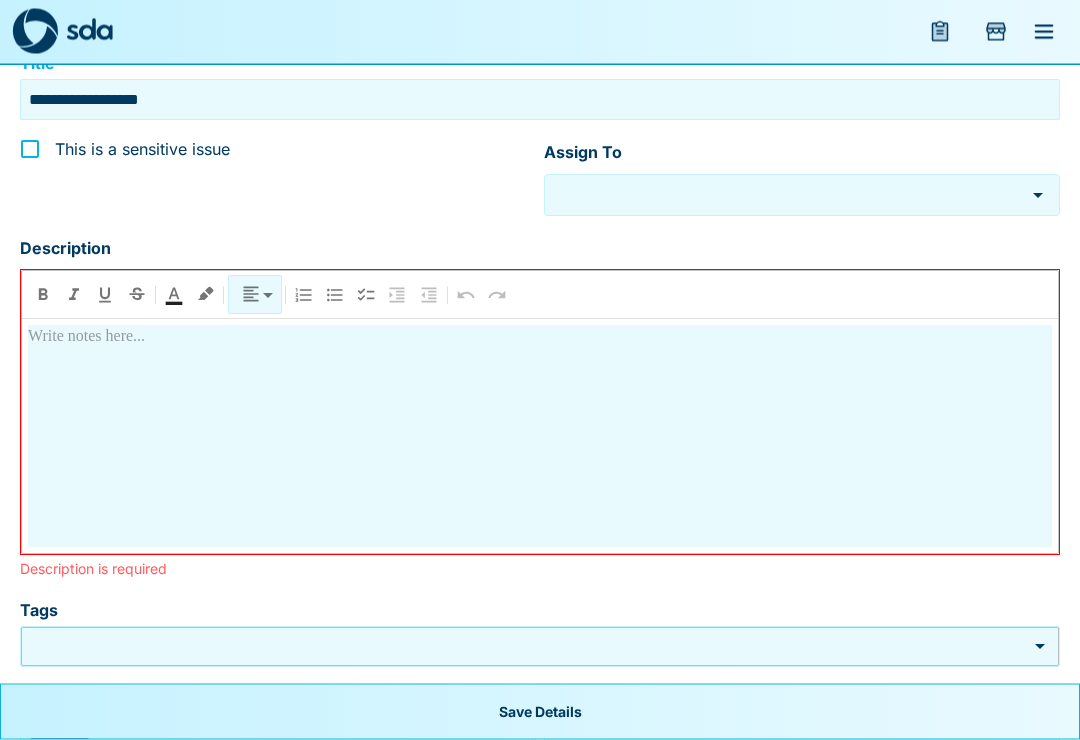 type on "**********" 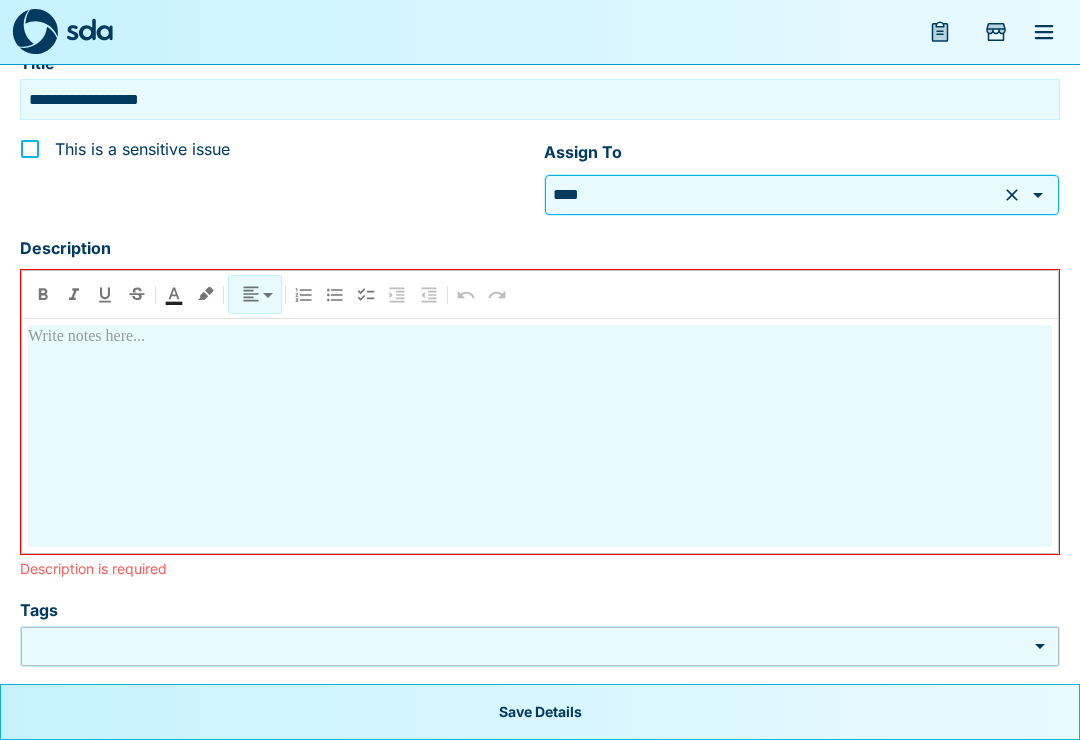 type on "**********" 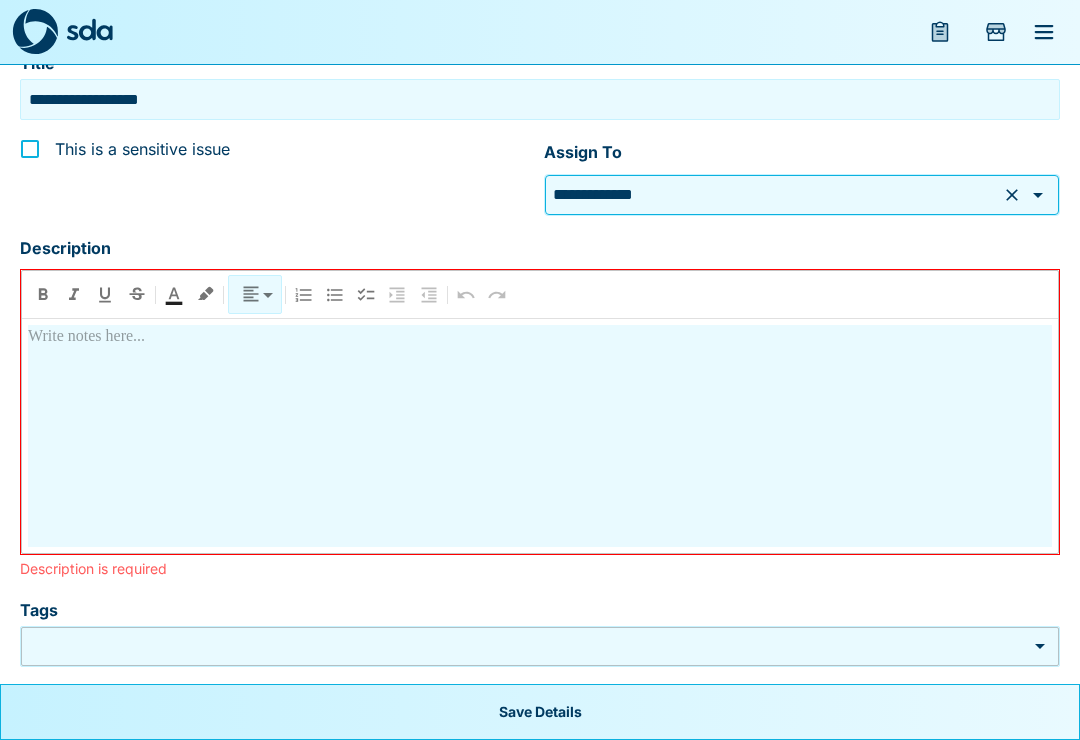 click at bounding box center [540, 436] 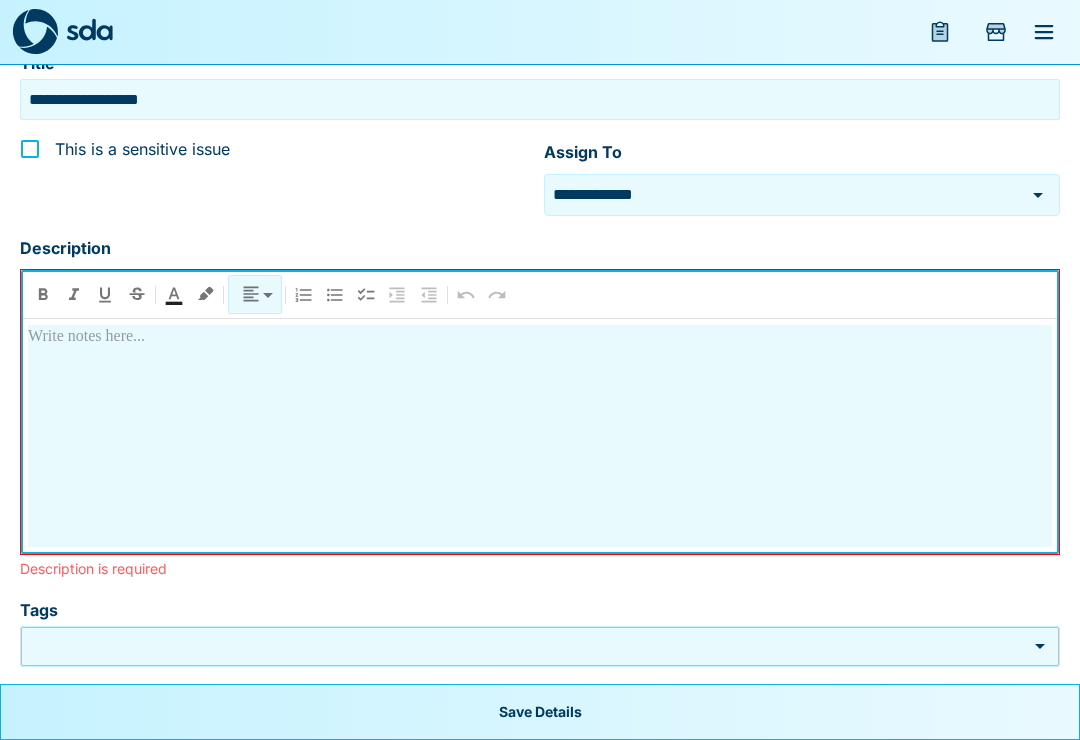 type 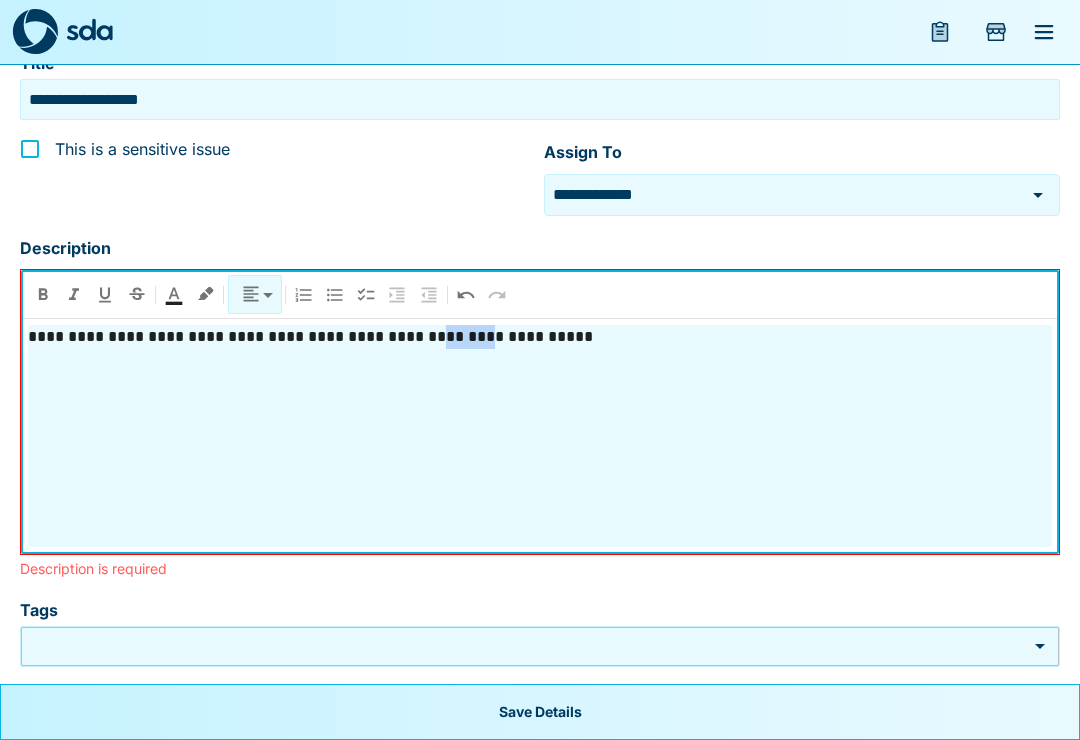 click on "**********" at bounding box center [540, 337] 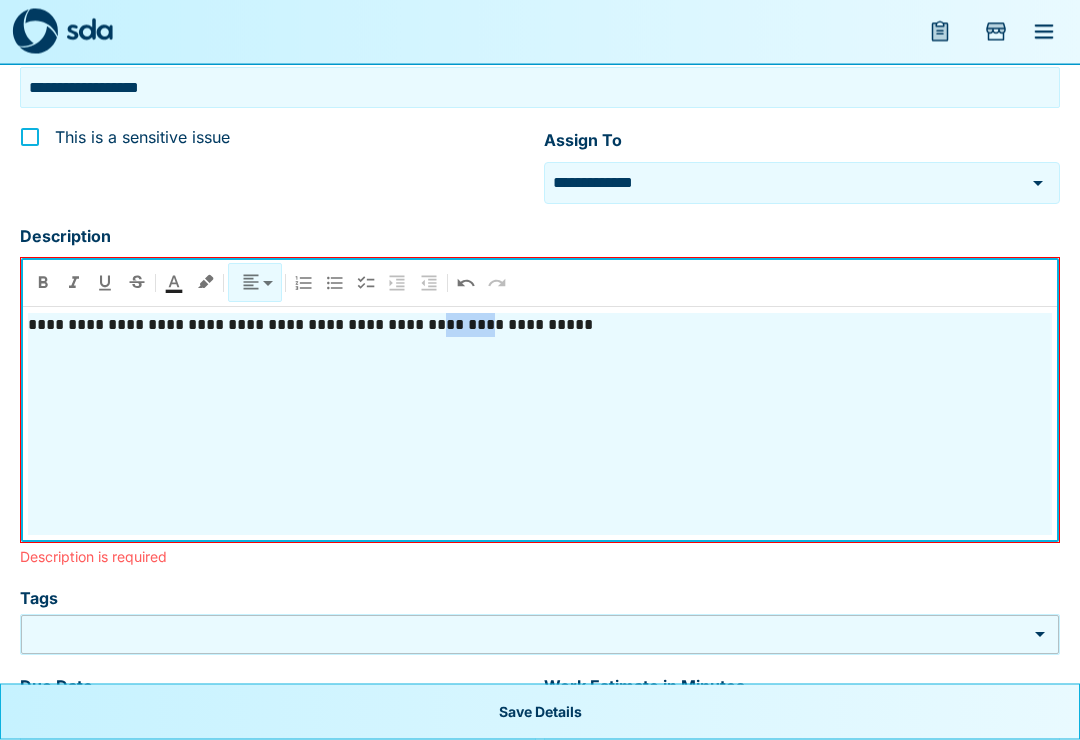 scroll, scrollTop: 535, scrollLeft: 0, axis: vertical 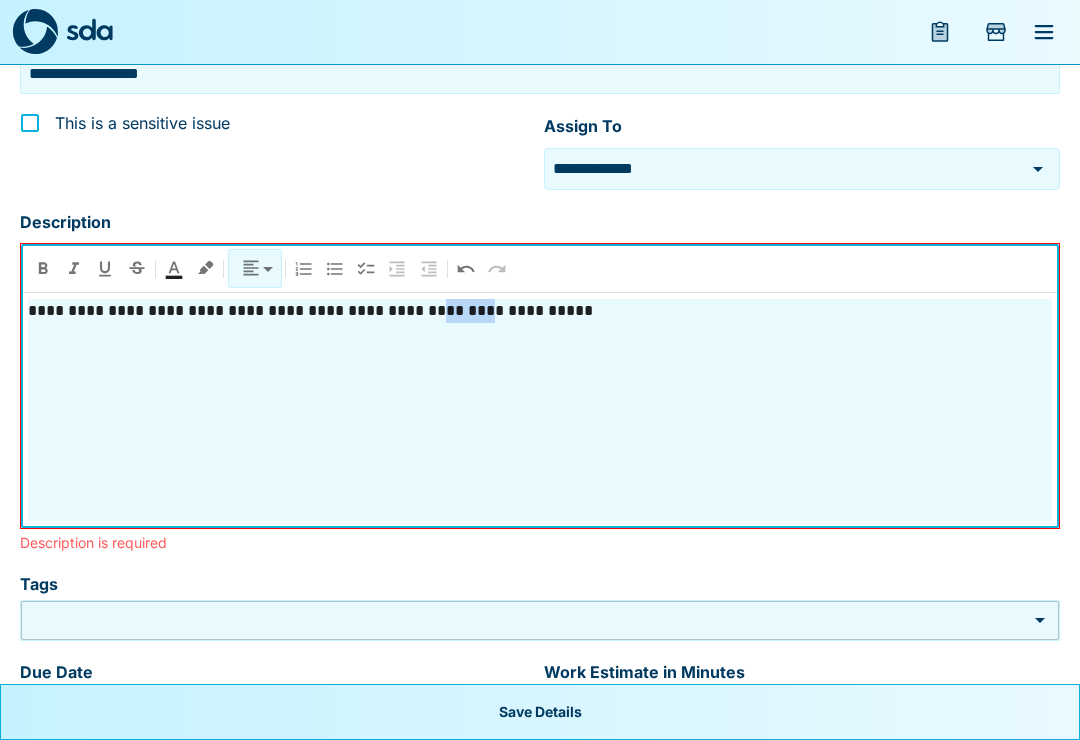 click on "**********" at bounding box center [540, 410] 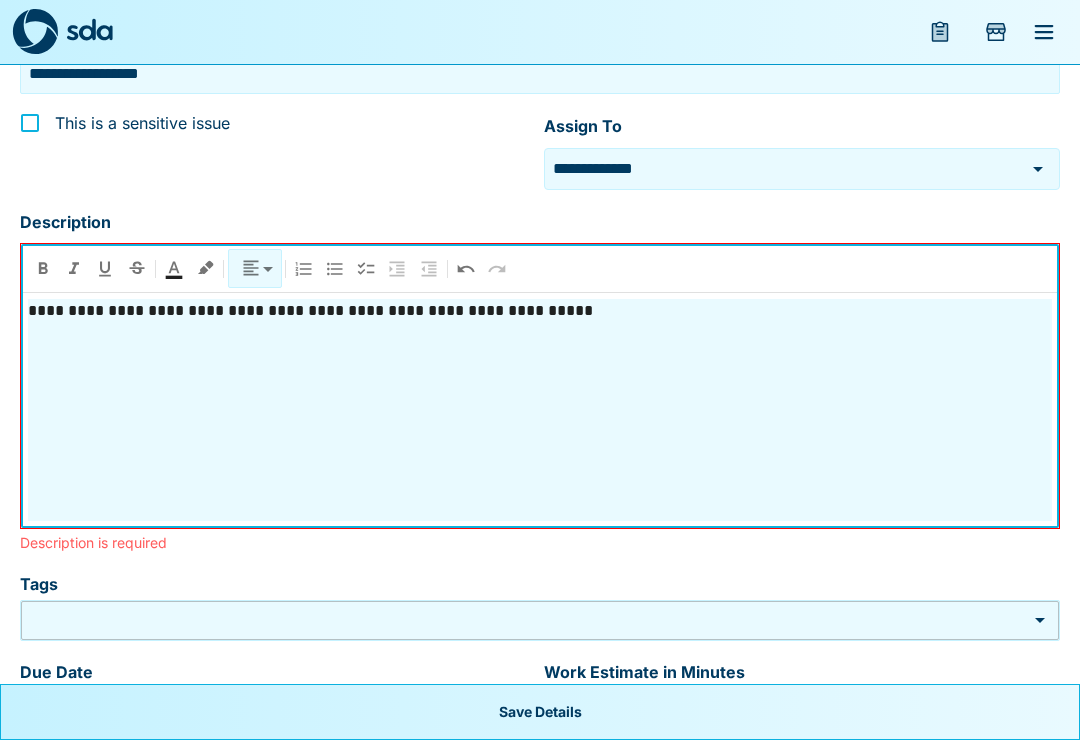 click on "**********" at bounding box center [540, 311] 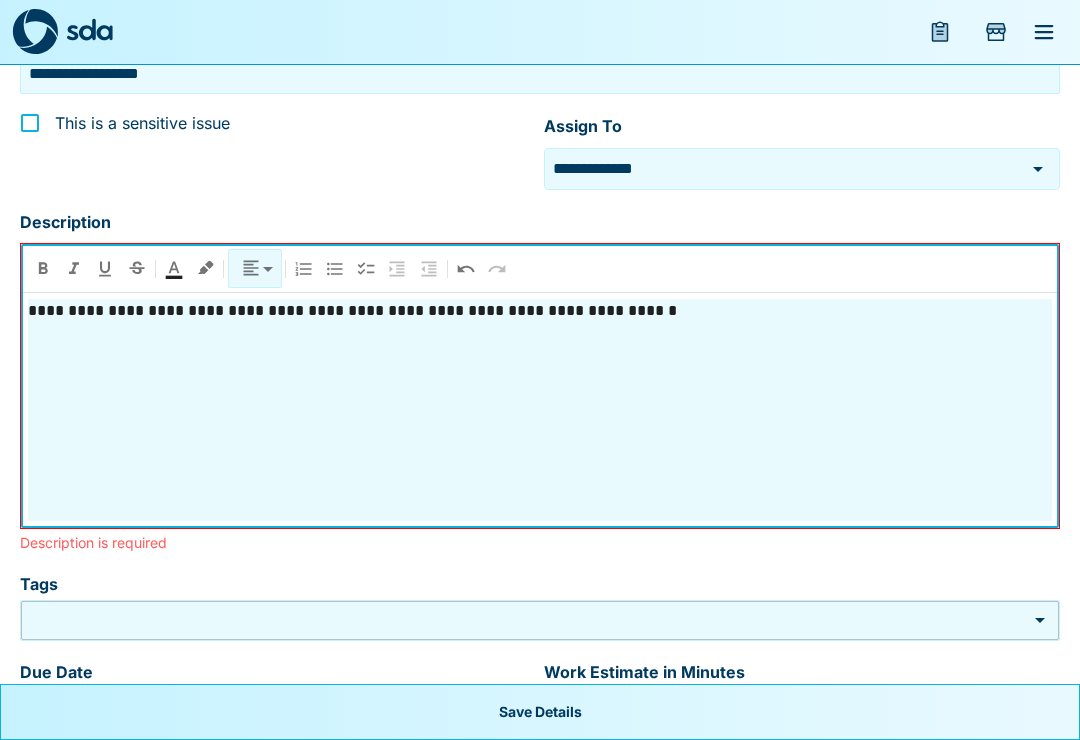 click on "**********" at bounding box center (540, 311) 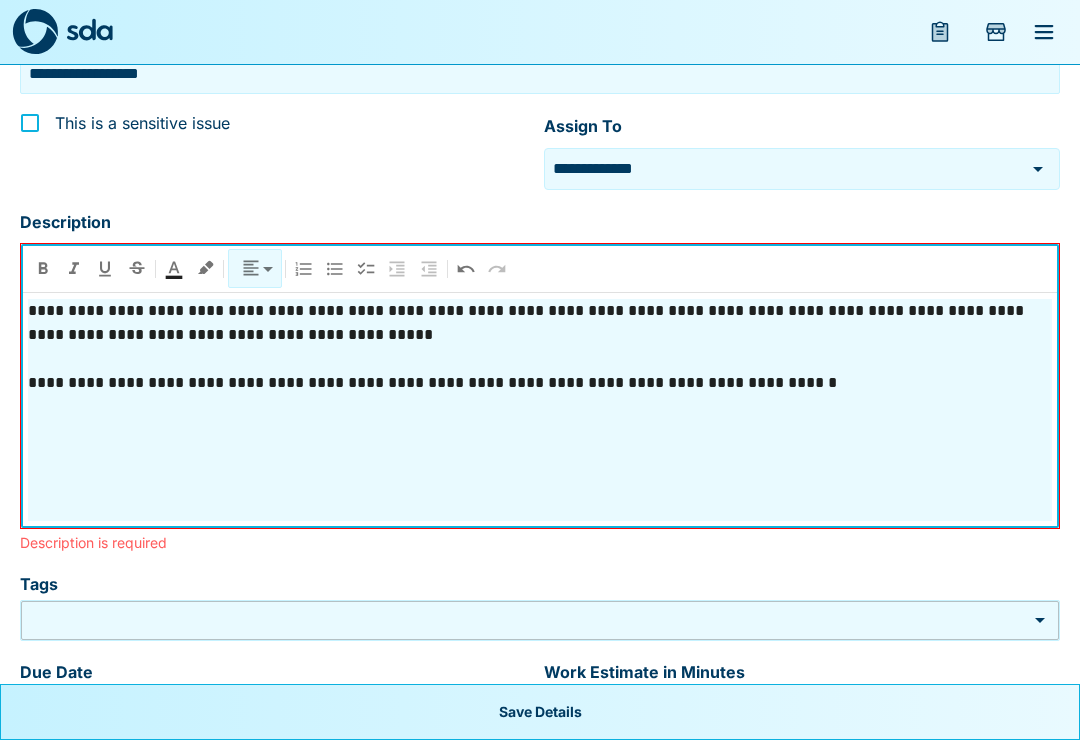 click on "**********" at bounding box center [540, 383] 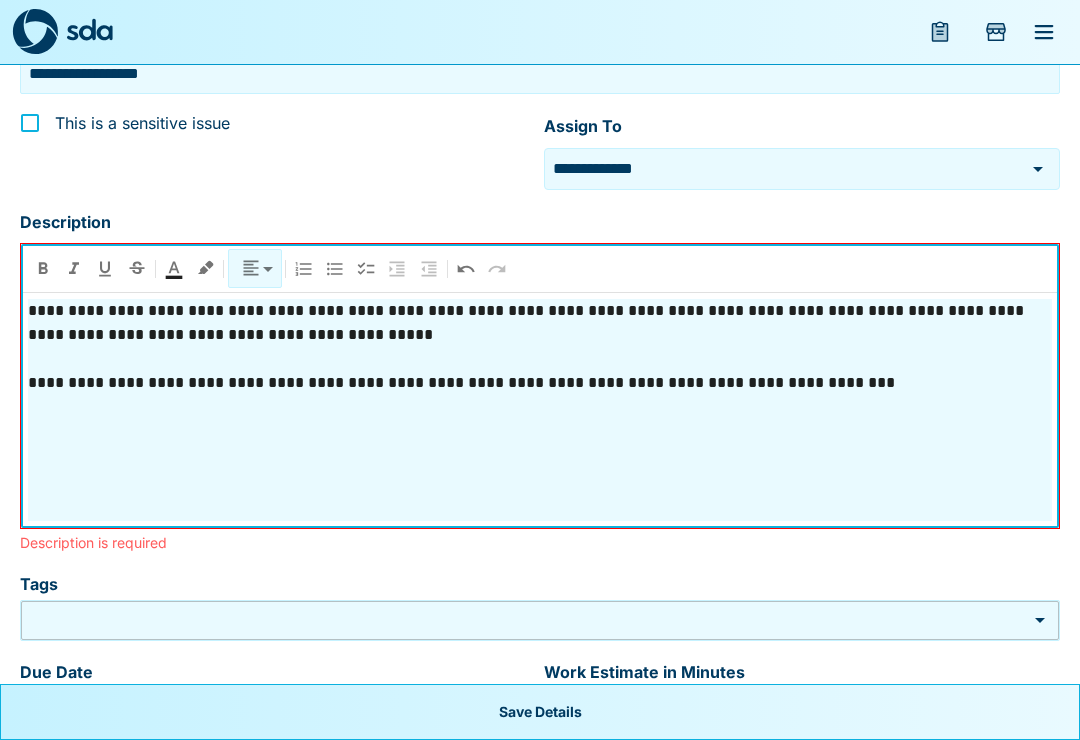 click on "**********" at bounding box center [540, 410] 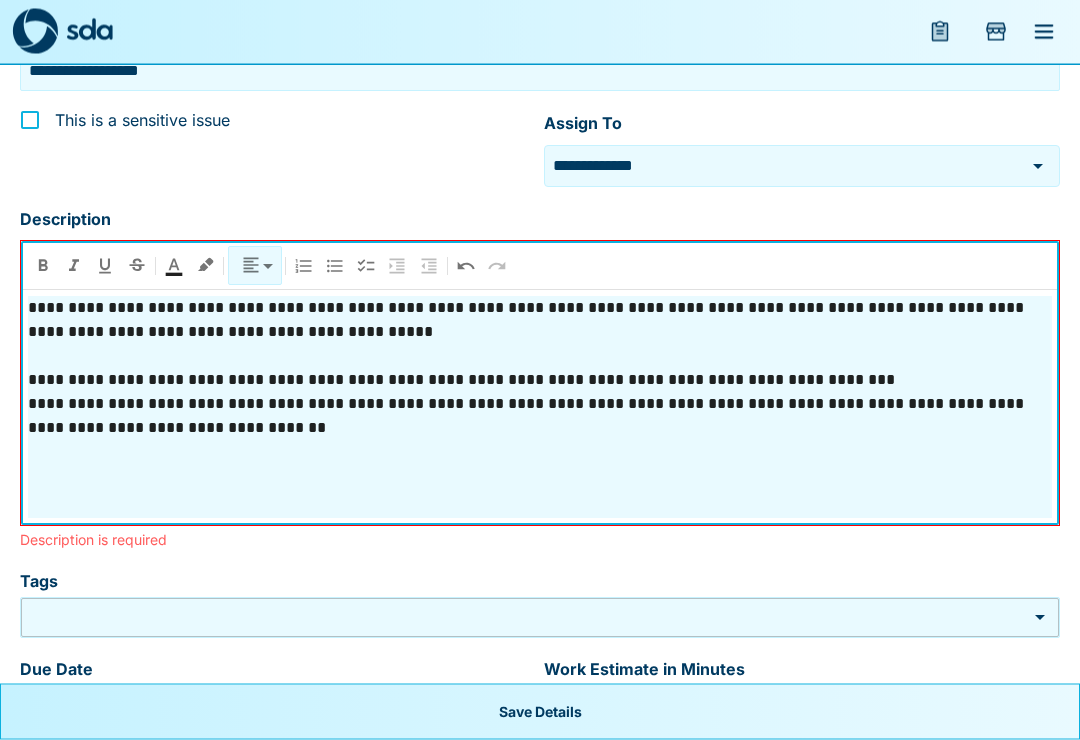 scroll, scrollTop: 600, scrollLeft: 0, axis: vertical 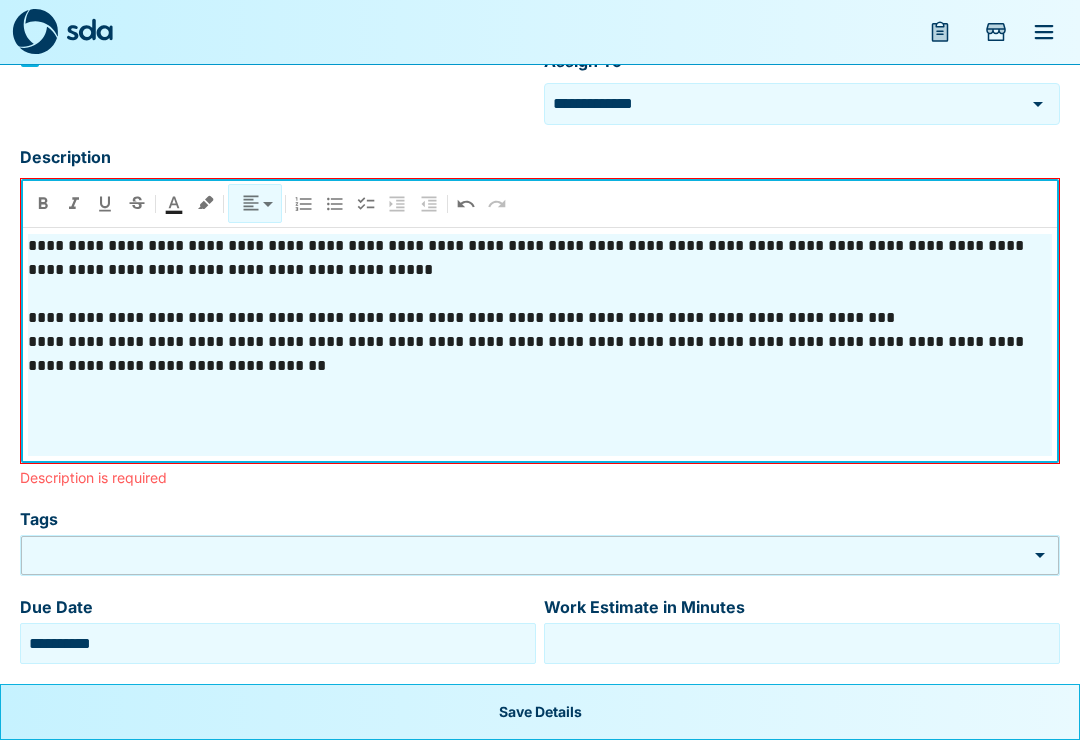 click on "**********" at bounding box center (540, 262) 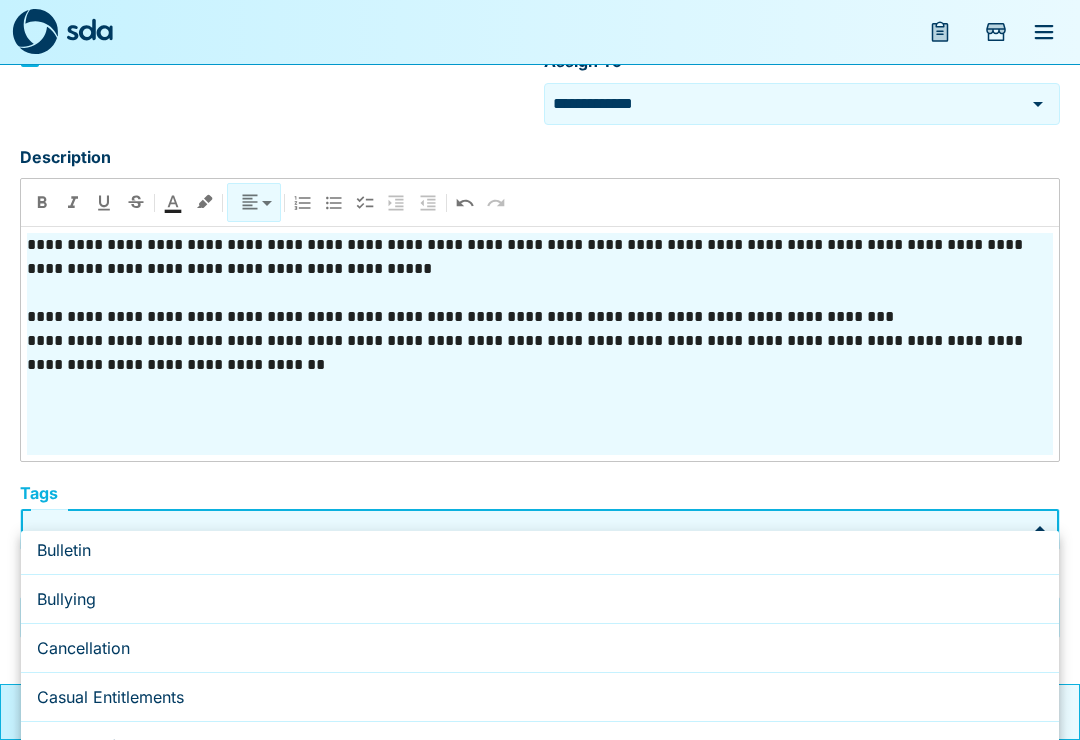 scroll, scrollTop: 210, scrollLeft: 0, axis: vertical 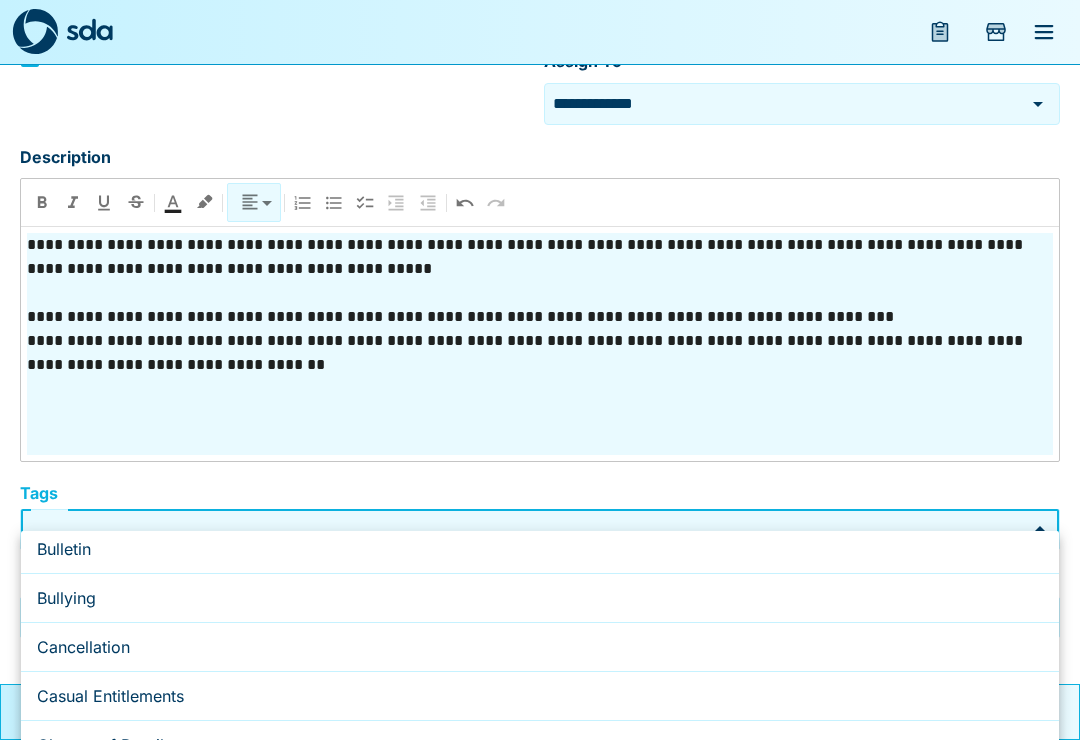 click on "Bullying" at bounding box center (540, 598) 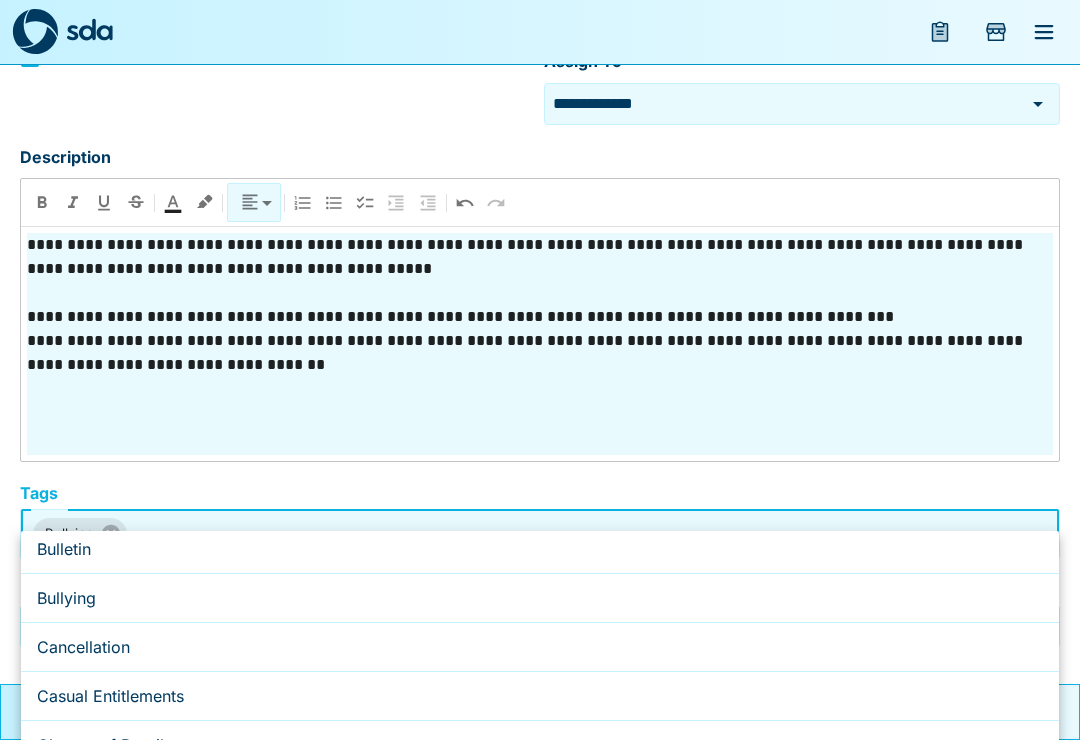 type on "**********" 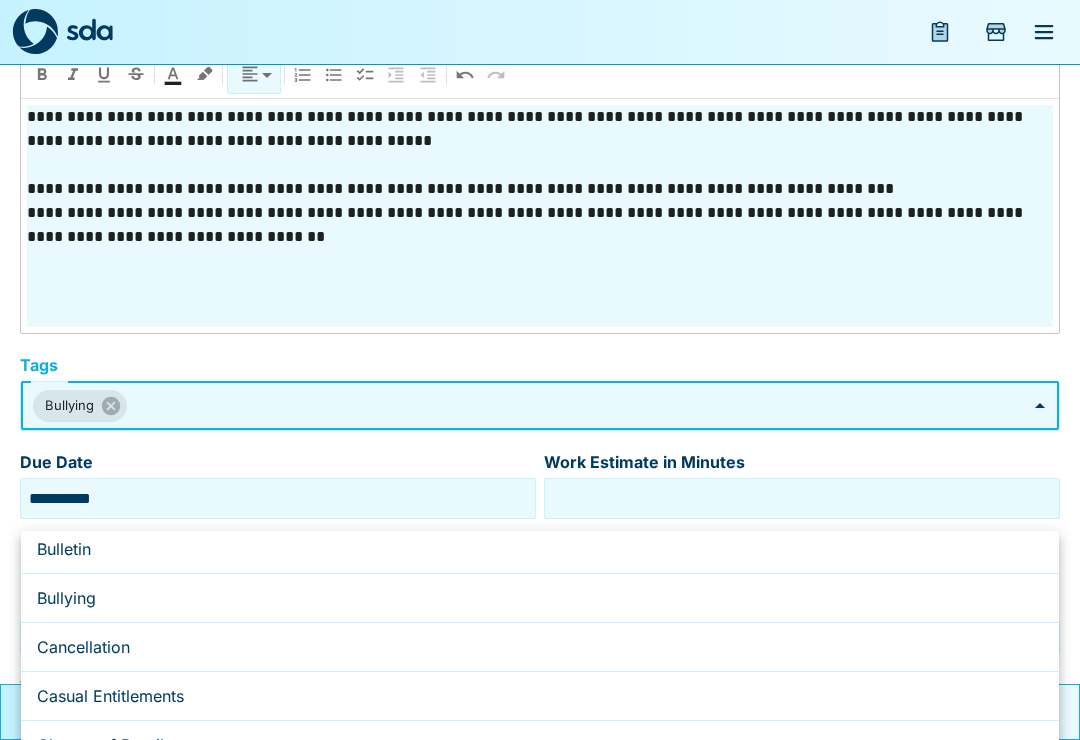 scroll, scrollTop: 729, scrollLeft: 0, axis: vertical 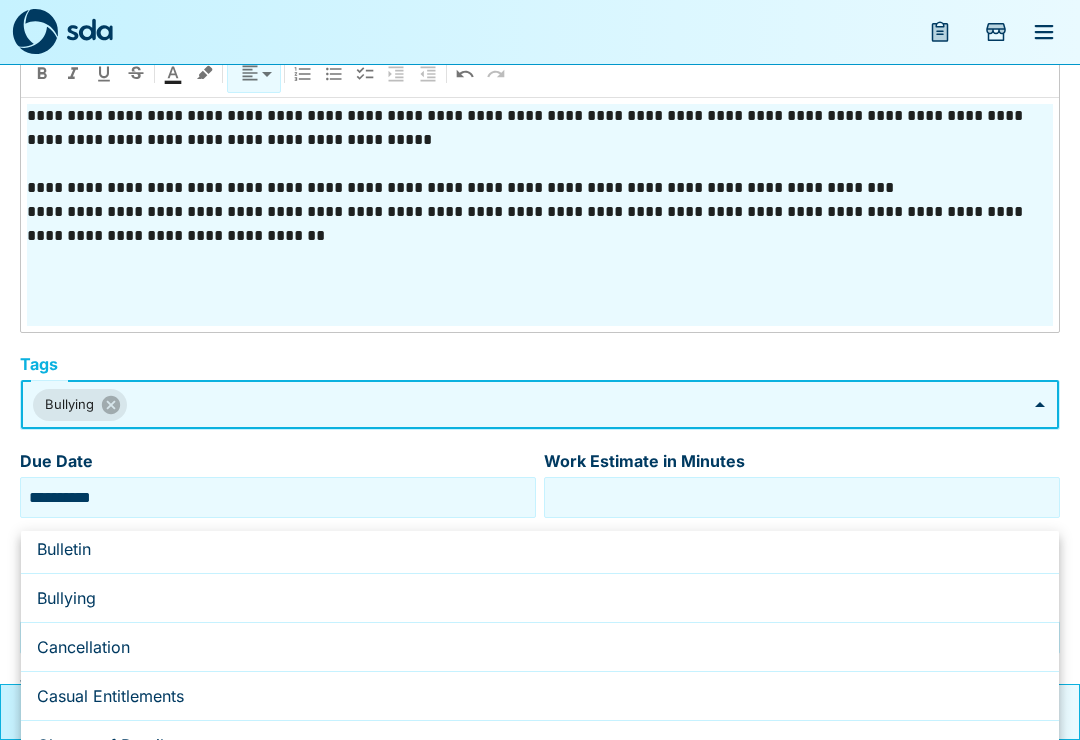 type 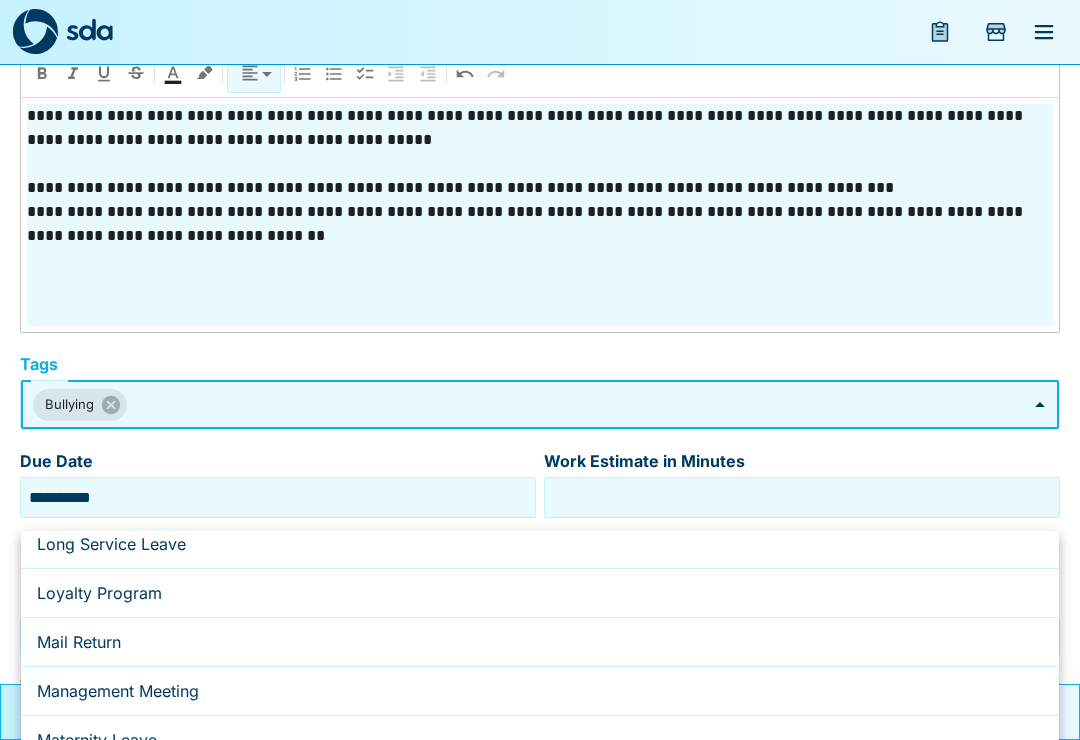 scroll, scrollTop: 0, scrollLeft: 0, axis: both 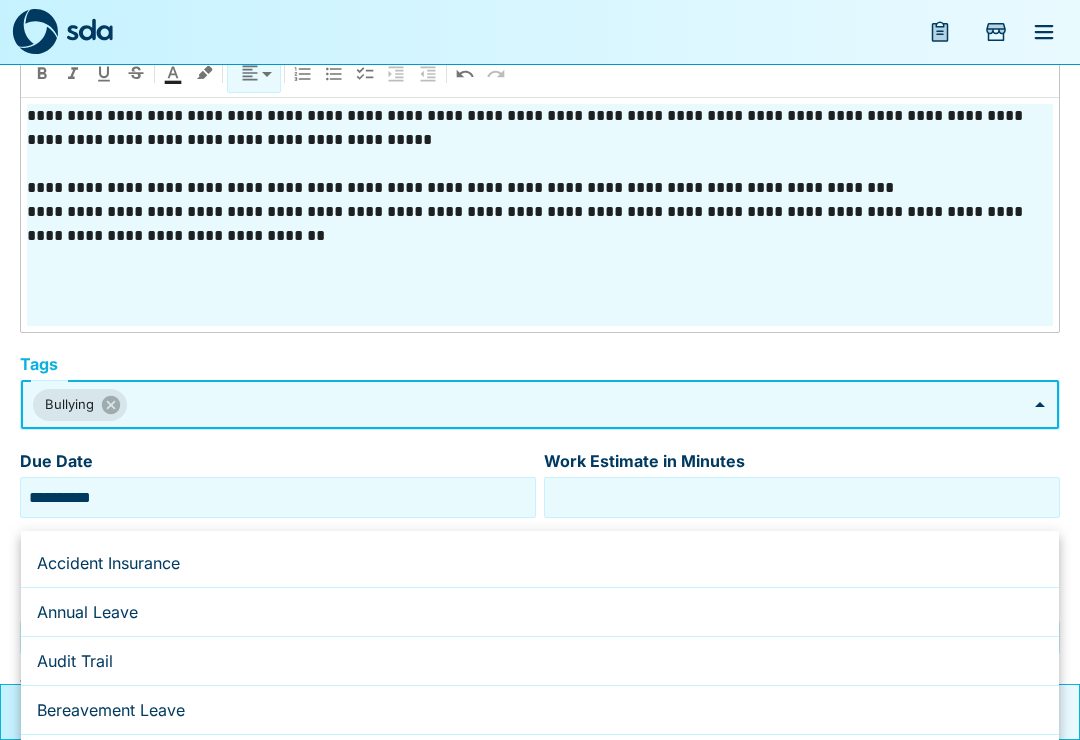 type 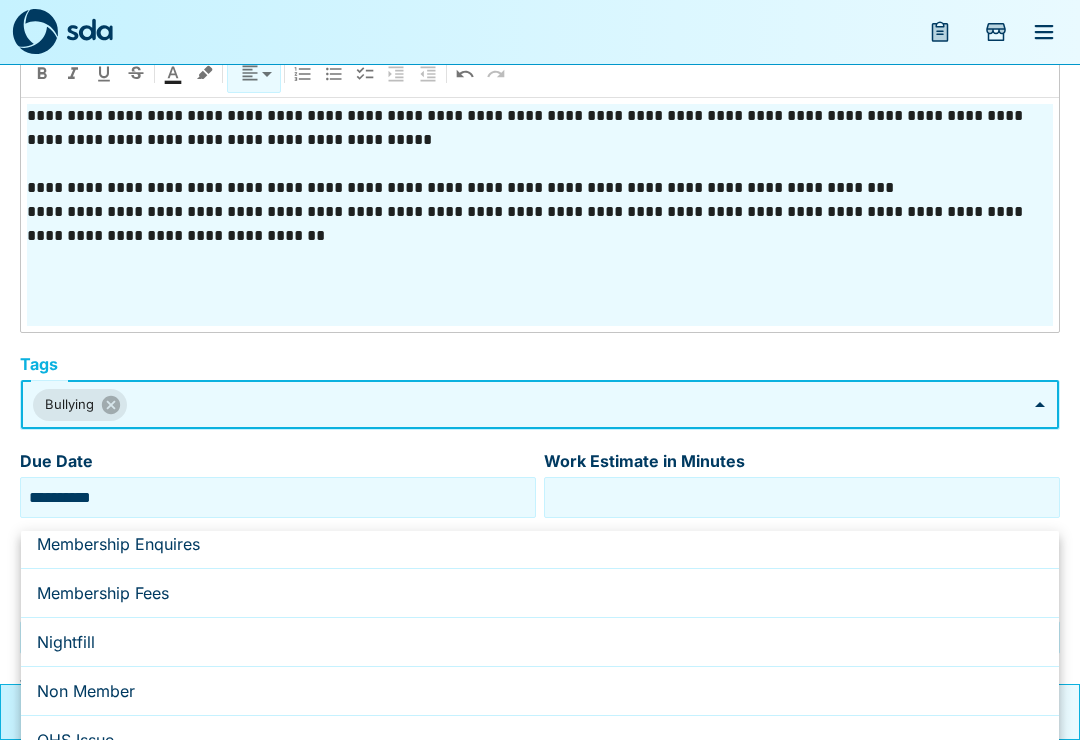 type 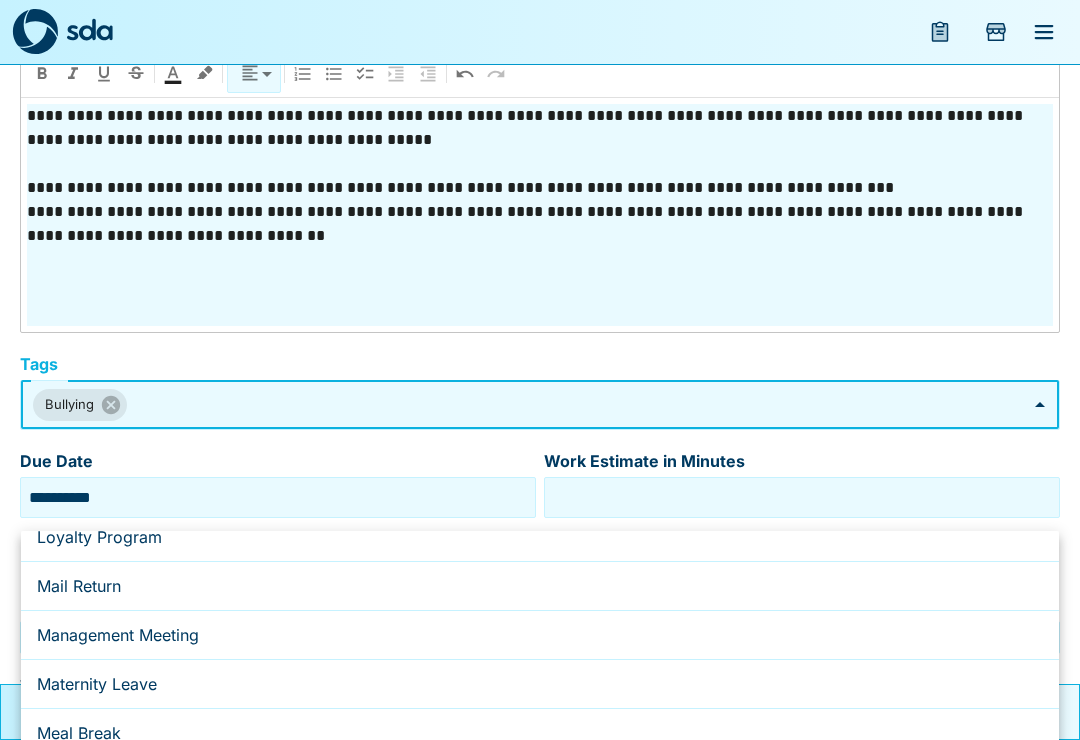scroll, scrollTop: 1748, scrollLeft: 0, axis: vertical 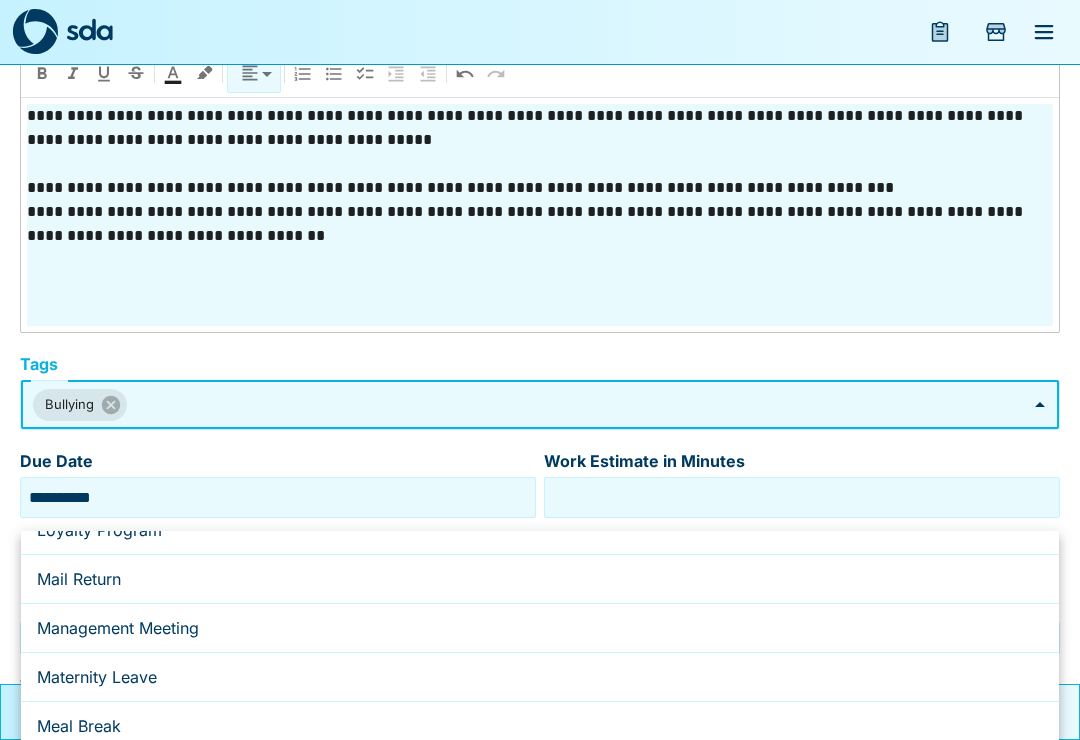 click on "Management Meeting" at bounding box center (540, 628) 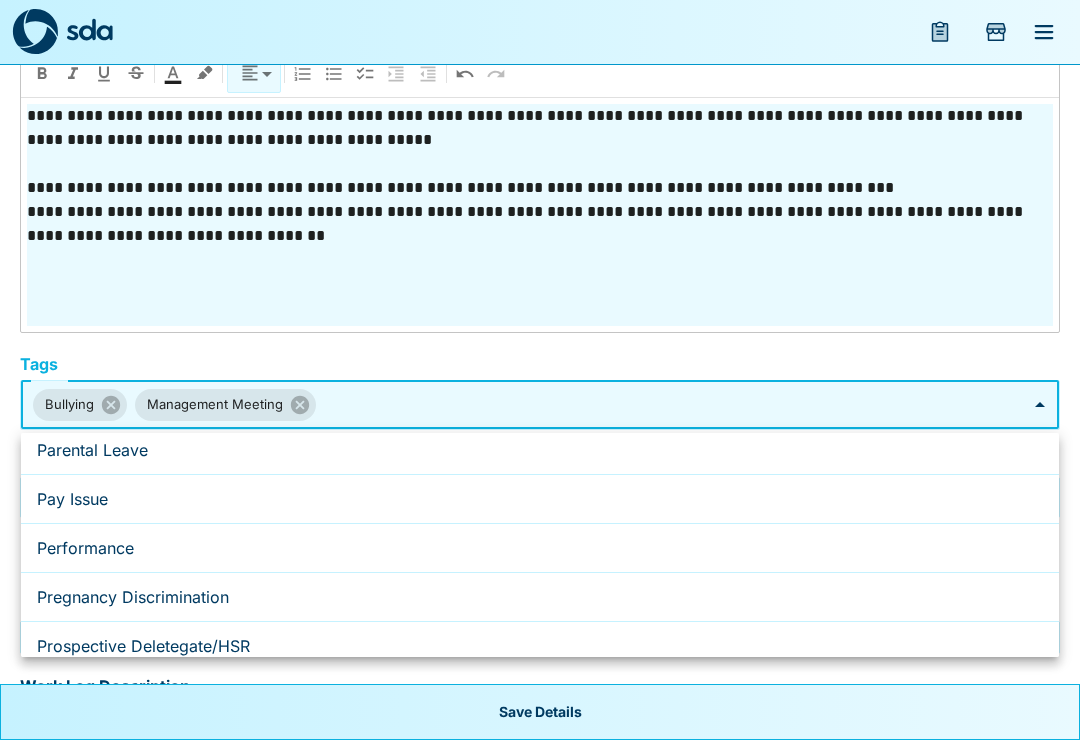 scroll, scrollTop: 2418, scrollLeft: 0, axis: vertical 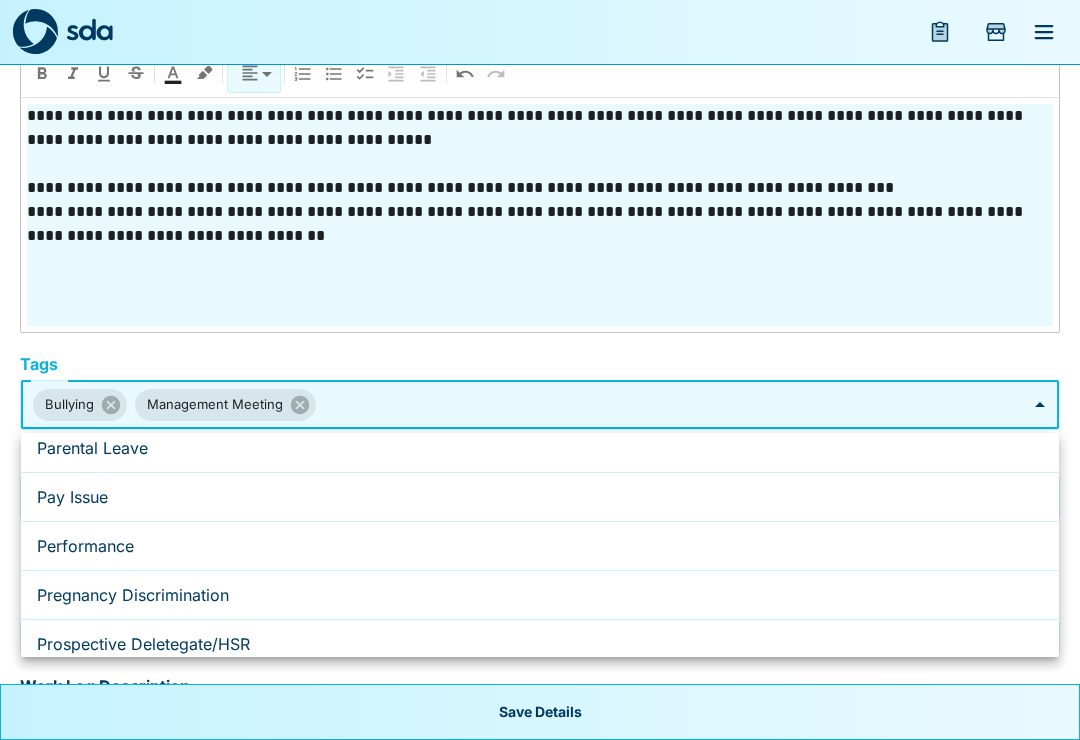 click on "Performance" at bounding box center [540, 546] 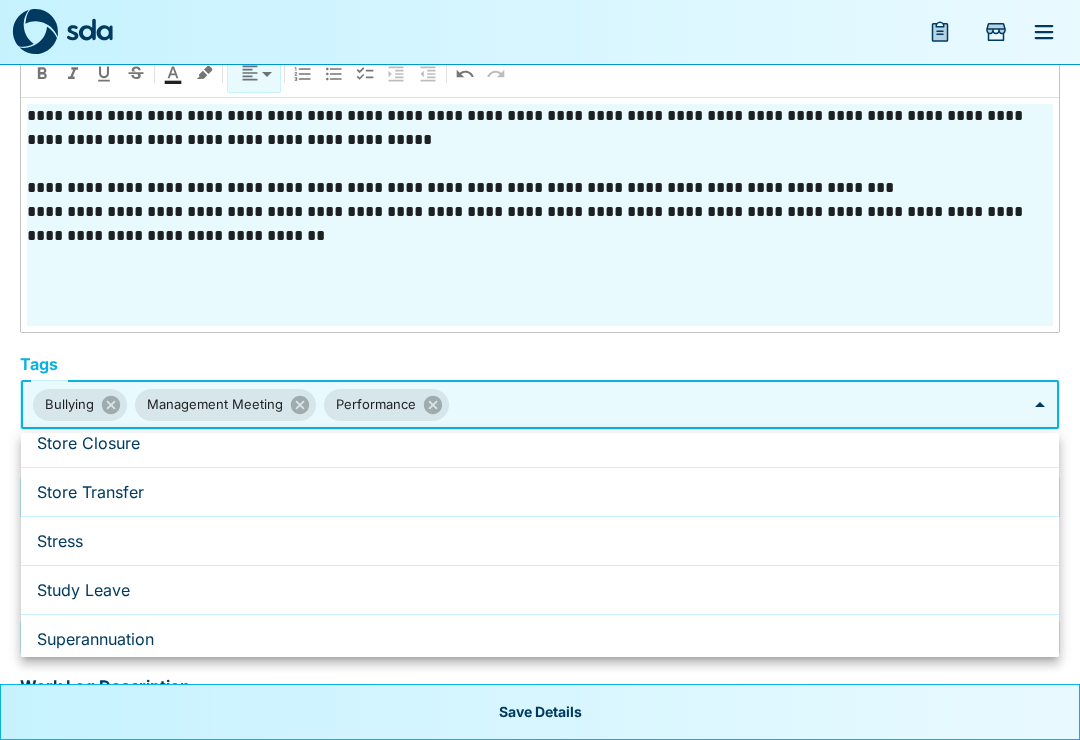 scroll, scrollTop: 3603, scrollLeft: 0, axis: vertical 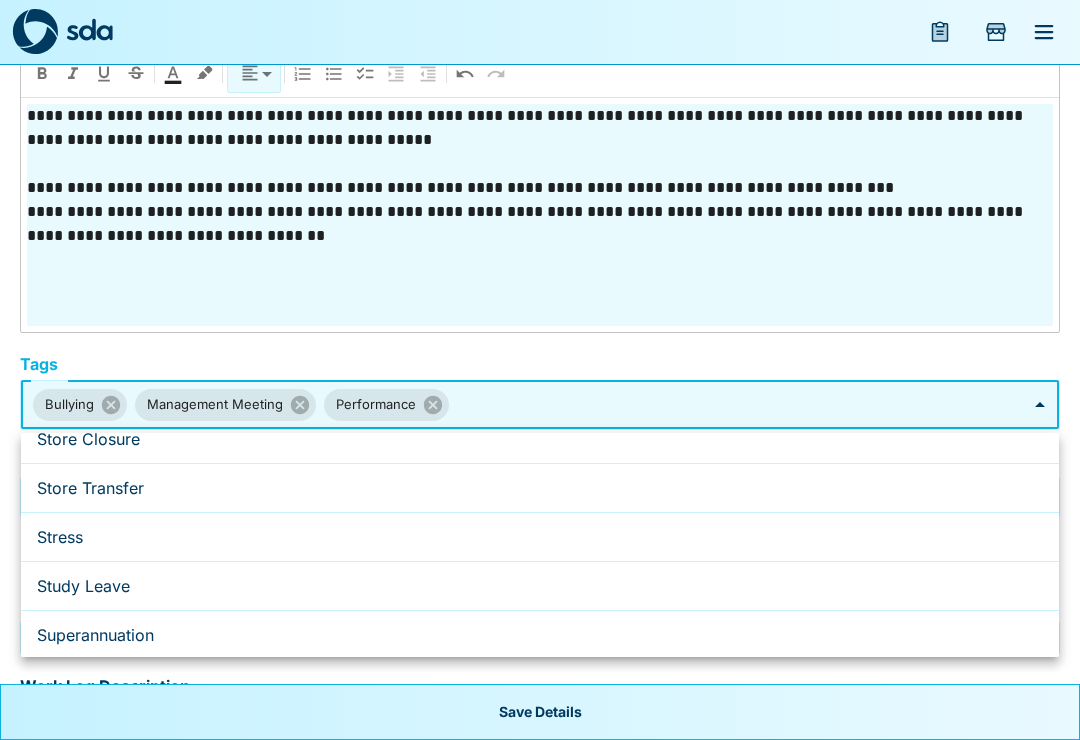 click on "Stress" at bounding box center [540, 537] 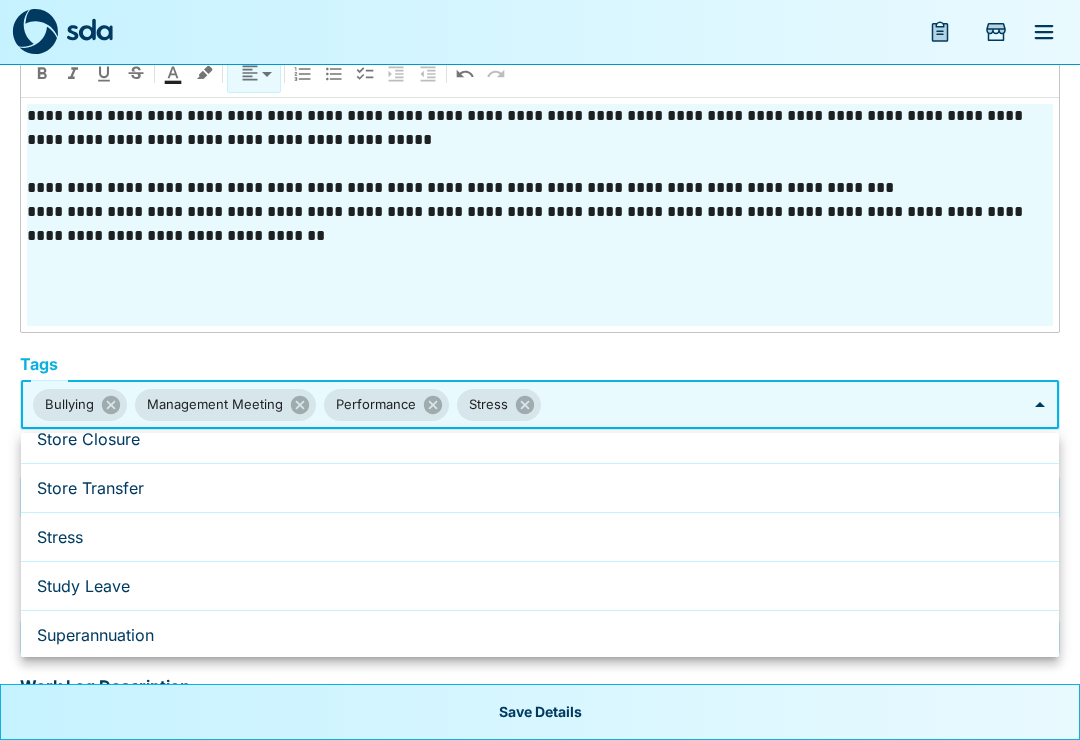 type on "**********" 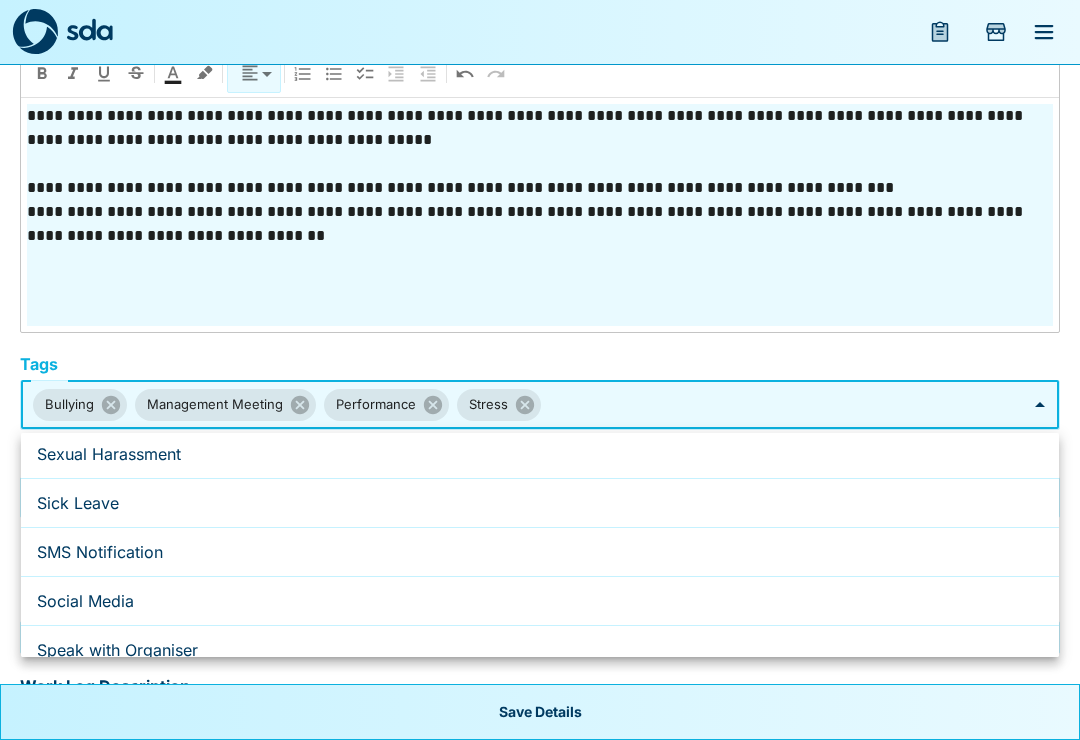 click at bounding box center [540, 370] 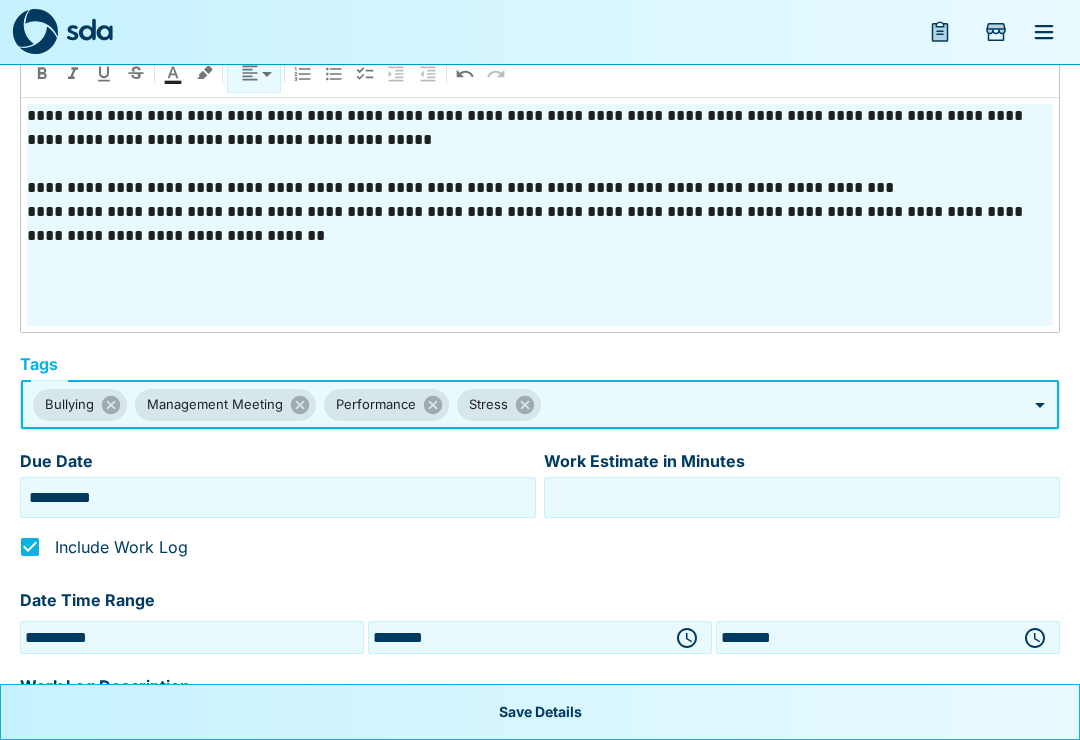 click on "**" at bounding box center [802, 497] 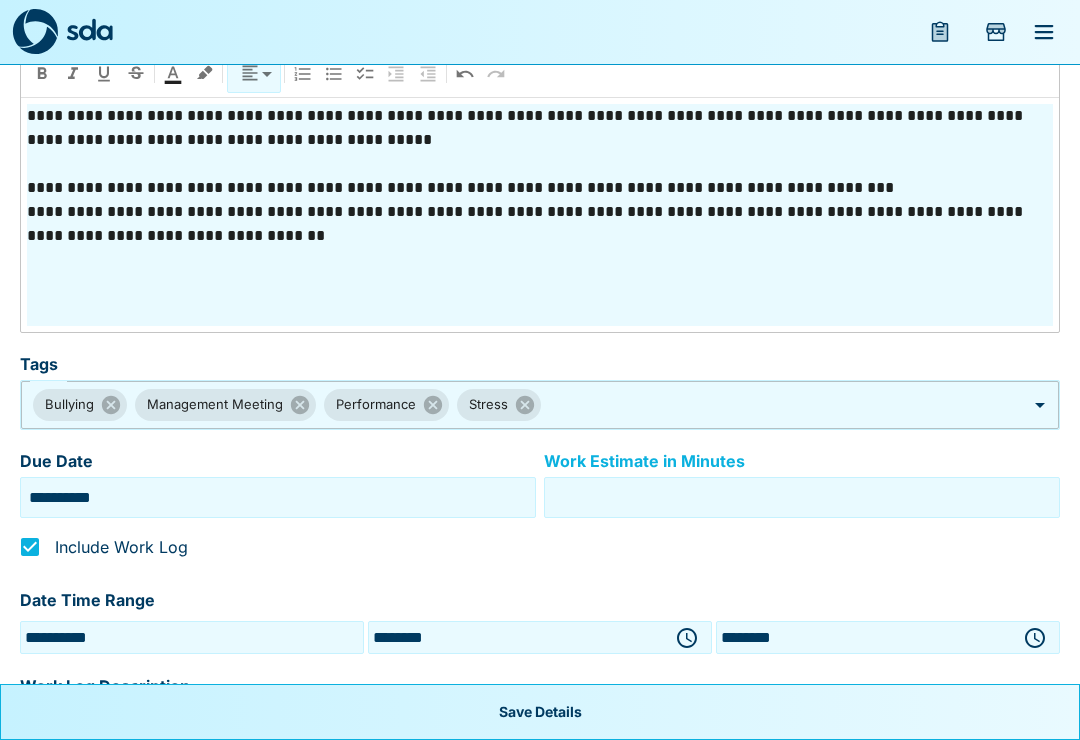 click on "**" at bounding box center [802, 497] 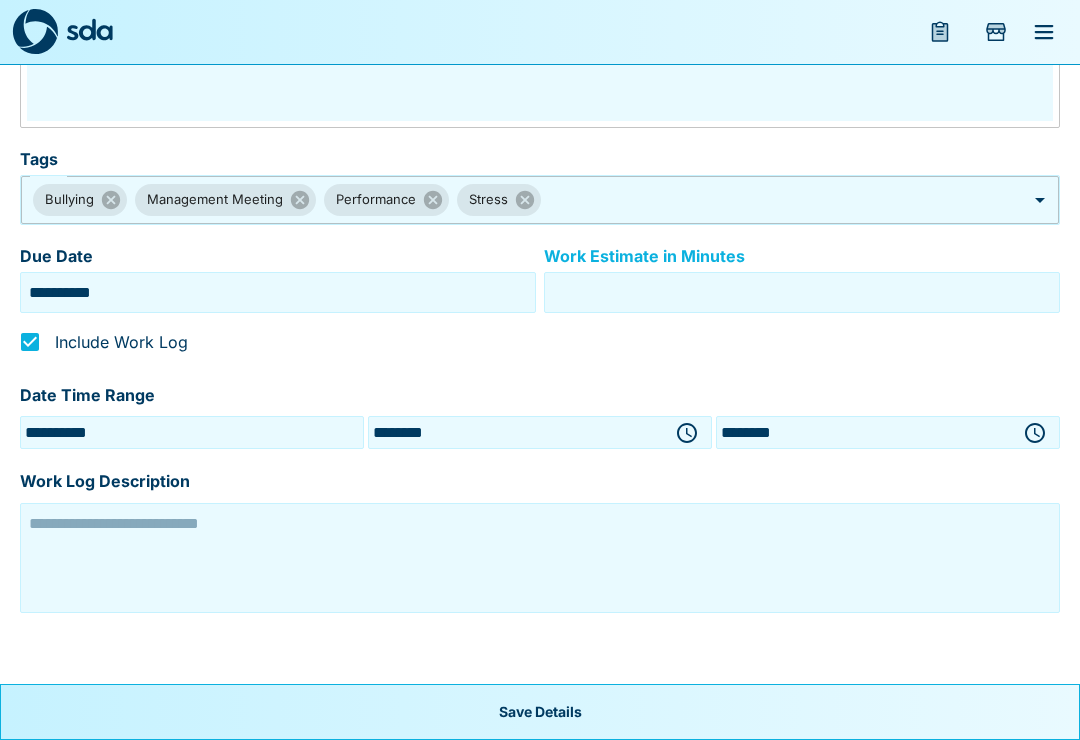 scroll, scrollTop: 938, scrollLeft: 0, axis: vertical 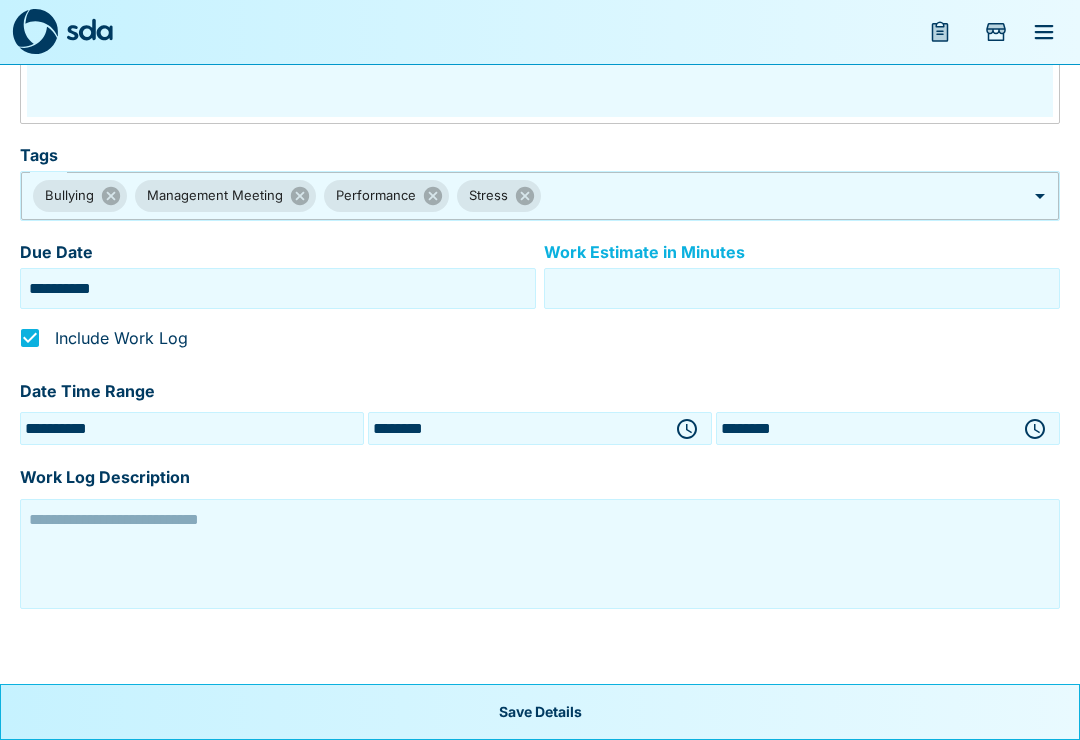 type on "***" 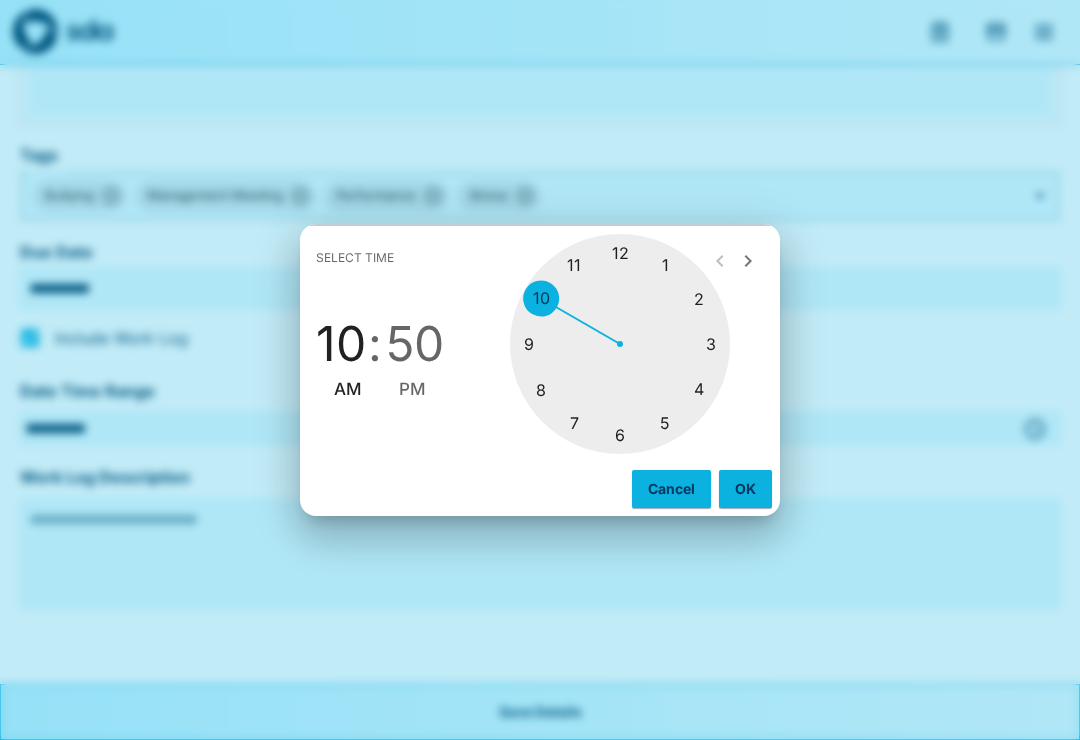 click at bounding box center [620, 344] 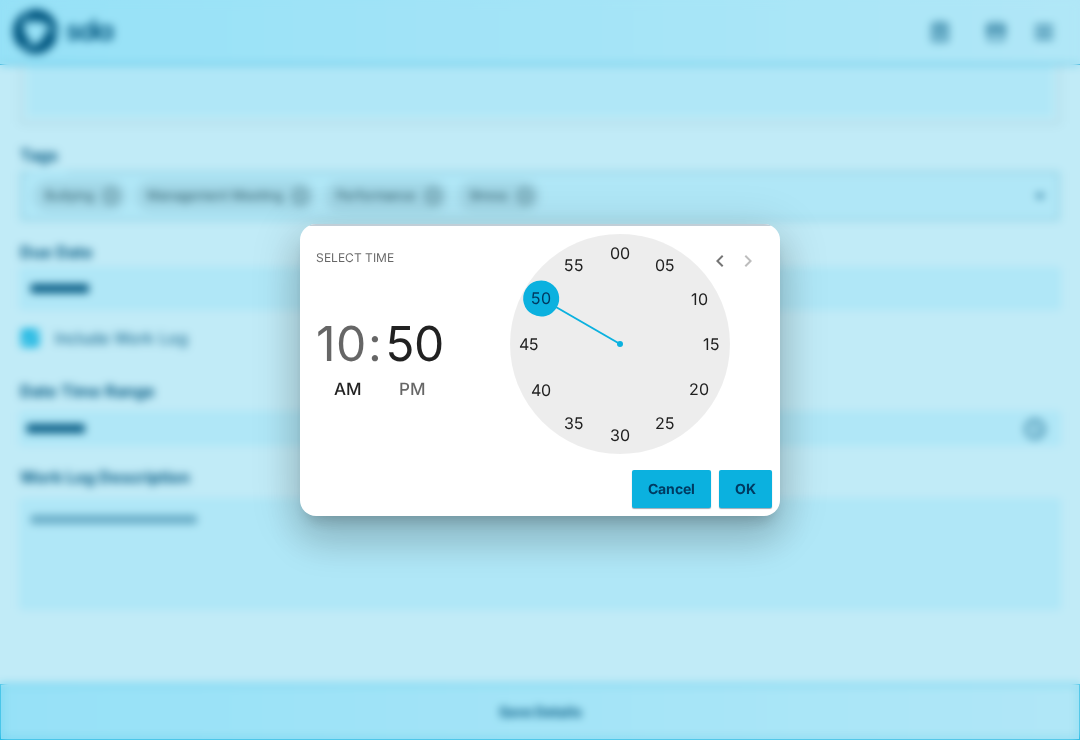 click at bounding box center [620, 344] 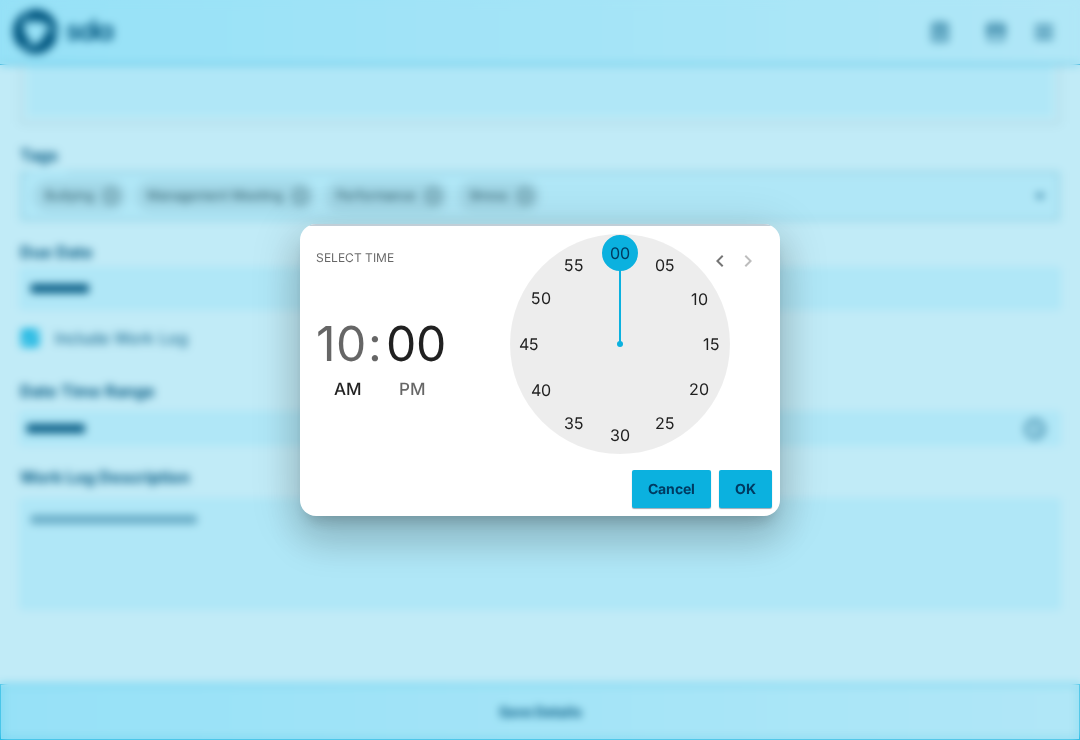 click on "10" at bounding box center (341, 344) 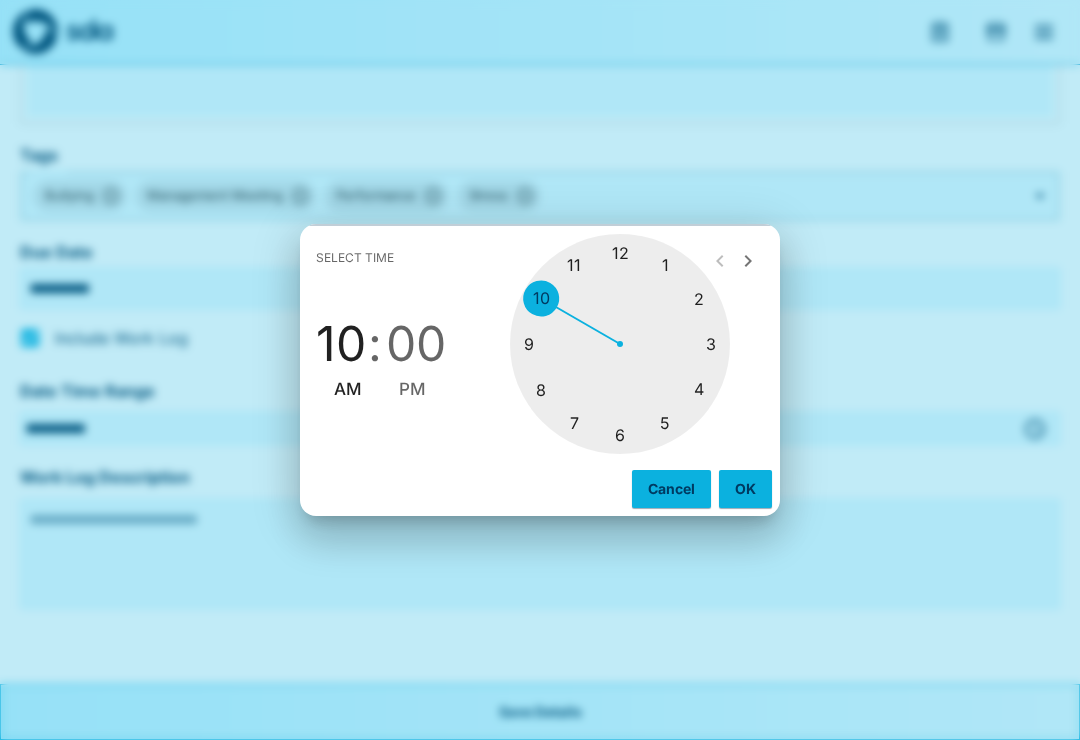 click at bounding box center (620, 344) 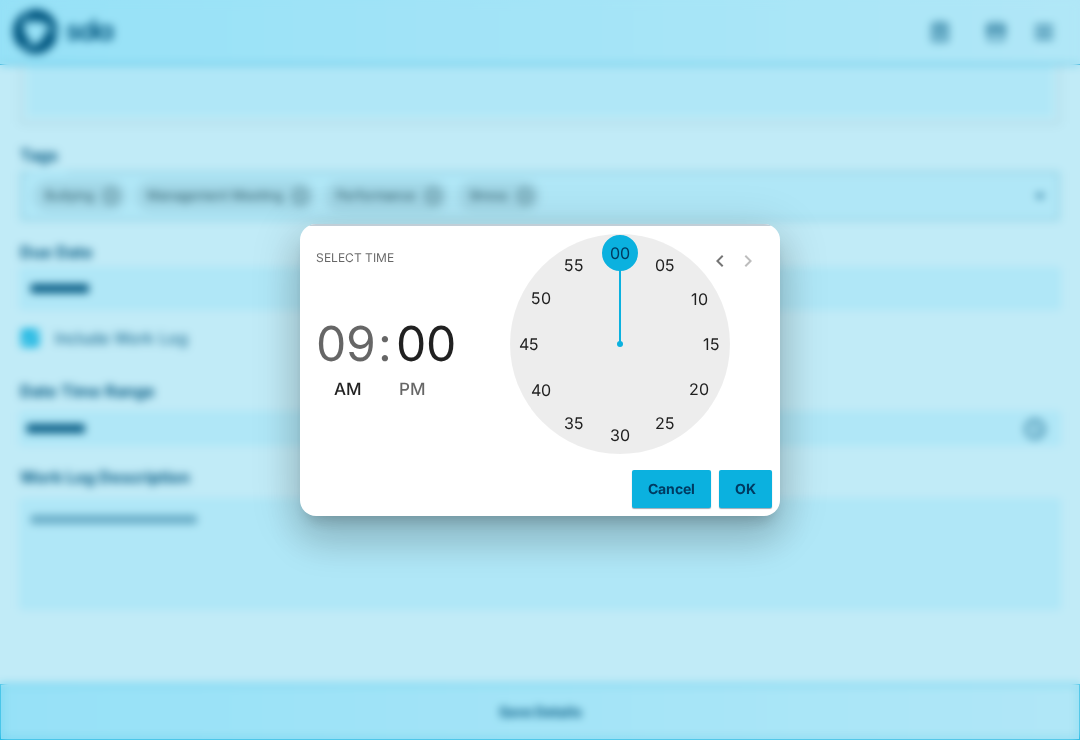 click on "00" at bounding box center (426, 344) 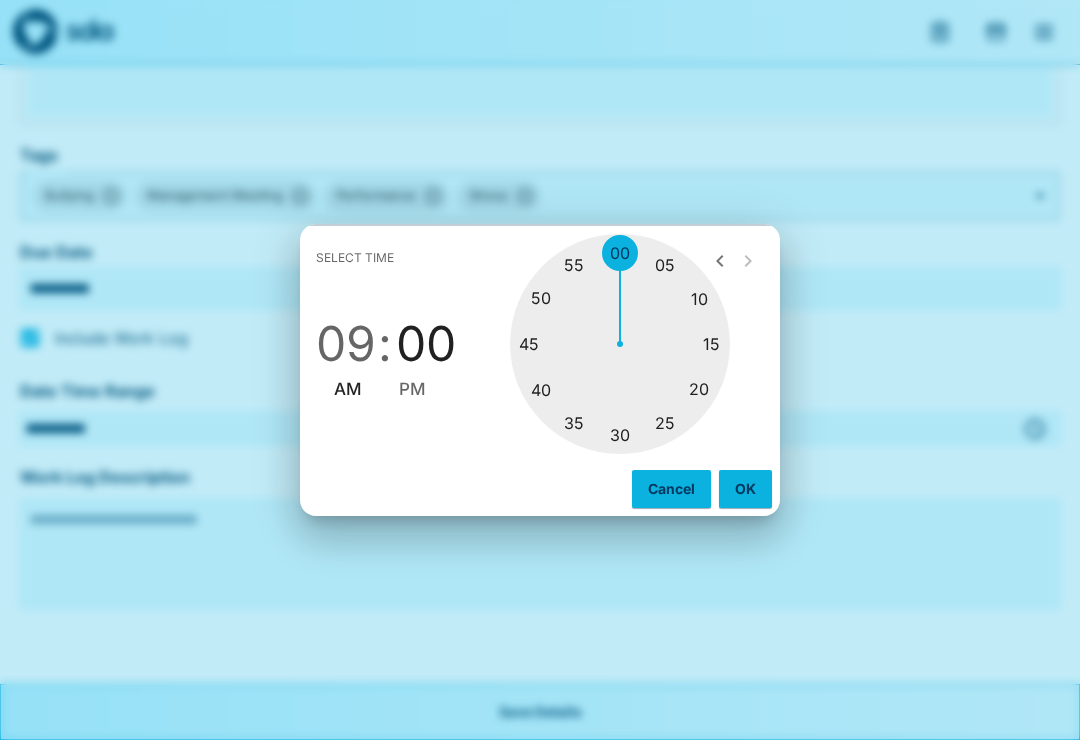 click at bounding box center (620, 344) 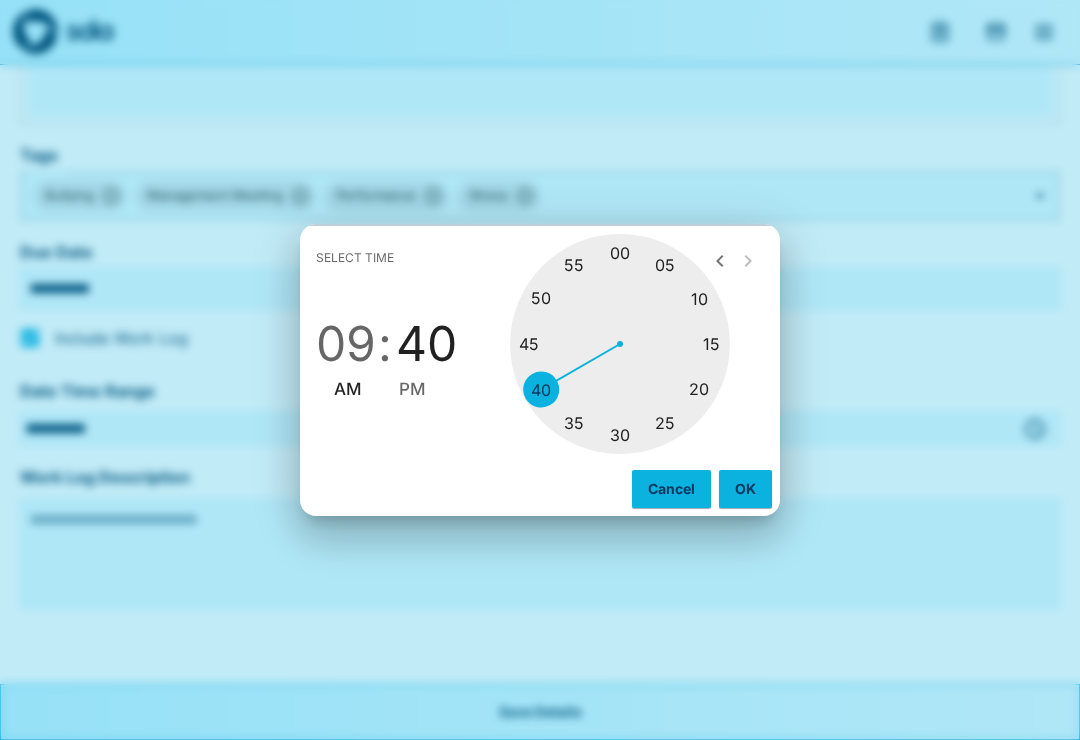 click at bounding box center [620, 344] 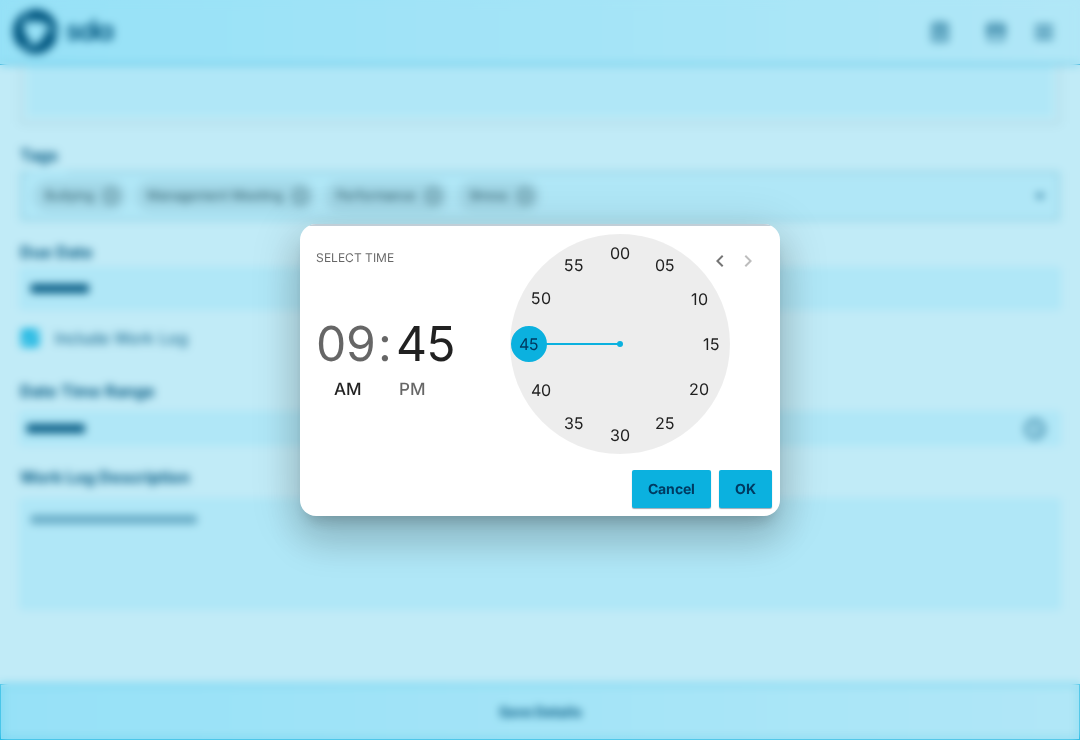 click at bounding box center (620, 344) 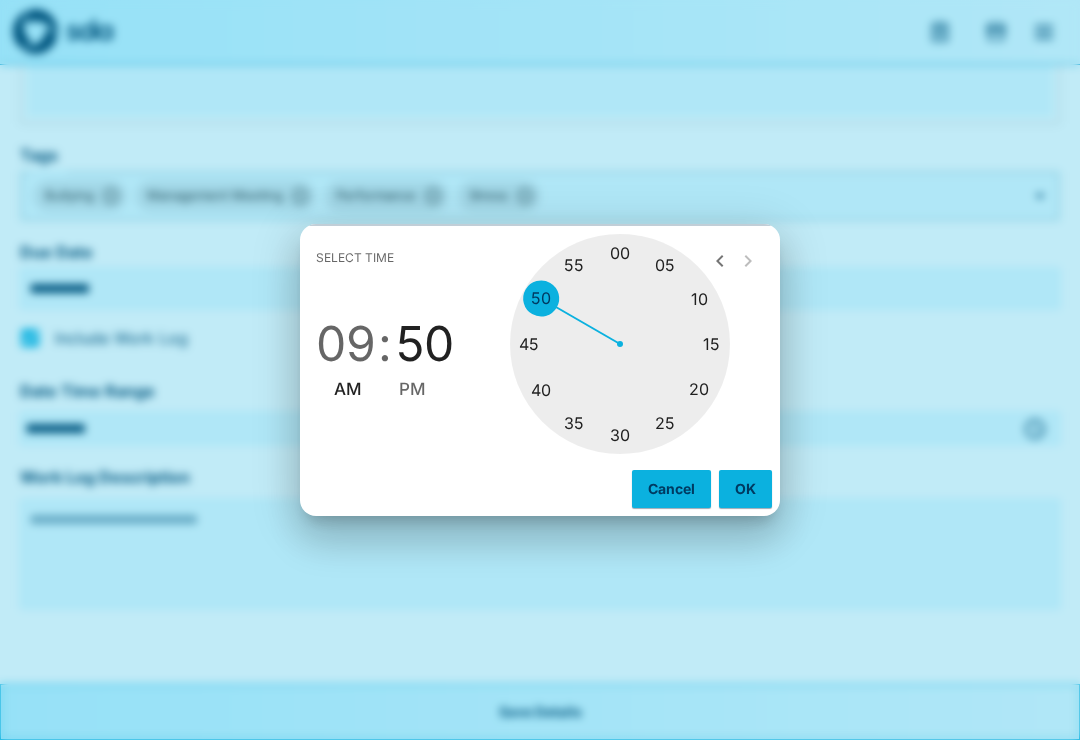 click on "OK" at bounding box center [745, 489] 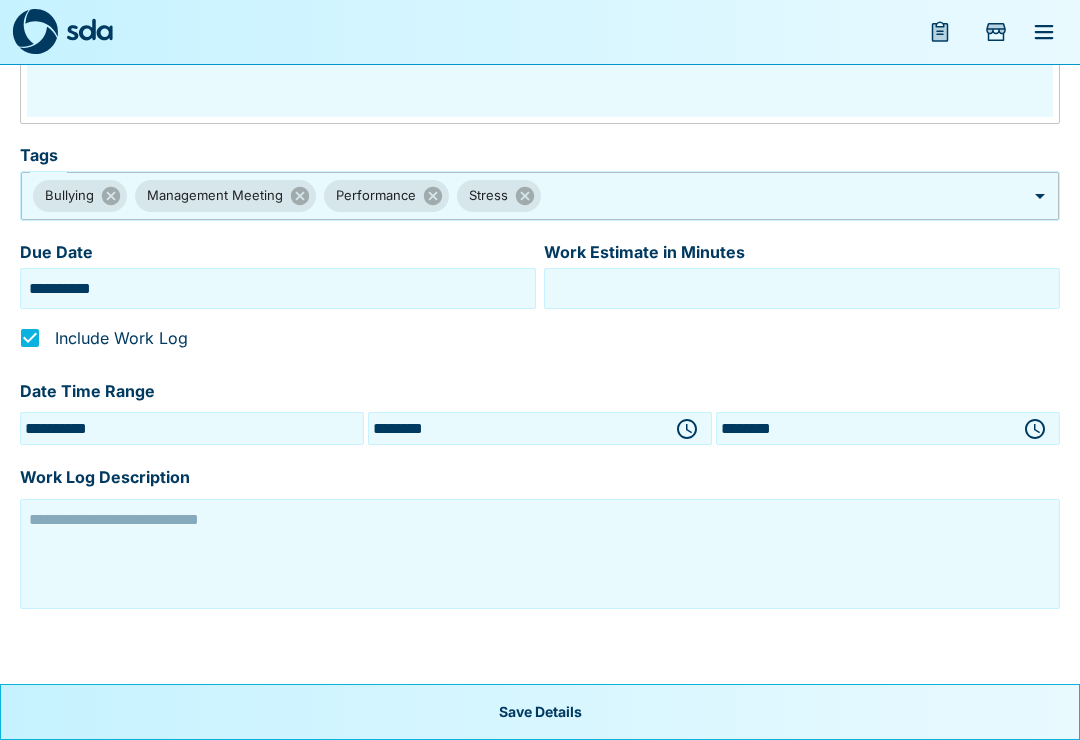 click on "********" at bounding box center (864, 428) 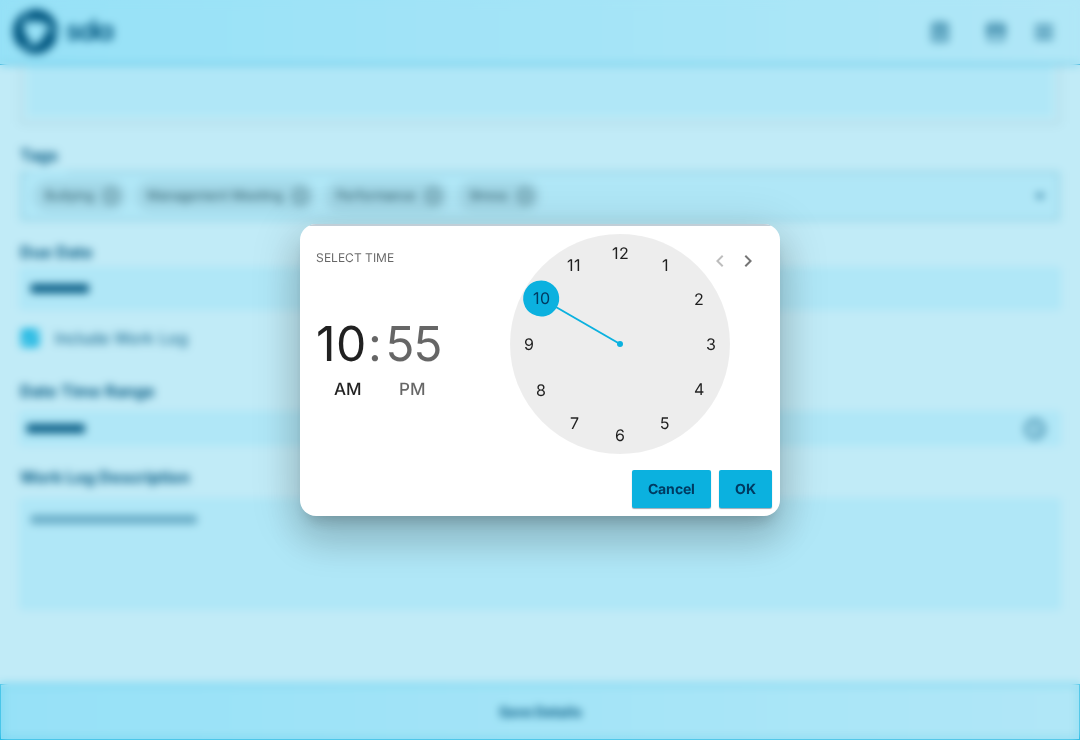 click at bounding box center [620, 344] 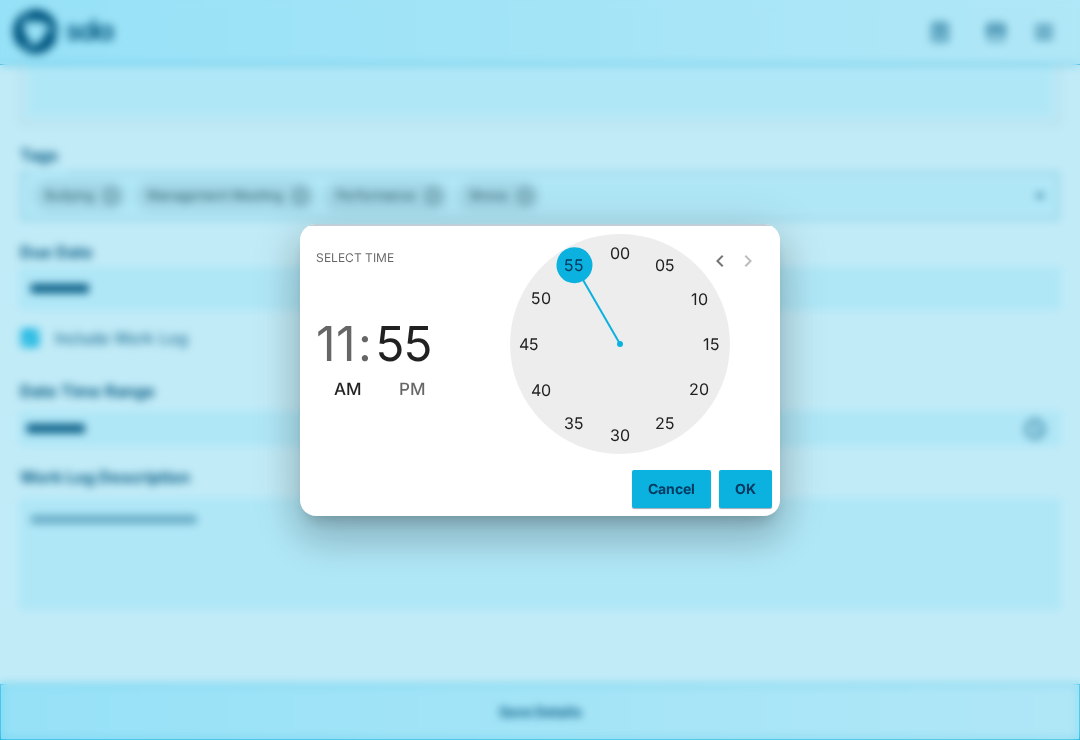 click at bounding box center [620, 344] 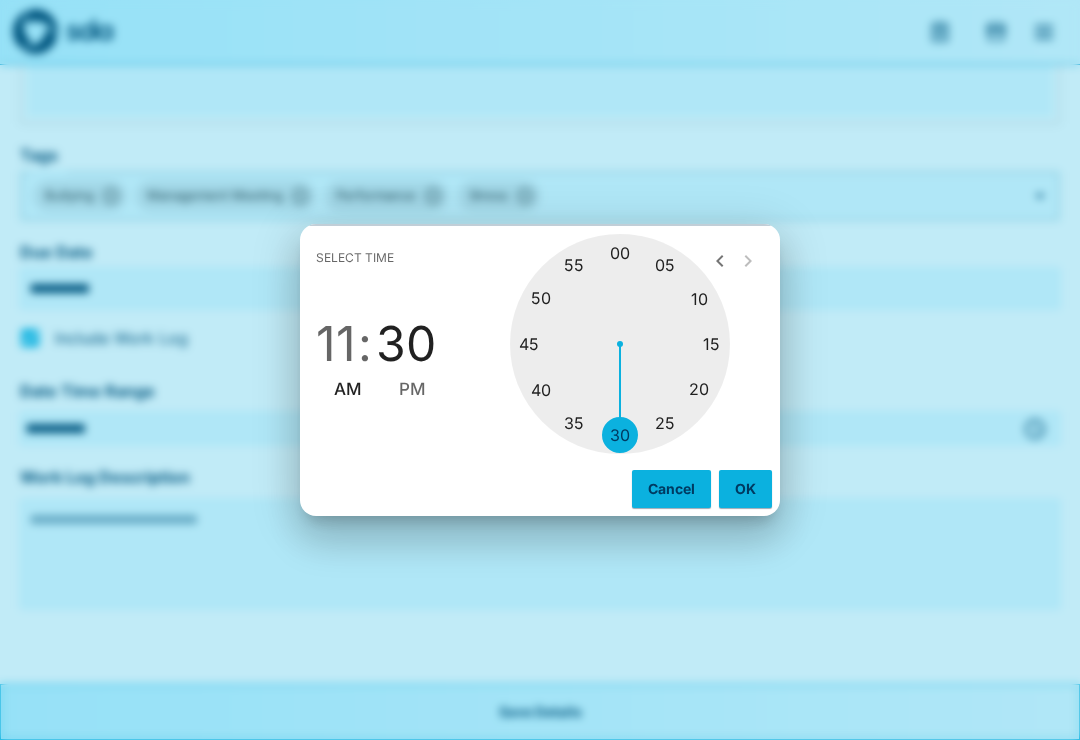 click on "OK" at bounding box center (745, 489) 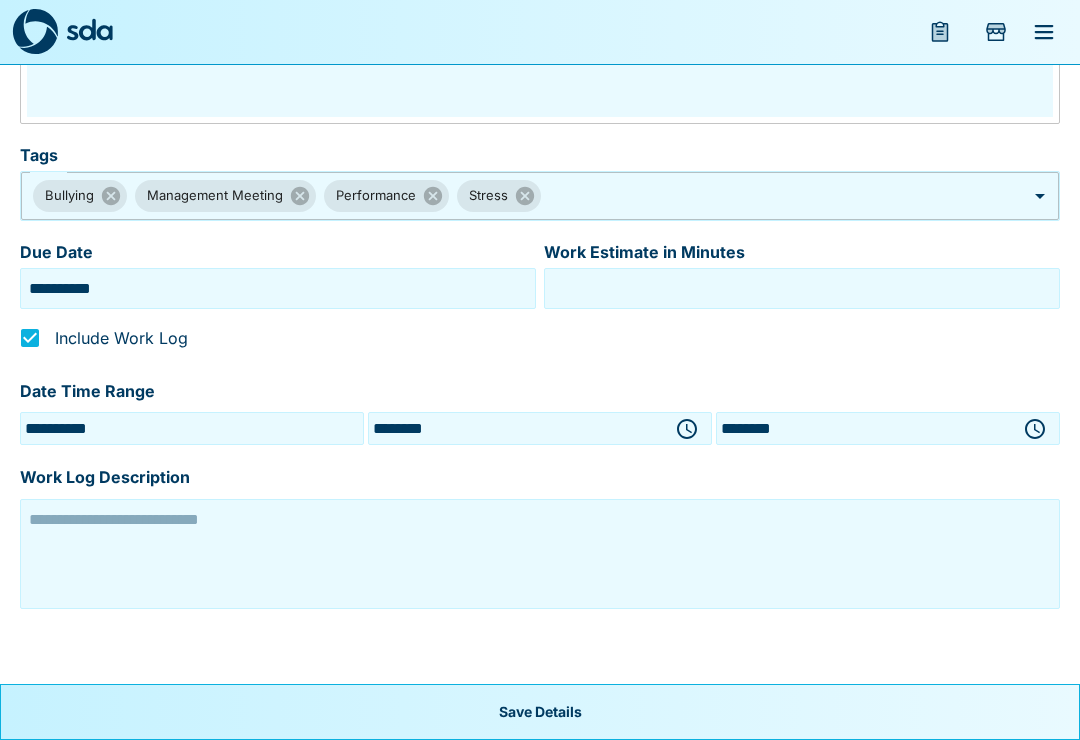 click at bounding box center (540, 554) 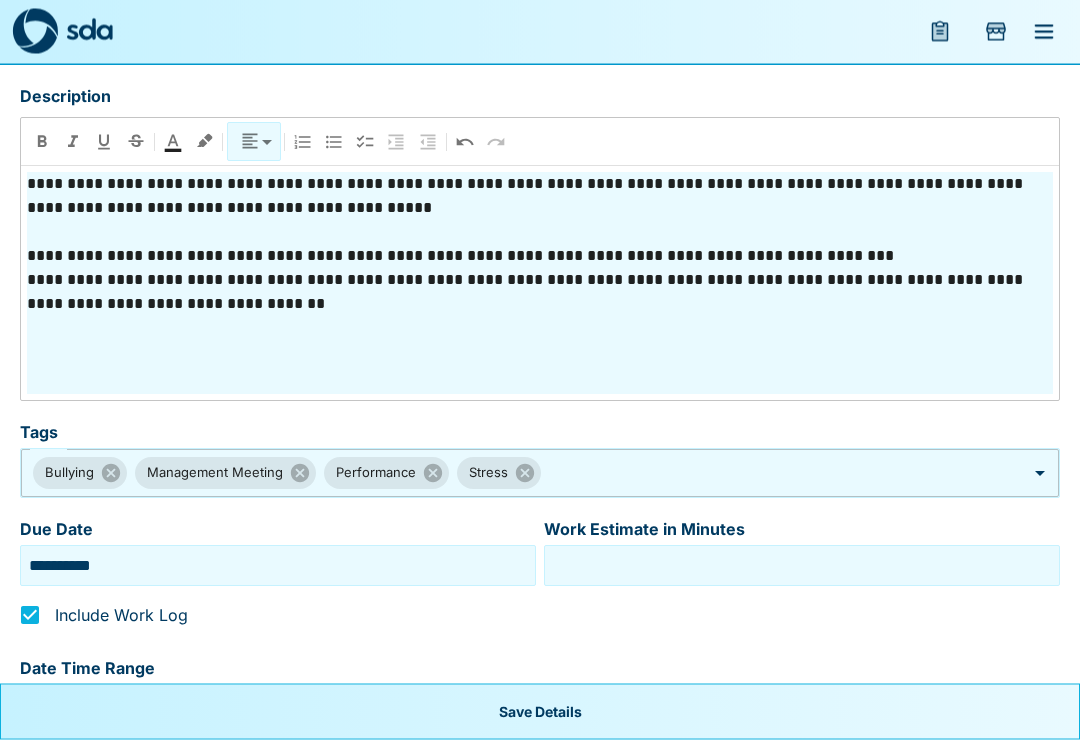 scroll, scrollTop: 661, scrollLeft: 0, axis: vertical 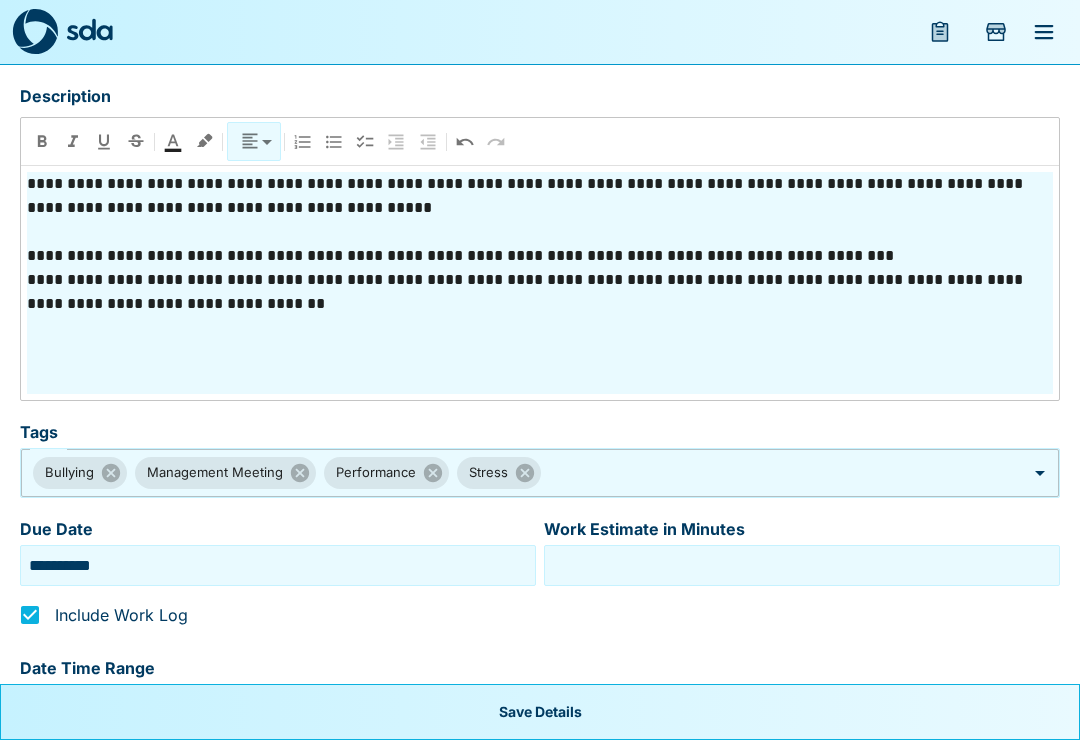 type on "**********" 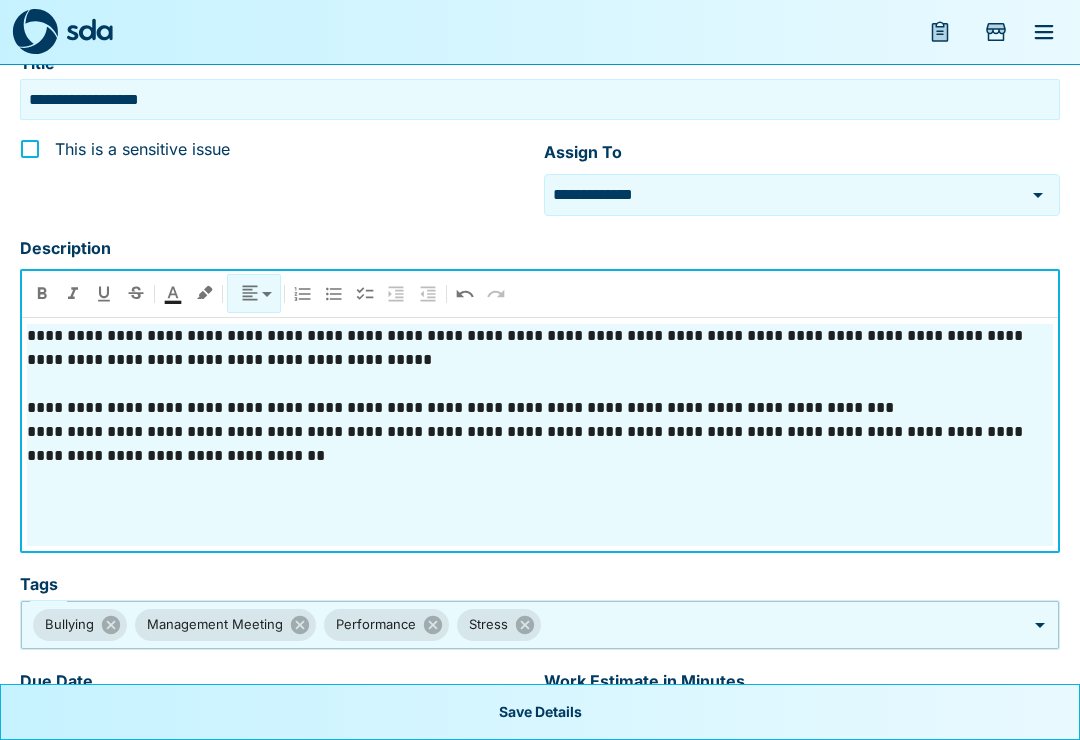 scroll, scrollTop: 555, scrollLeft: 0, axis: vertical 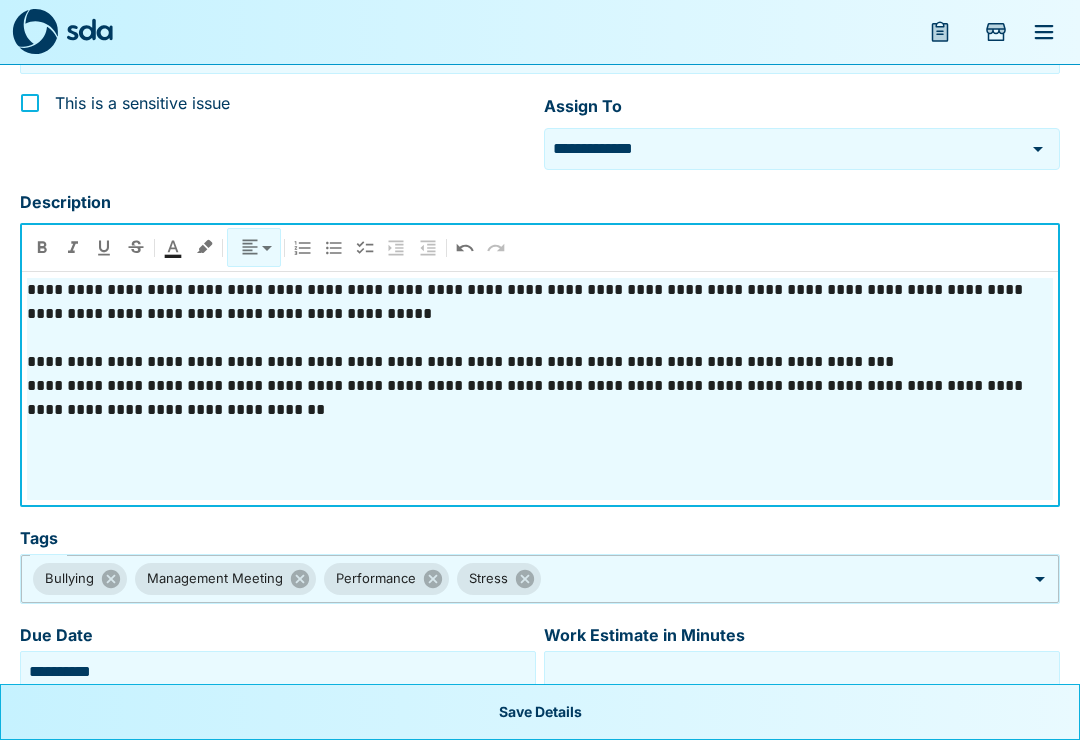 click on "**********" at bounding box center [540, 365] 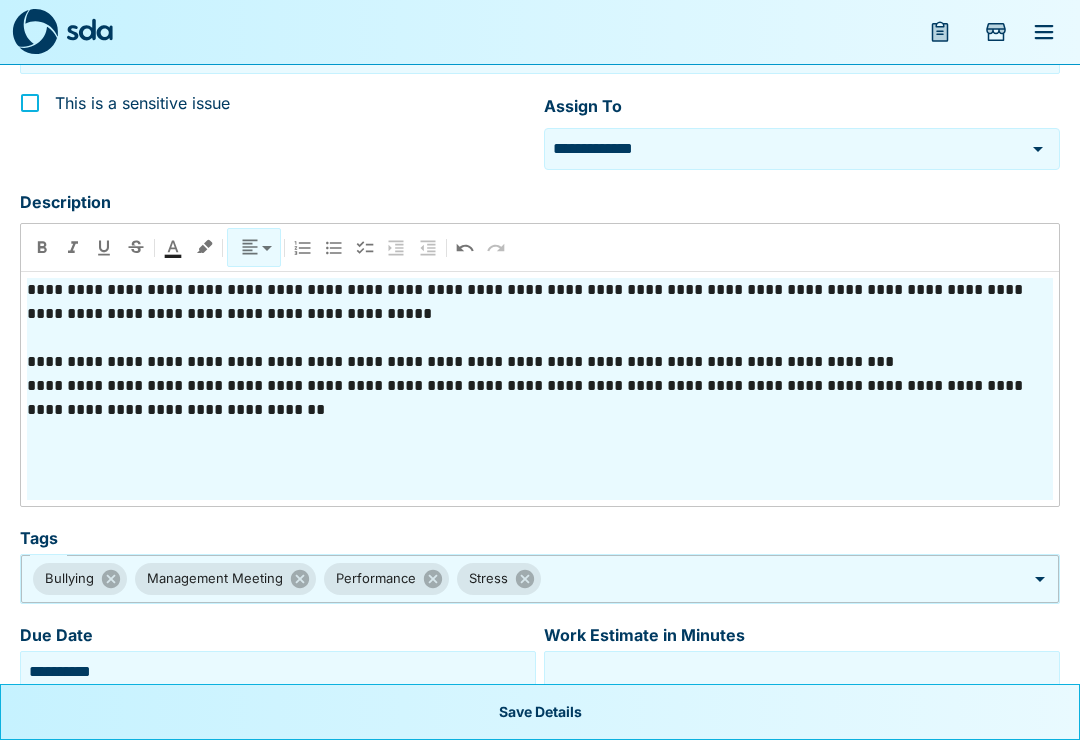 click on "**********" at bounding box center (540, 302) 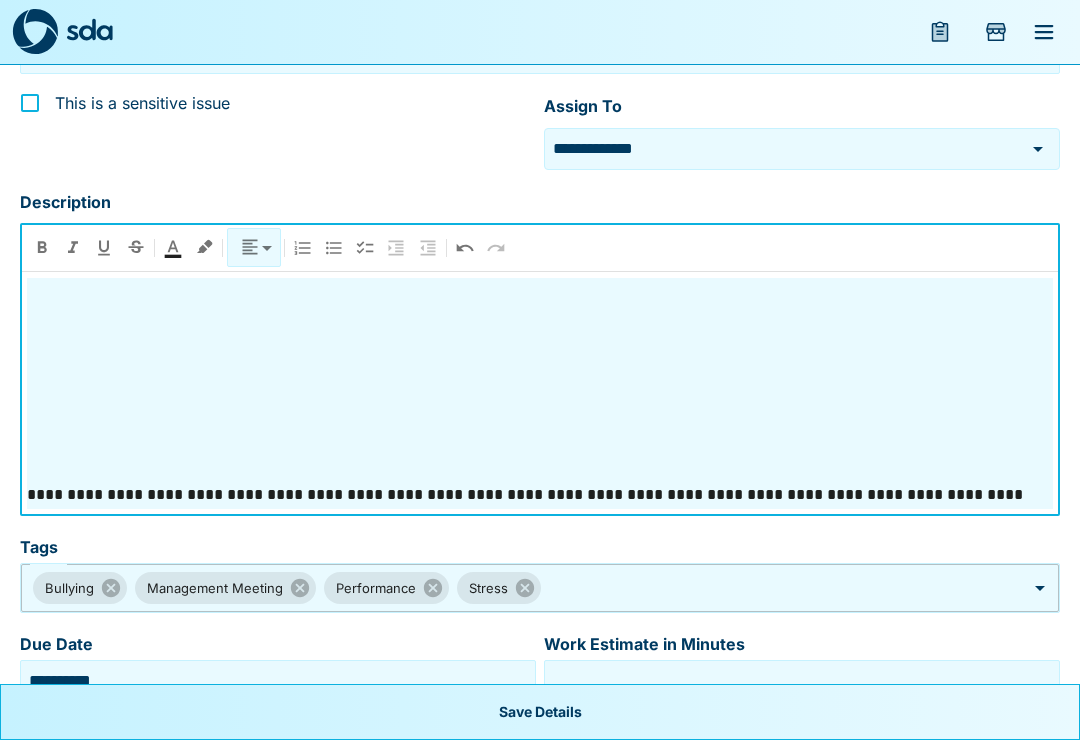 scroll, scrollTop: 59, scrollLeft: 0, axis: vertical 